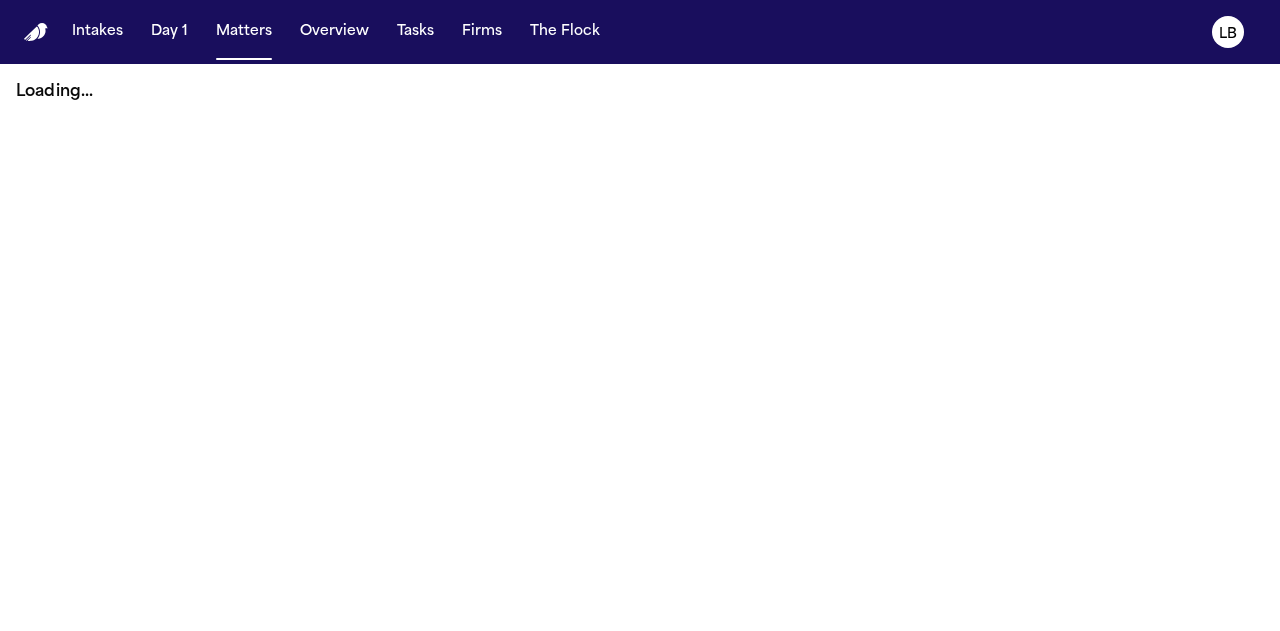scroll, scrollTop: 0, scrollLeft: 0, axis: both 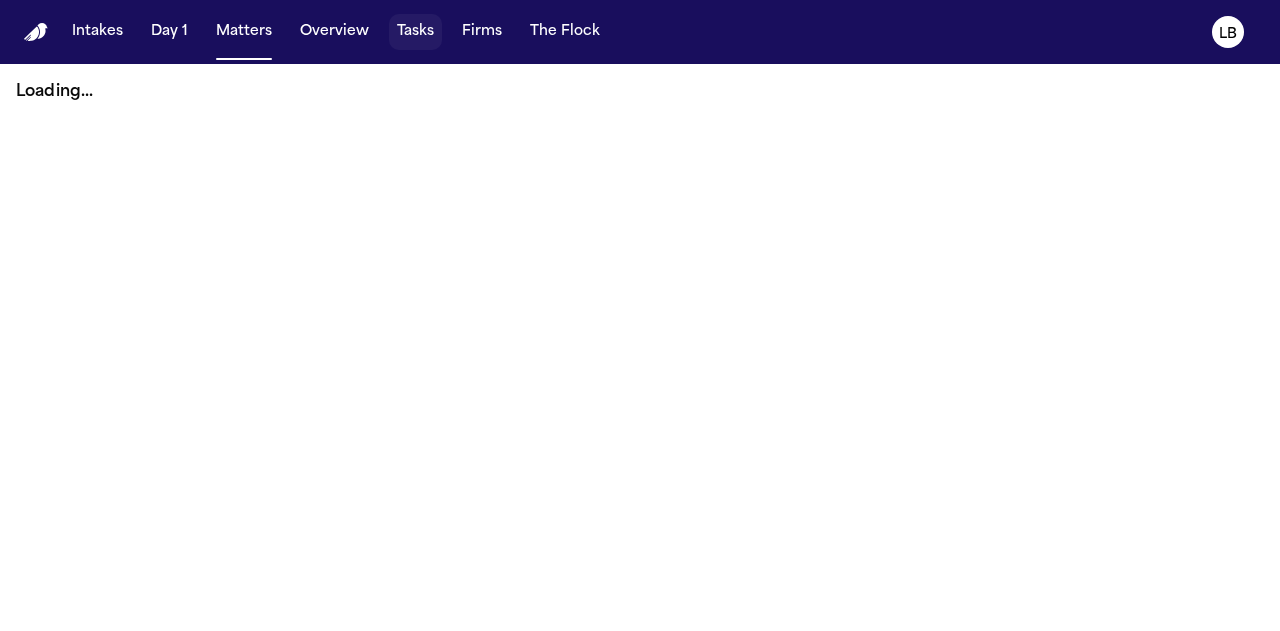 click on "Tasks" at bounding box center [415, 32] 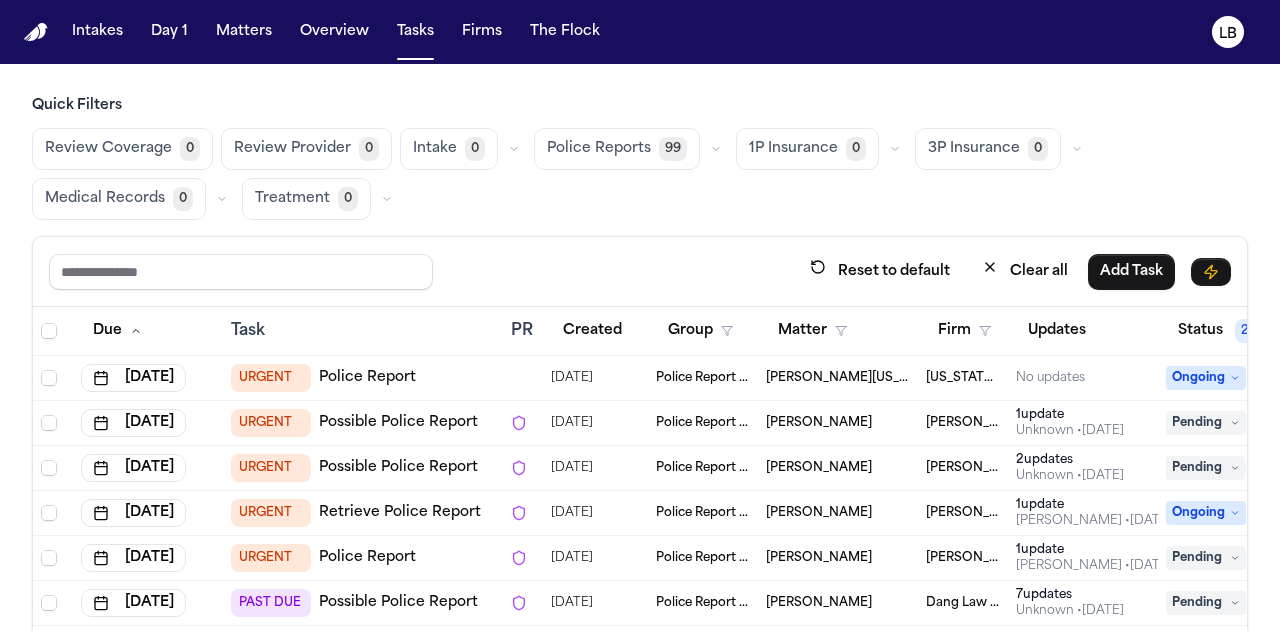 scroll, scrollTop: 0, scrollLeft: 2, axis: horizontal 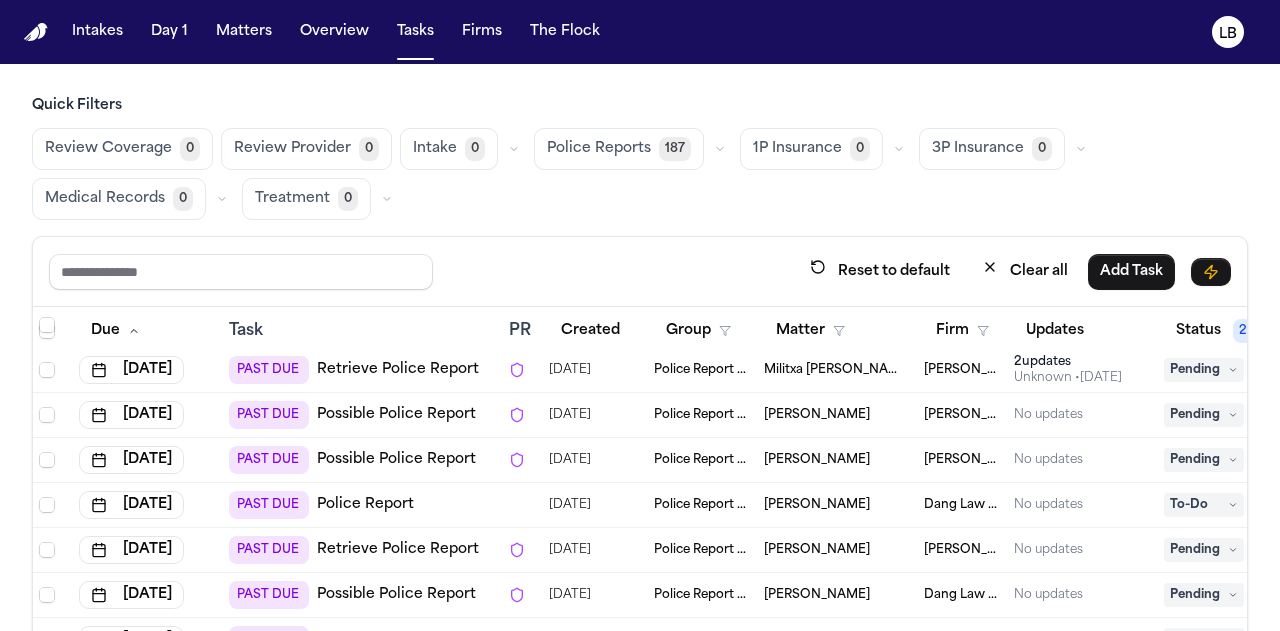 click on "Awudu Bello" at bounding box center [836, 460] 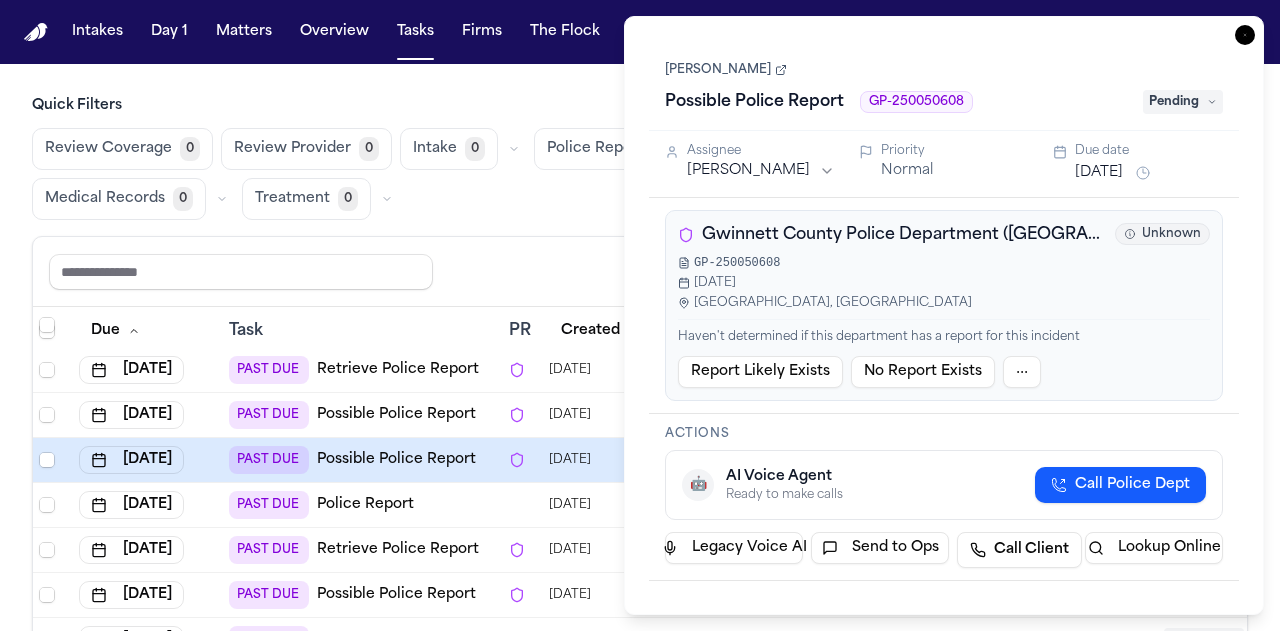 type 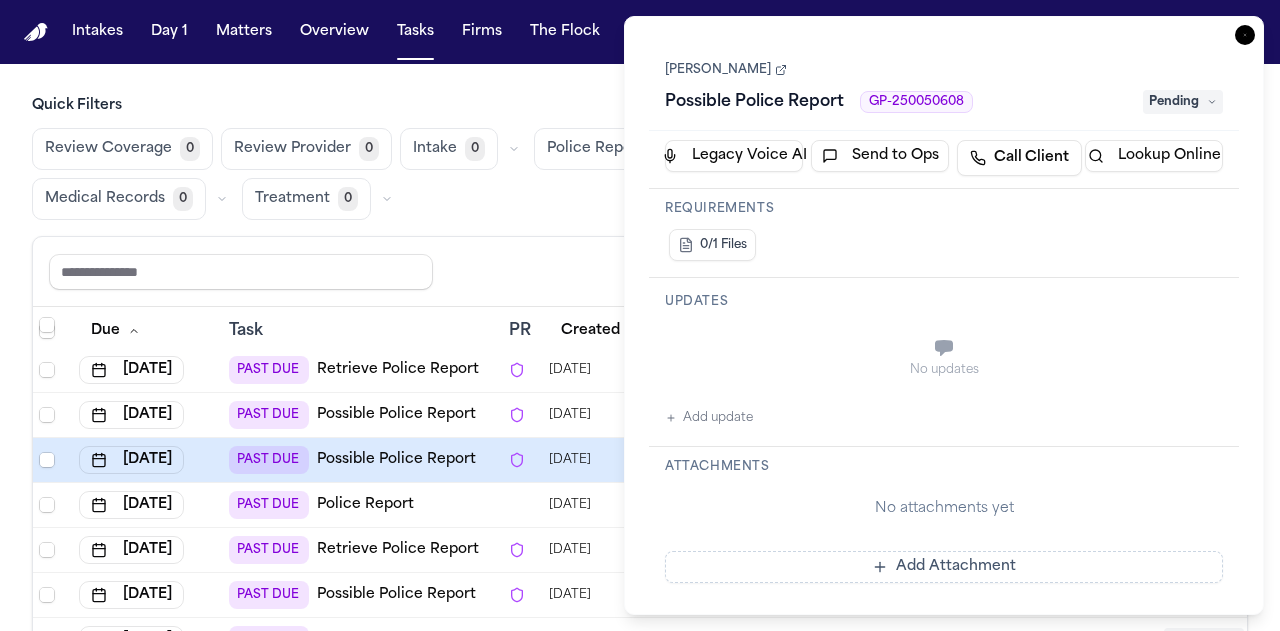 scroll, scrollTop: 0, scrollLeft: 0, axis: both 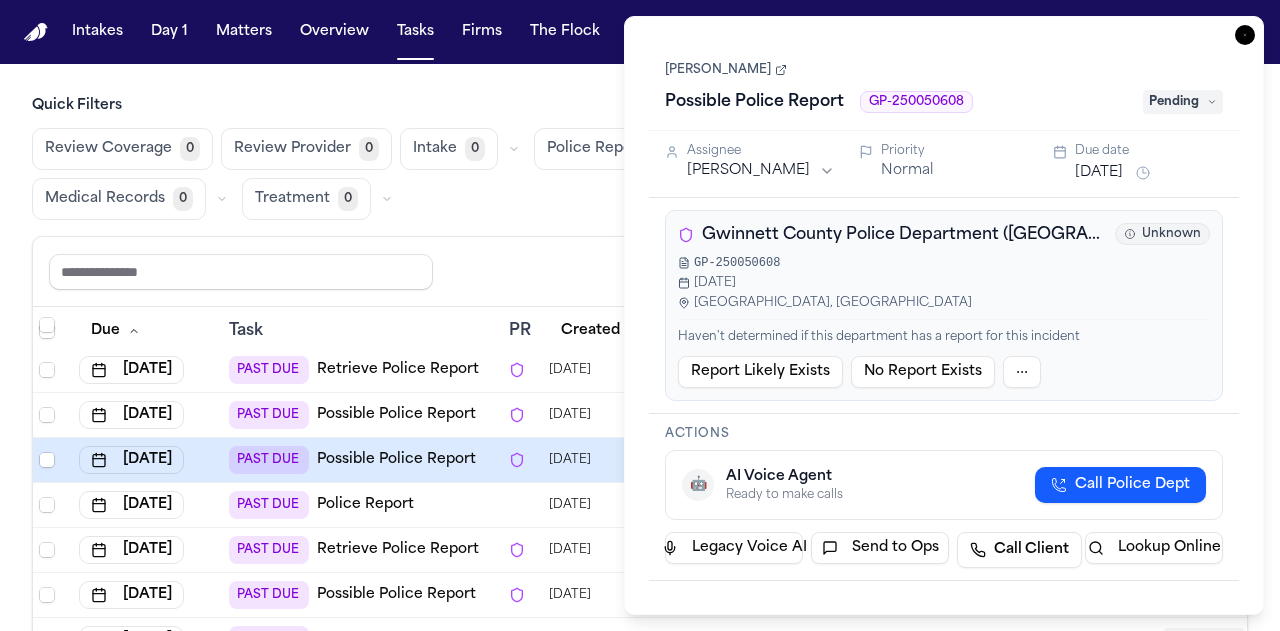 click on "Awudu Bello" at bounding box center [726, 70] 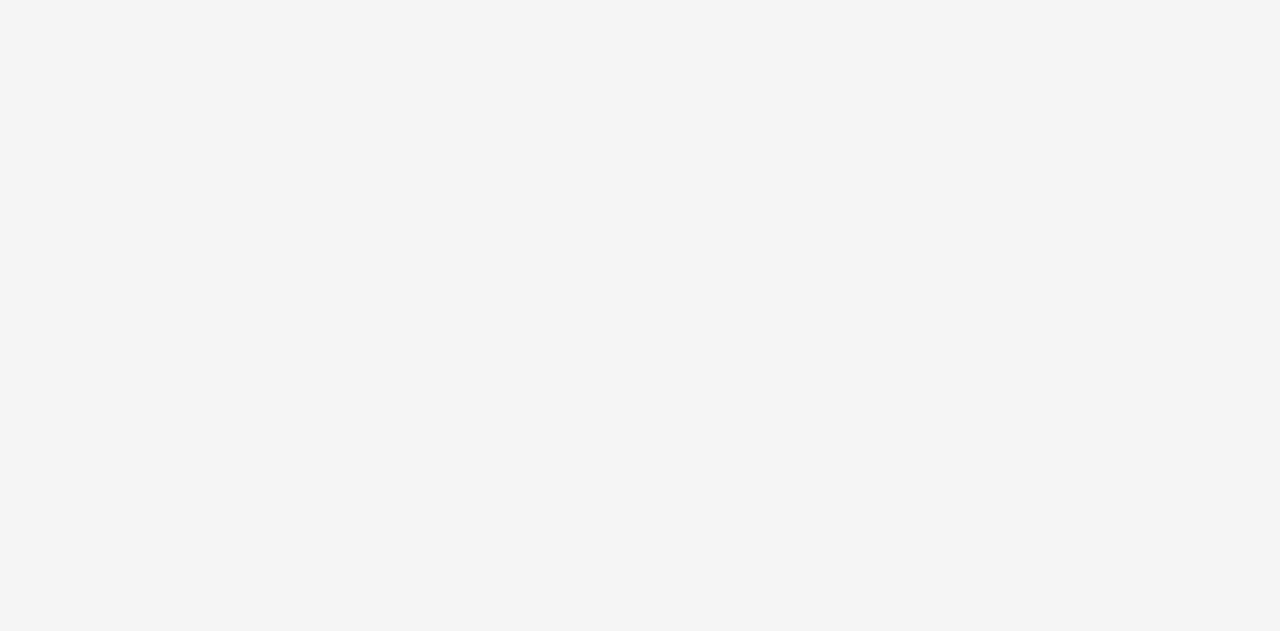 scroll, scrollTop: 0, scrollLeft: 0, axis: both 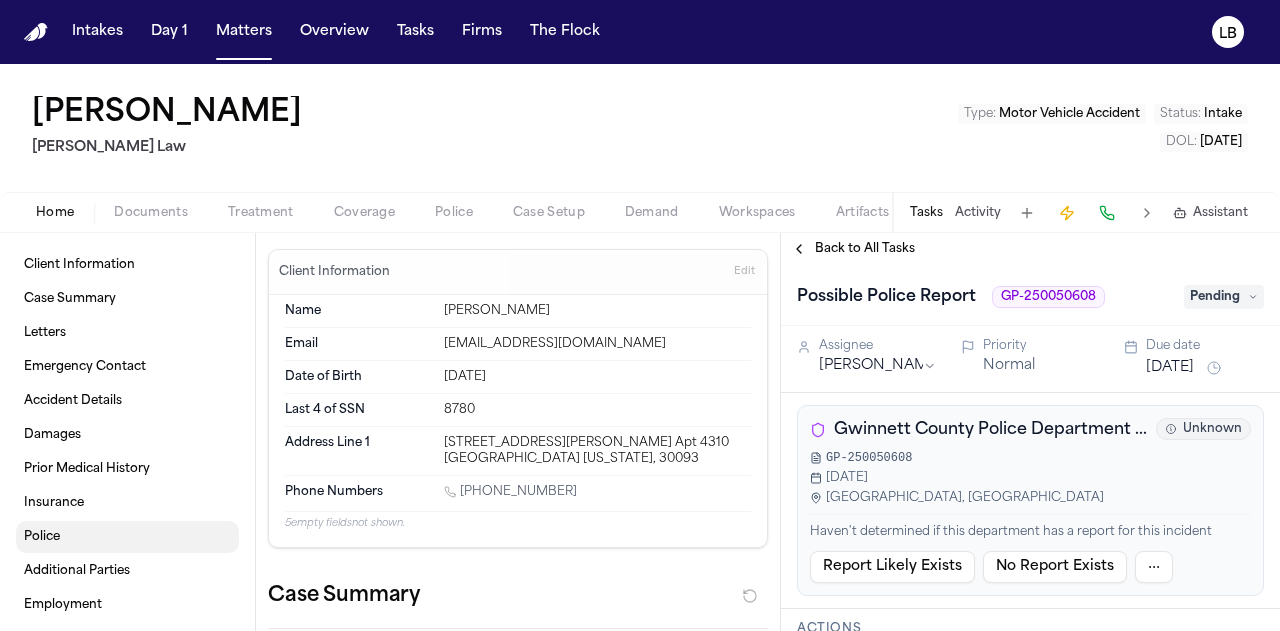 click on "Police" at bounding box center (42, 537) 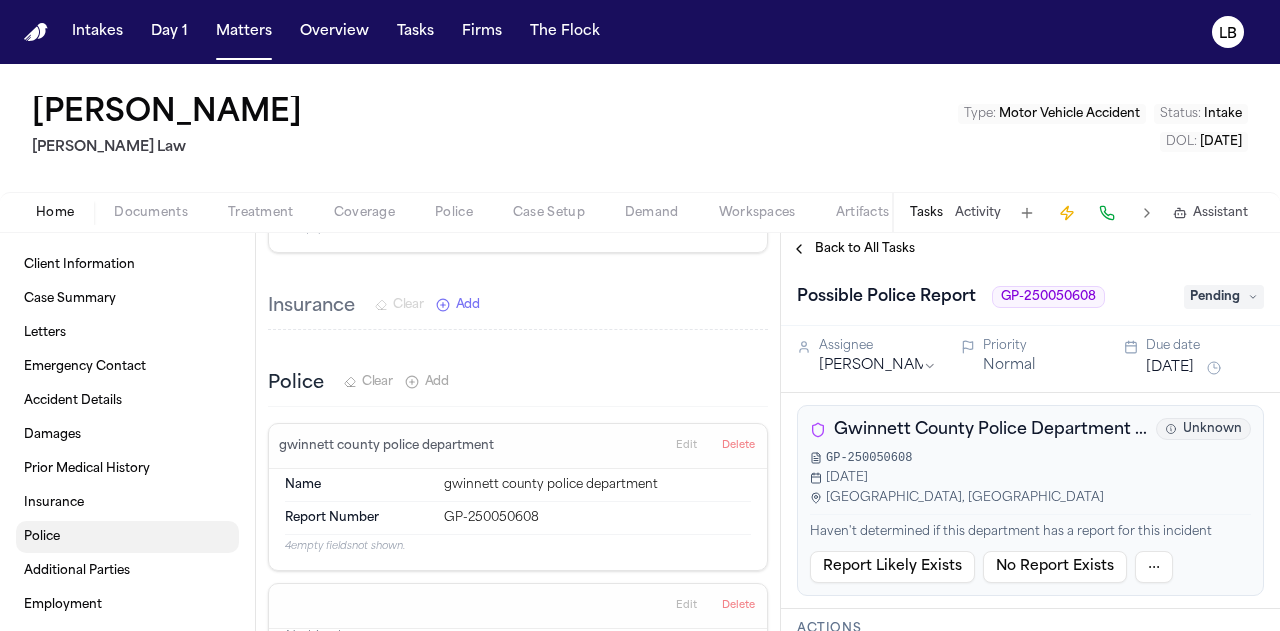 scroll, scrollTop: 2041, scrollLeft: 0, axis: vertical 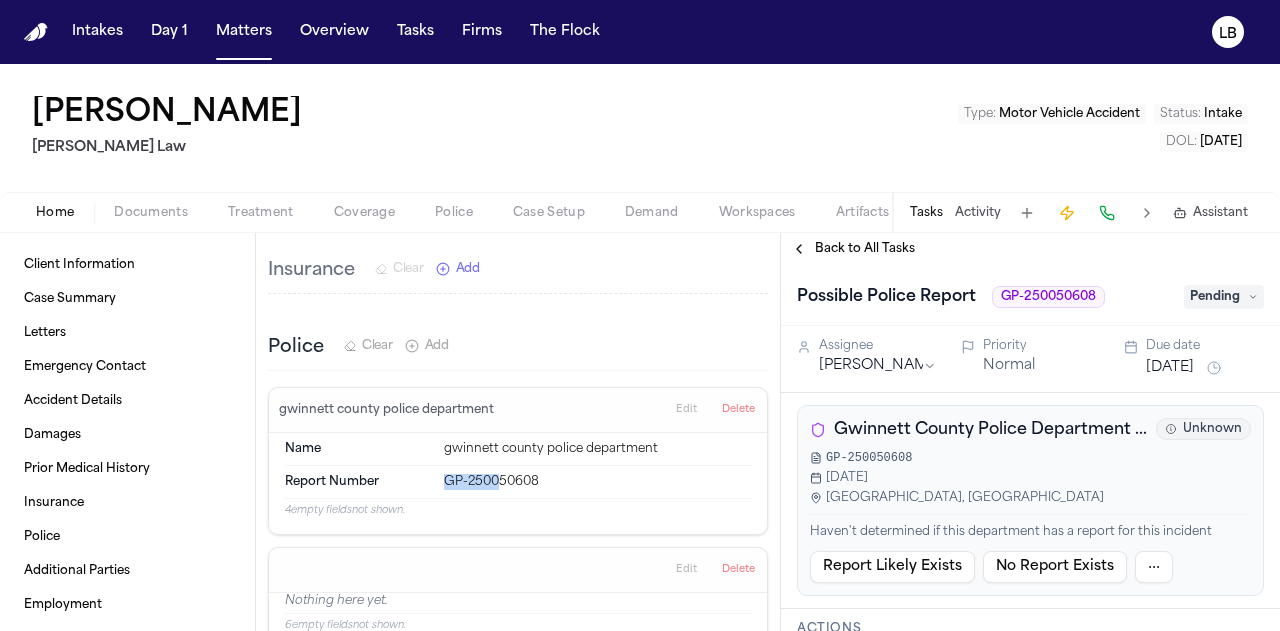 drag, startPoint x: 438, startPoint y: 412, endPoint x: 490, endPoint y: 413, distance: 52.009613 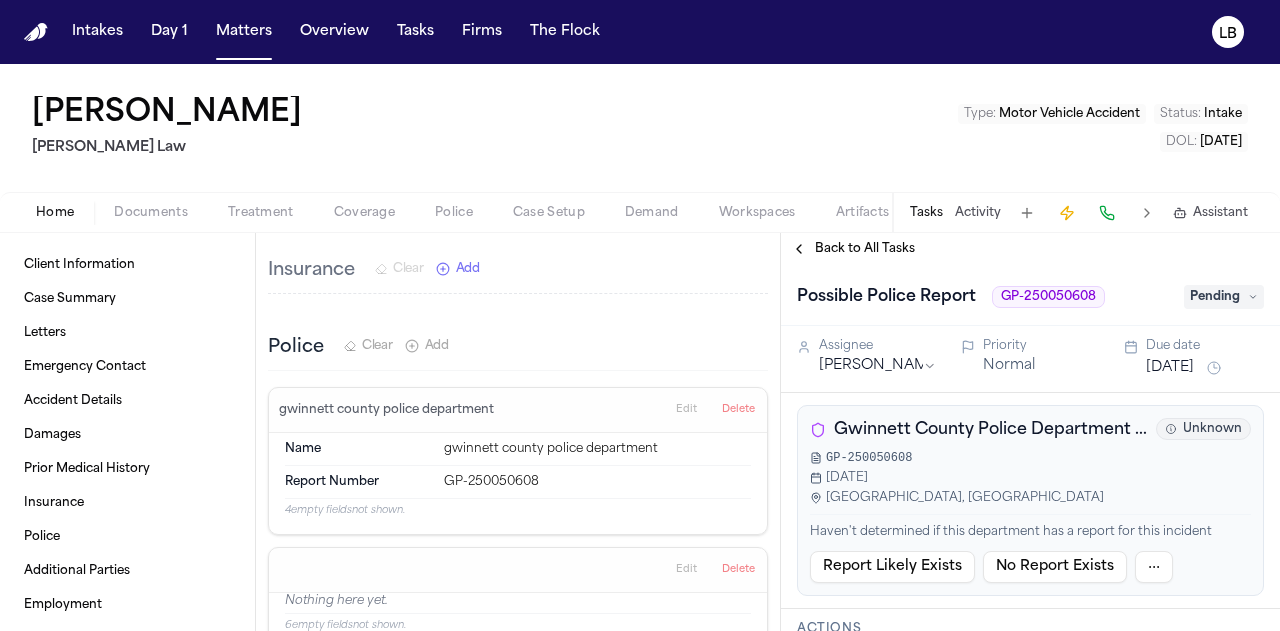 click on "gwinnett county police department" at bounding box center [597, 449] 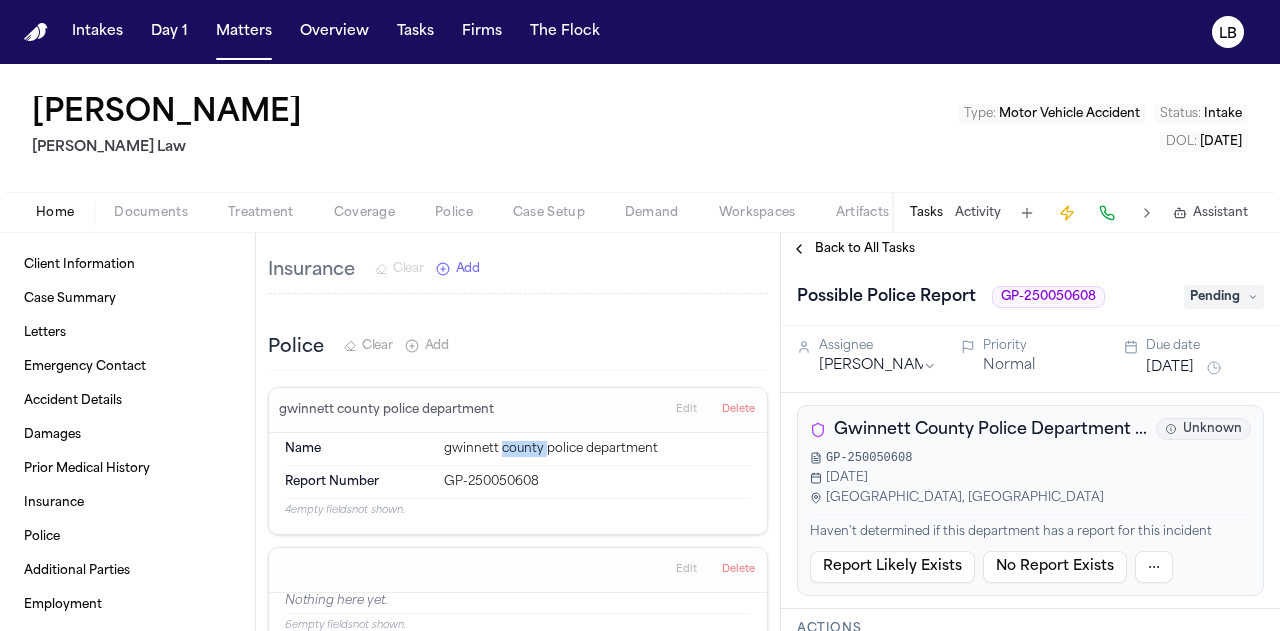click on "gwinnett county police department" at bounding box center [597, 449] 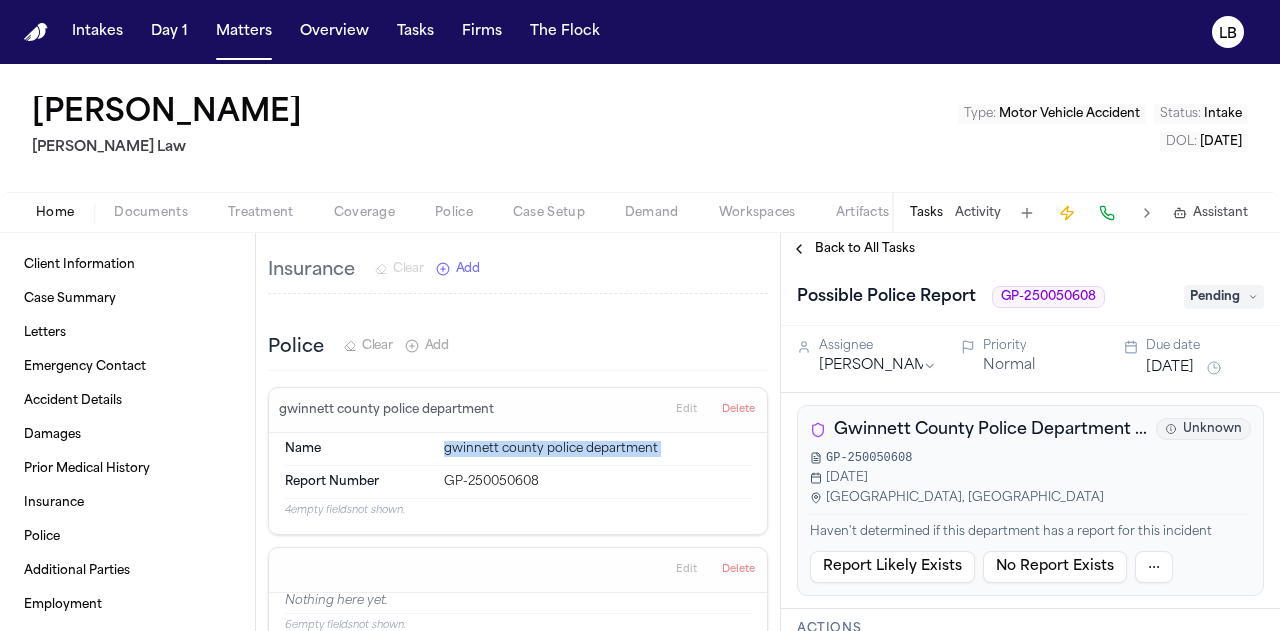 copy on "gwinnett county police department" 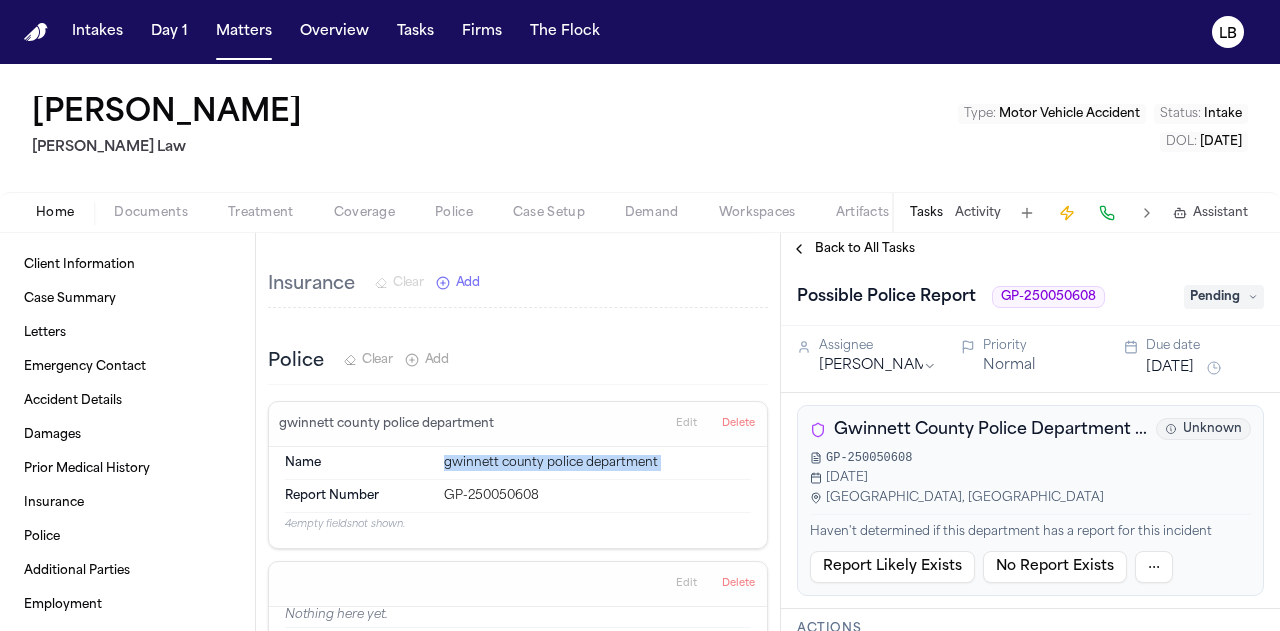 scroll, scrollTop: 2027, scrollLeft: 0, axis: vertical 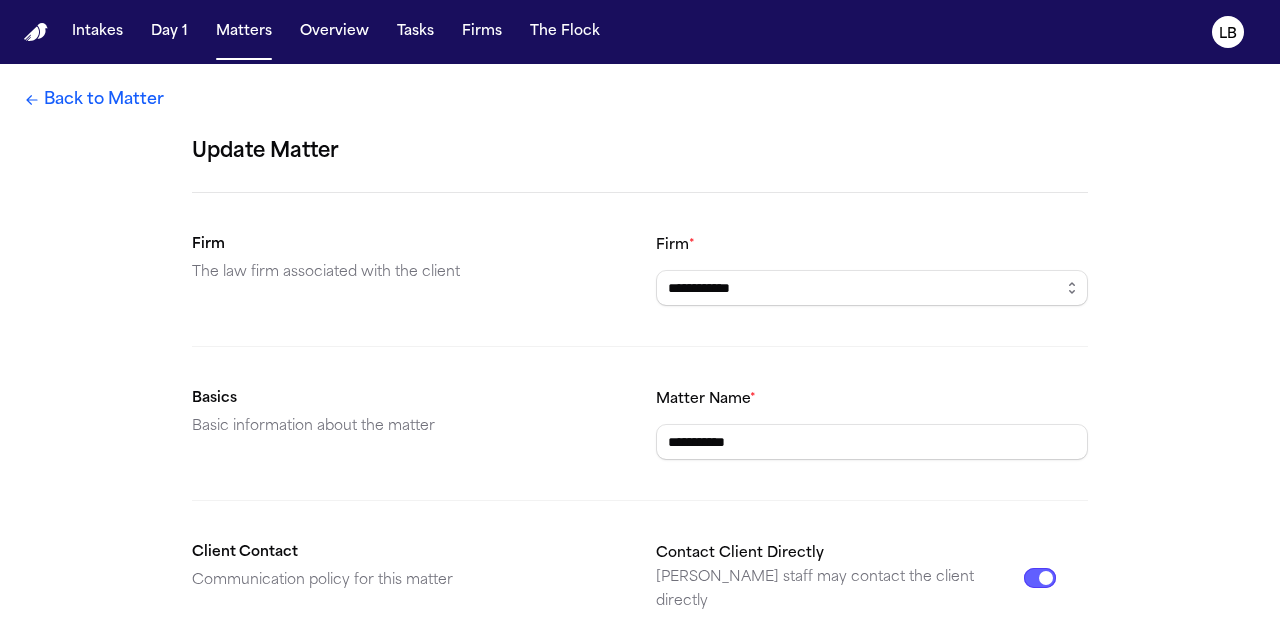 click on "**********" at bounding box center (640, 660) 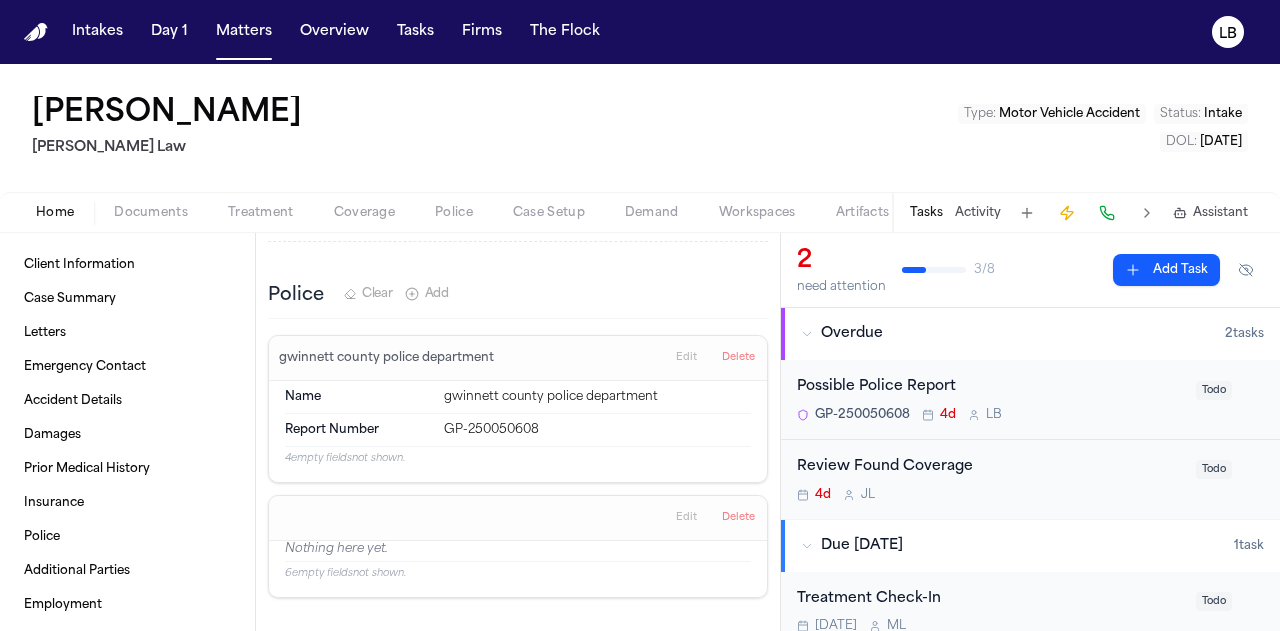 scroll, scrollTop: 2087, scrollLeft: 0, axis: vertical 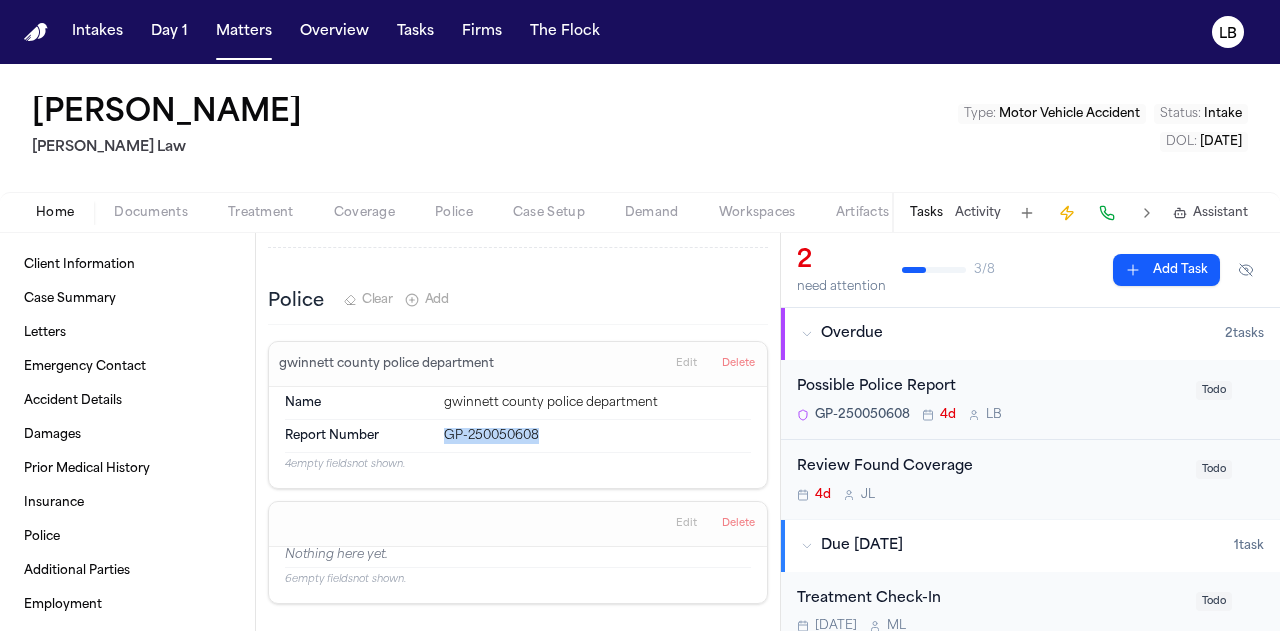 drag, startPoint x: 438, startPoint y: 366, endPoint x: 556, endPoint y: 366, distance: 118 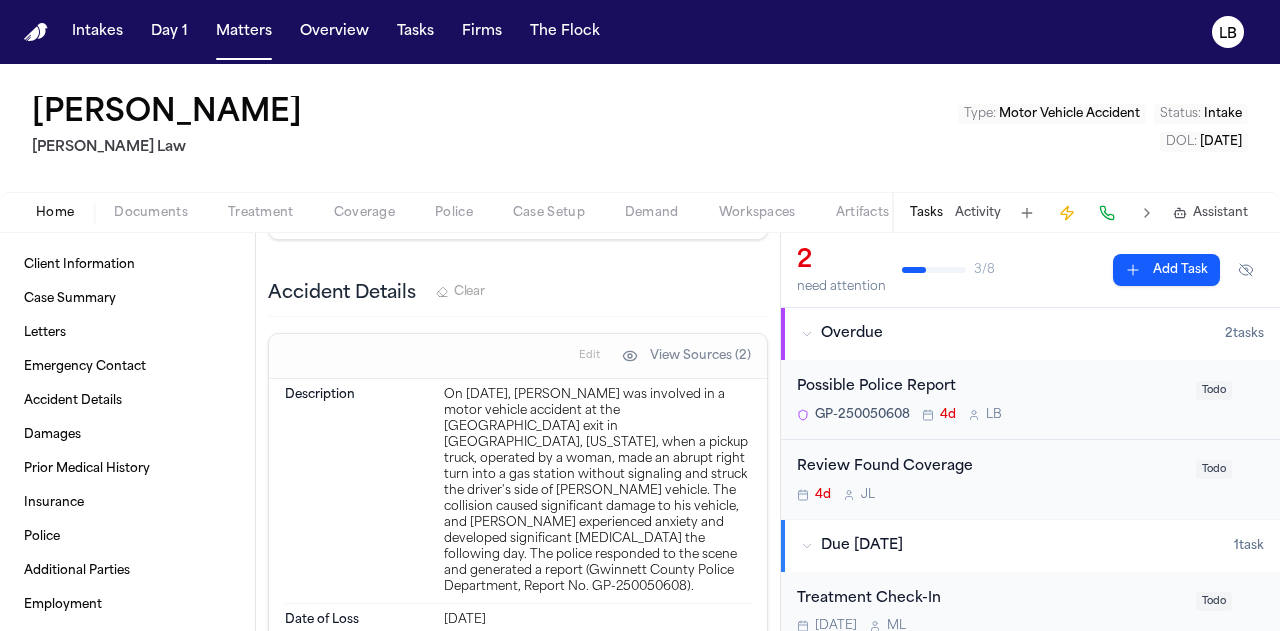 scroll, scrollTop: 902, scrollLeft: 0, axis: vertical 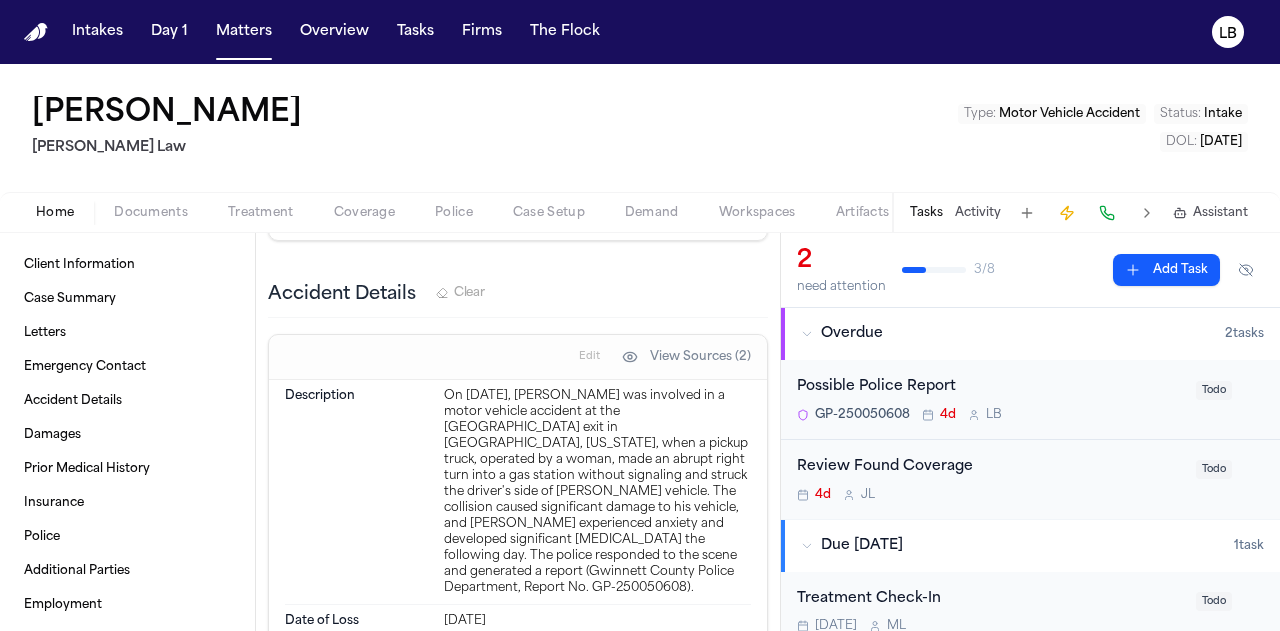 click on "Documents" at bounding box center (151, 213) 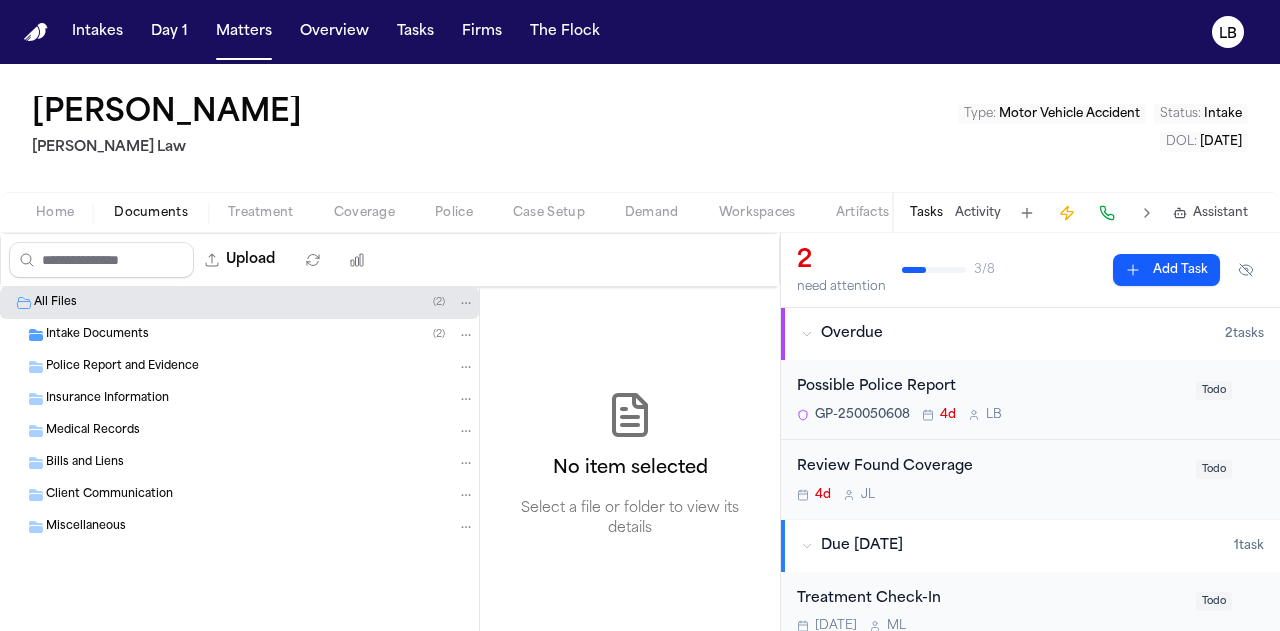 click on "Intake Documents" at bounding box center [97, 335] 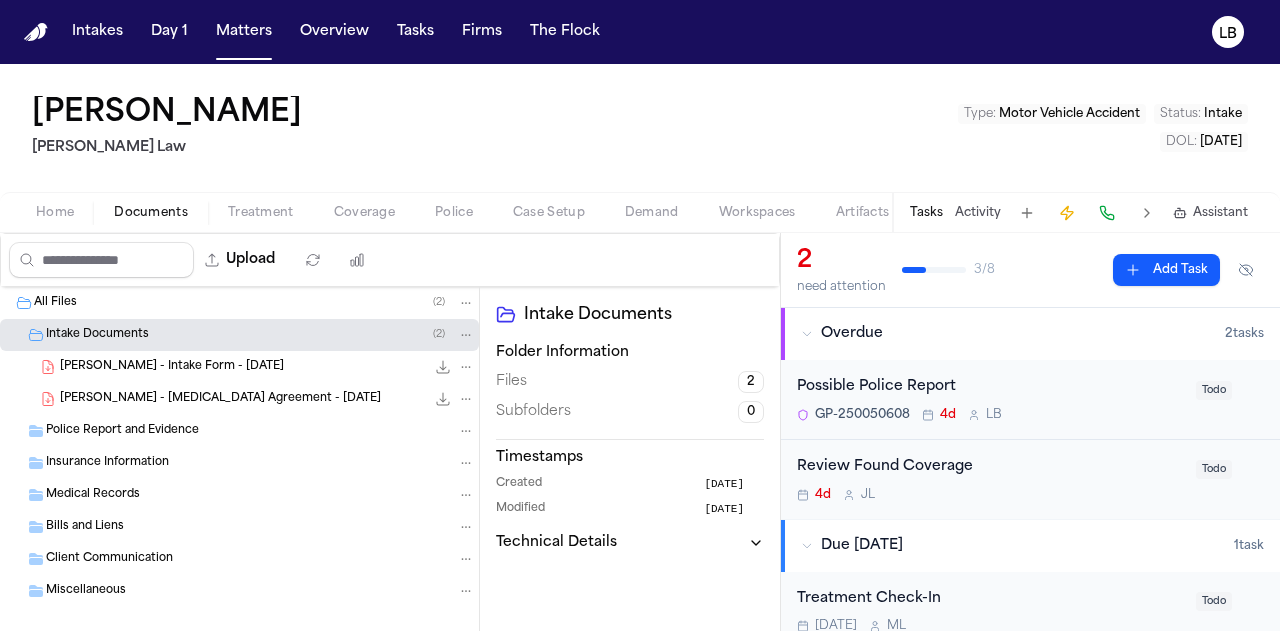 click on "A. Bello - Intake Form - 7.23.25" at bounding box center (172, 367) 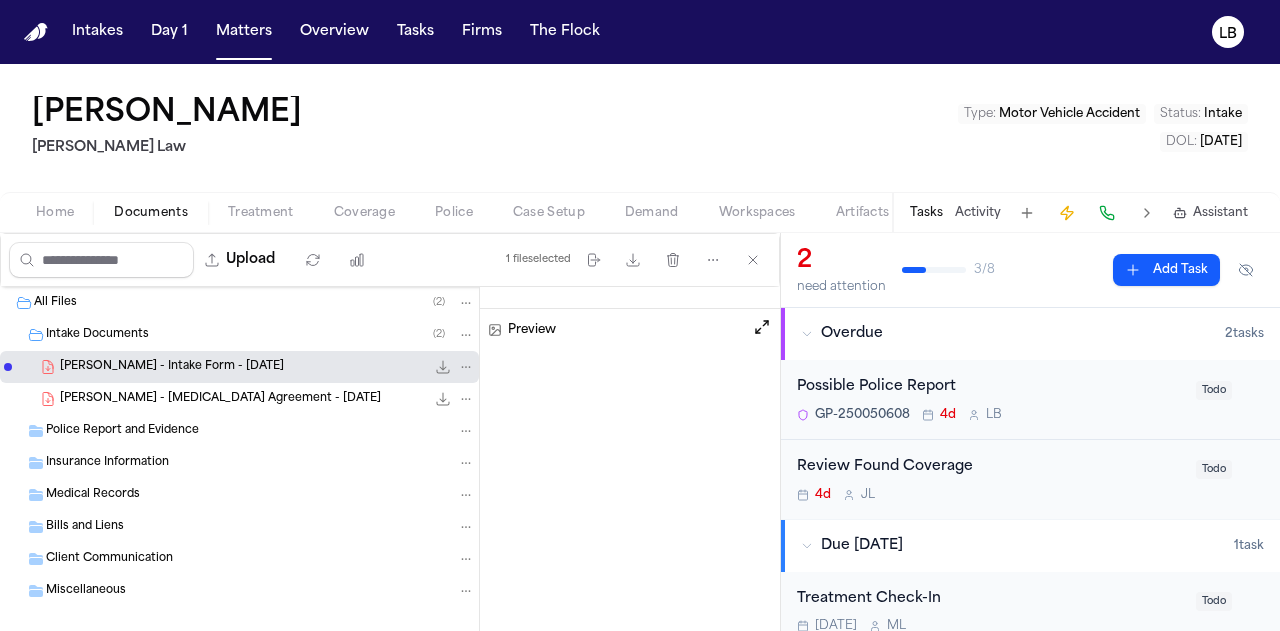 scroll, scrollTop: 252, scrollLeft: 0, axis: vertical 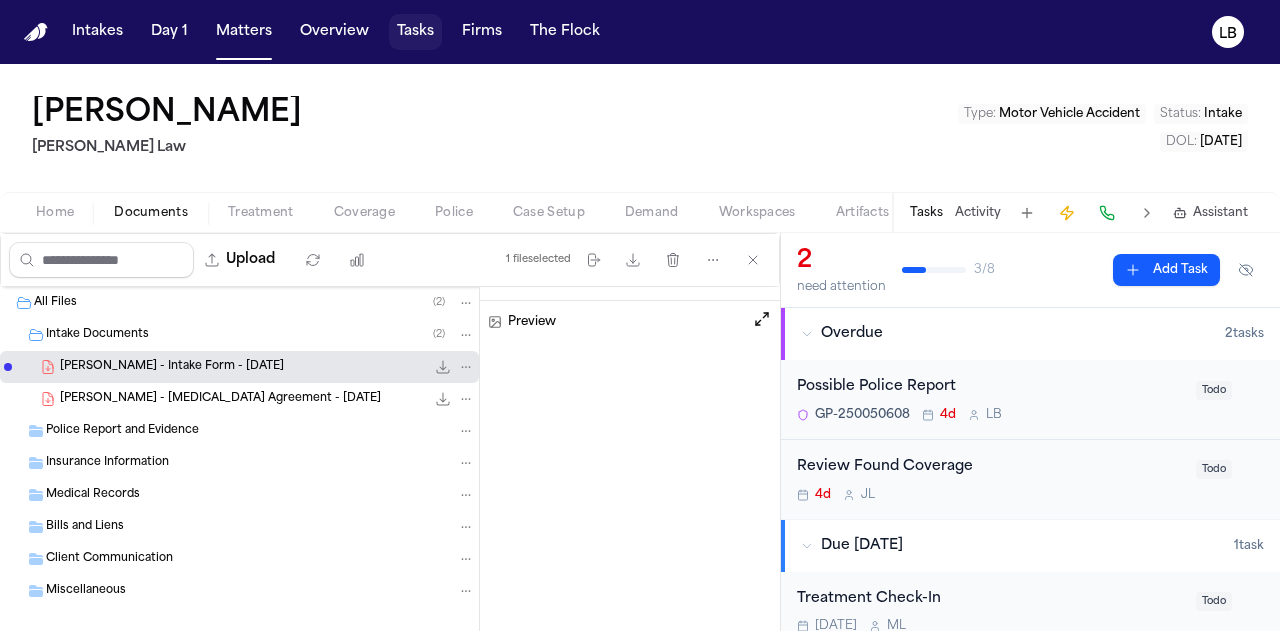 click on "Tasks" at bounding box center [415, 32] 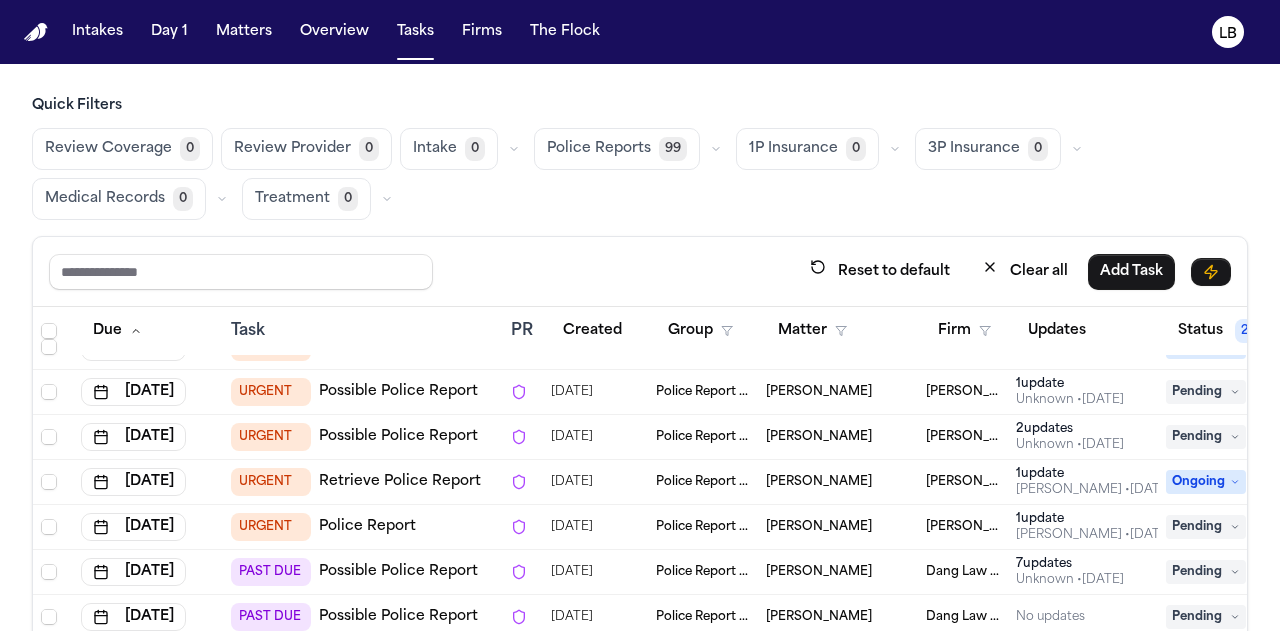 scroll, scrollTop: 0, scrollLeft: 0, axis: both 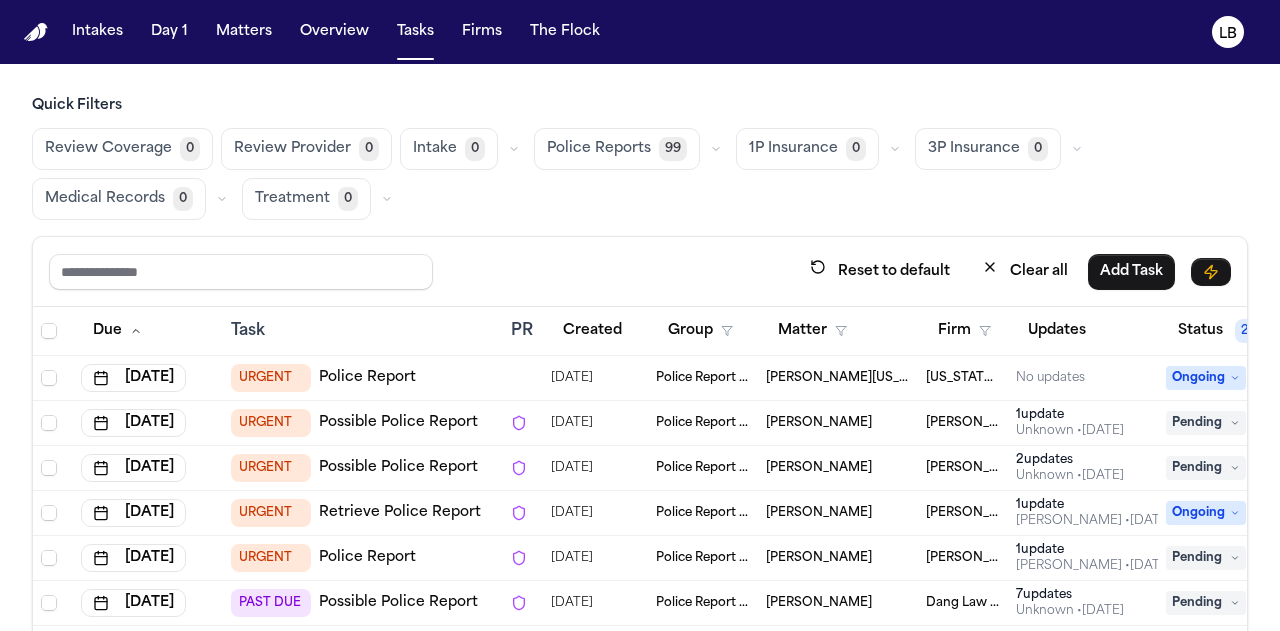 click on "[PERSON_NAME][US_STATE]" at bounding box center [838, 378] 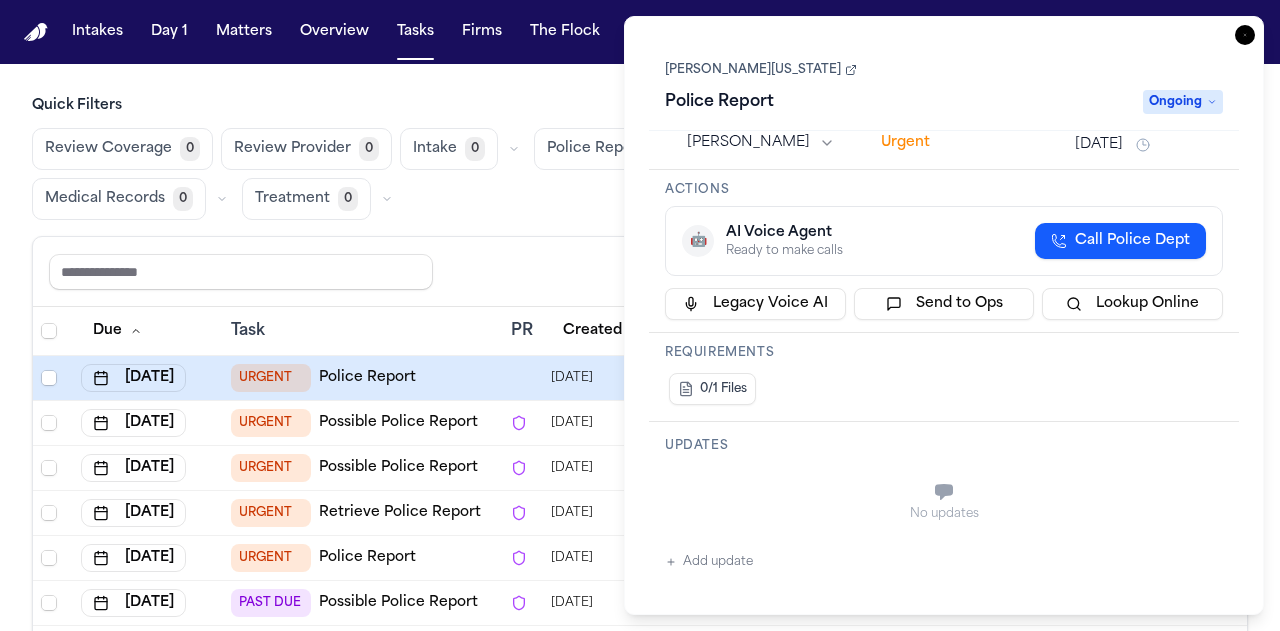 scroll, scrollTop: 0, scrollLeft: 0, axis: both 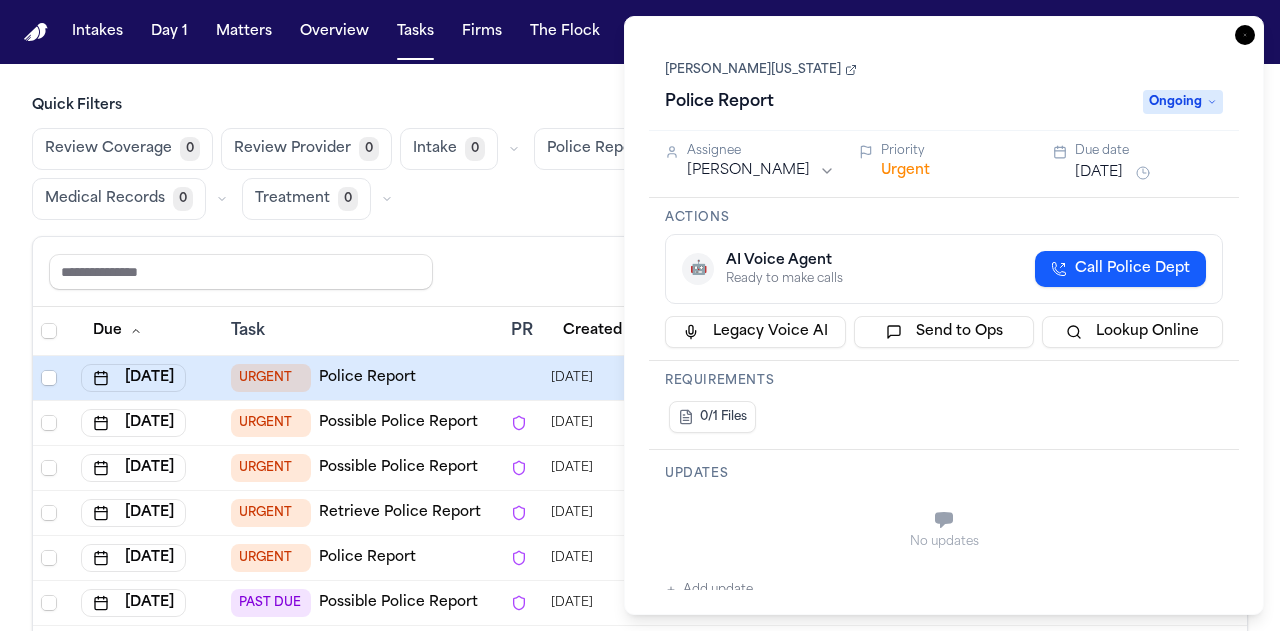 click on "Task Details Shimon Washington Police Report Ongoing Assignee Lina Becerra Priority Urgent Due date Jul 14, 2025 Actions 🤖 AI Voice Agent Ready to make calls Call Police Dept Legacy Voice AI Send to Ops Lookup Online Requirements 0/1 Files Updates No updates Add update Attachments No attachments yet Add Attachment Notes These notes are only visible to your team and will not be shared with attorneys. Schedules Schedule Voice AI Call No Scheduled Calls You haven't set up any scheduled calls for this task yet. Create a schedule to automatically run this task at specific times. Delete Task Close" at bounding box center [944, 315] 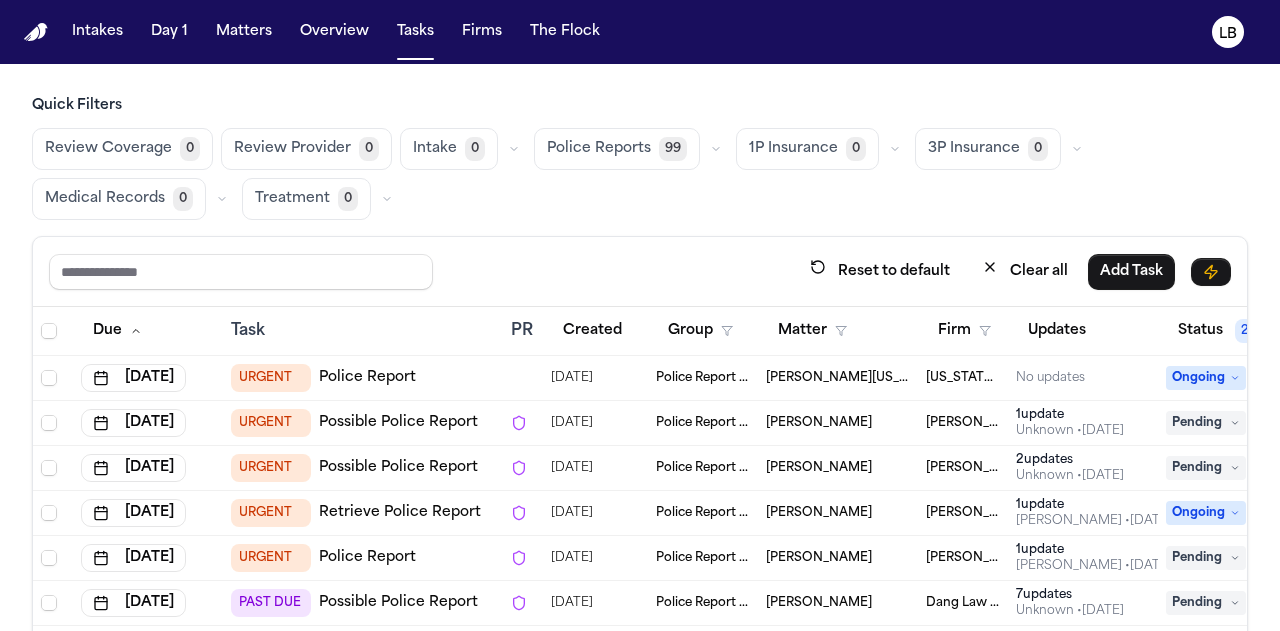 click on "[PERSON_NAME][US_STATE]" at bounding box center (838, 378) 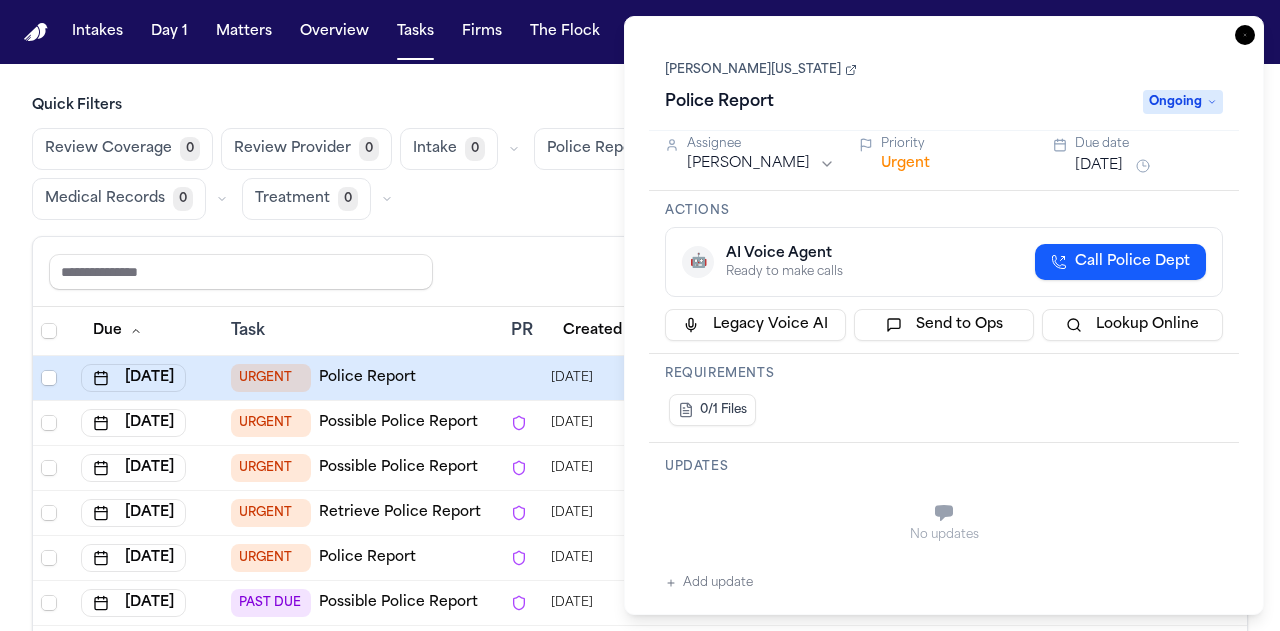 scroll, scrollTop: 2, scrollLeft: 0, axis: vertical 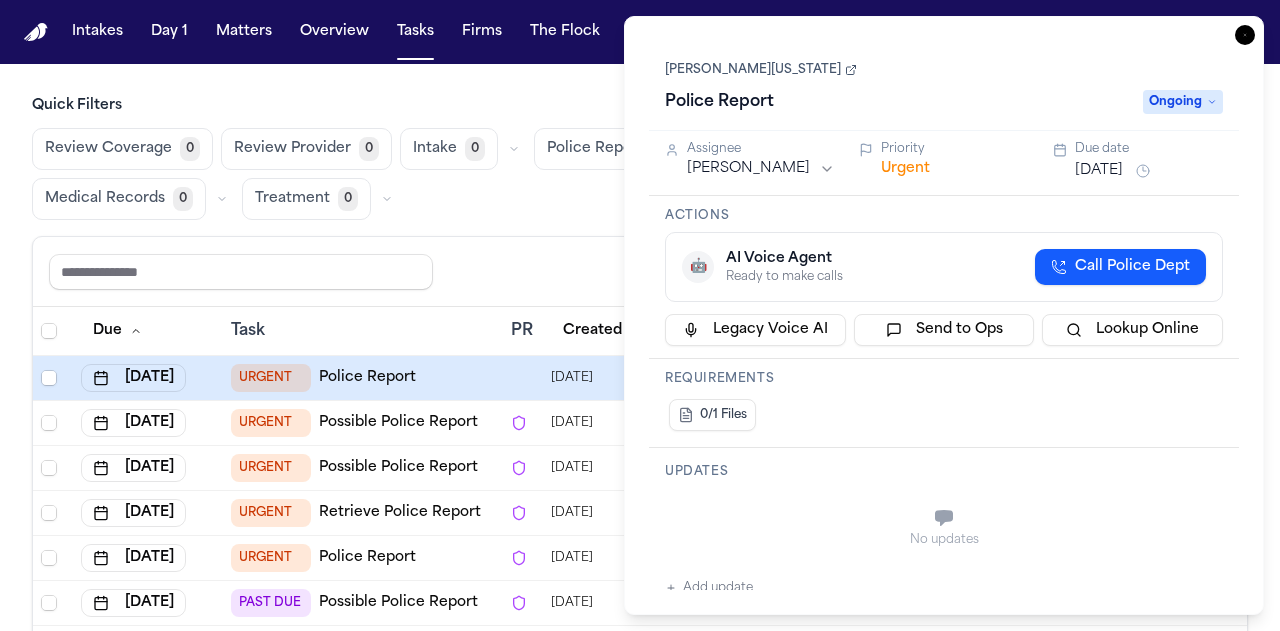 click on "[DATE]" at bounding box center [1099, 171] 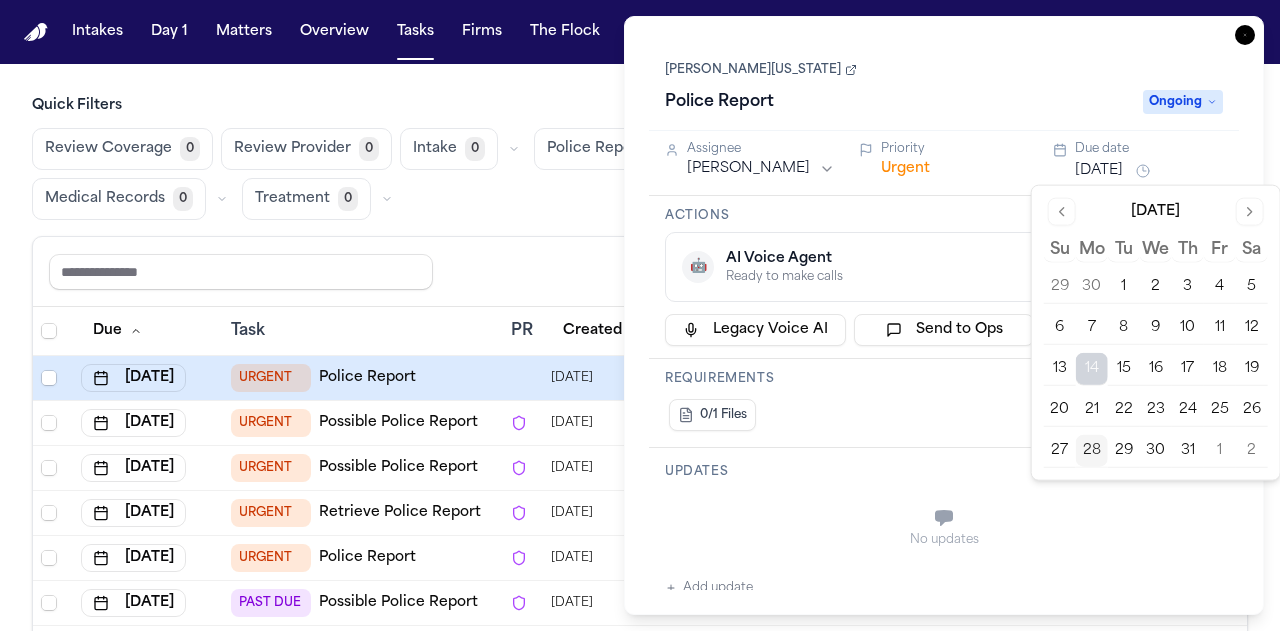 click at bounding box center (1250, 212) 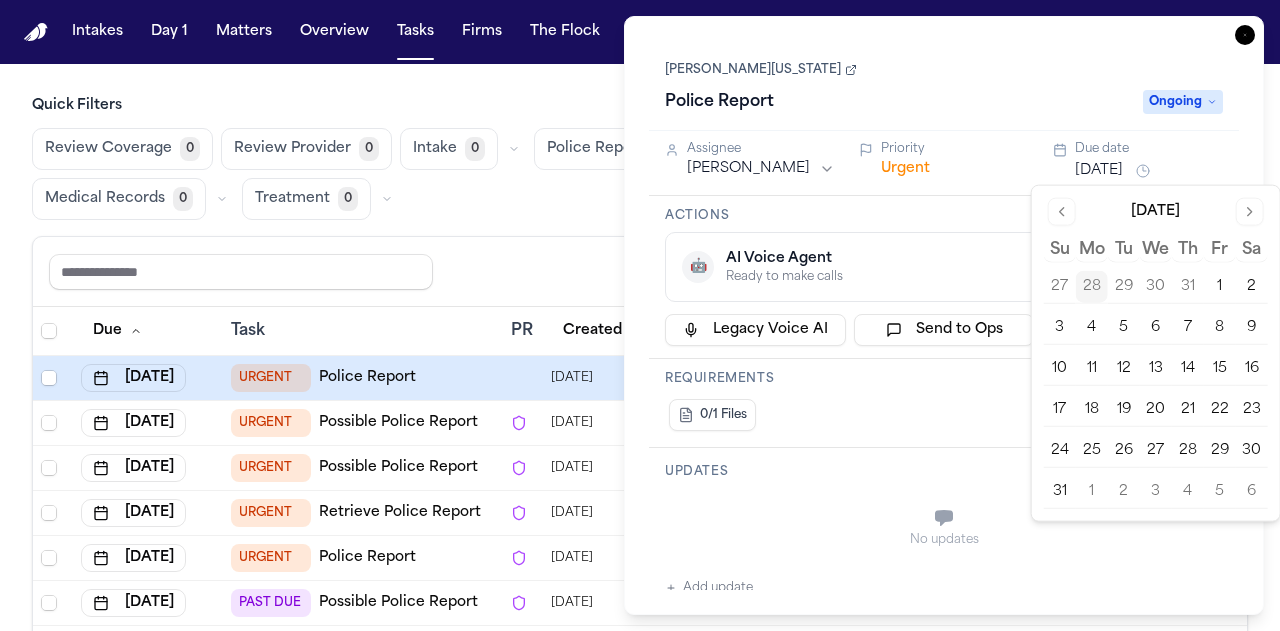 click on "4" at bounding box center (1092, 328) 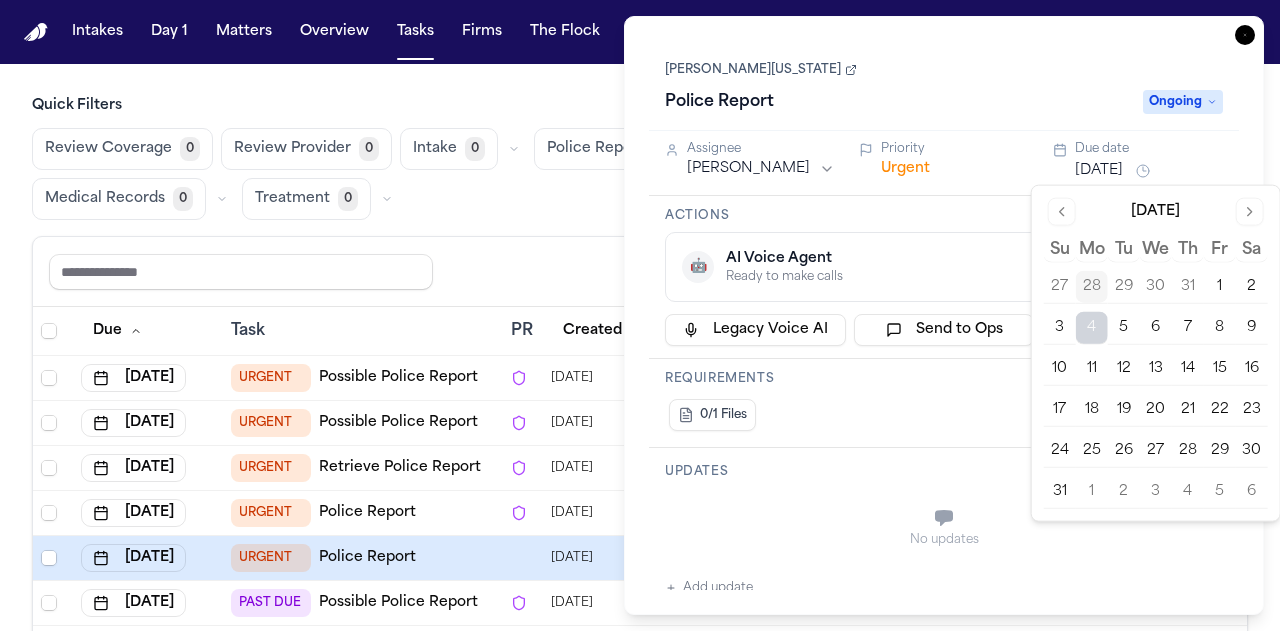 click on "No updates" at bounding box center [944, 528] 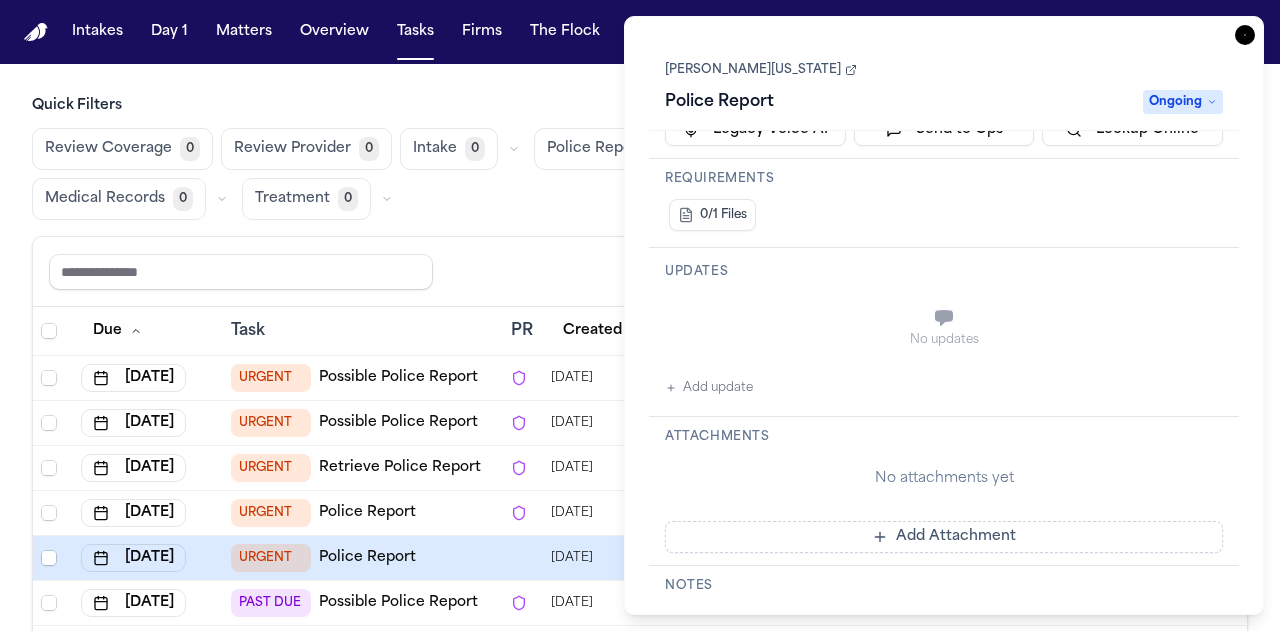 scroll, scrollTop: 202, scrollLeft: 0, axis: vertical 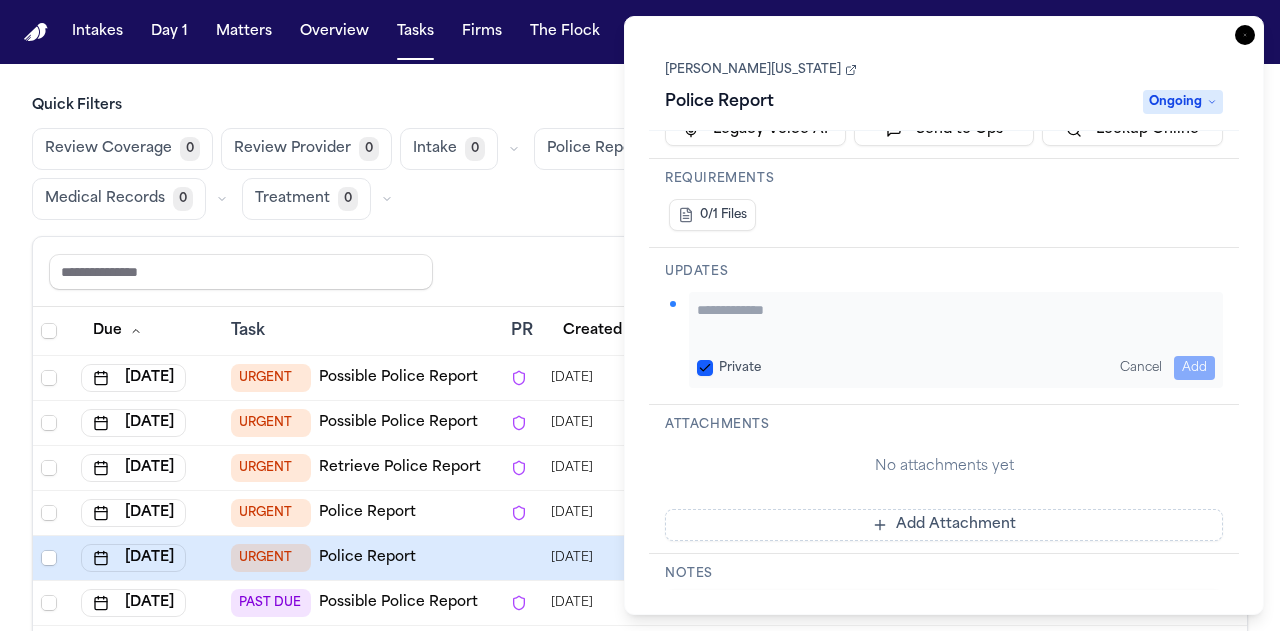 click at bounding box center [956, 320] 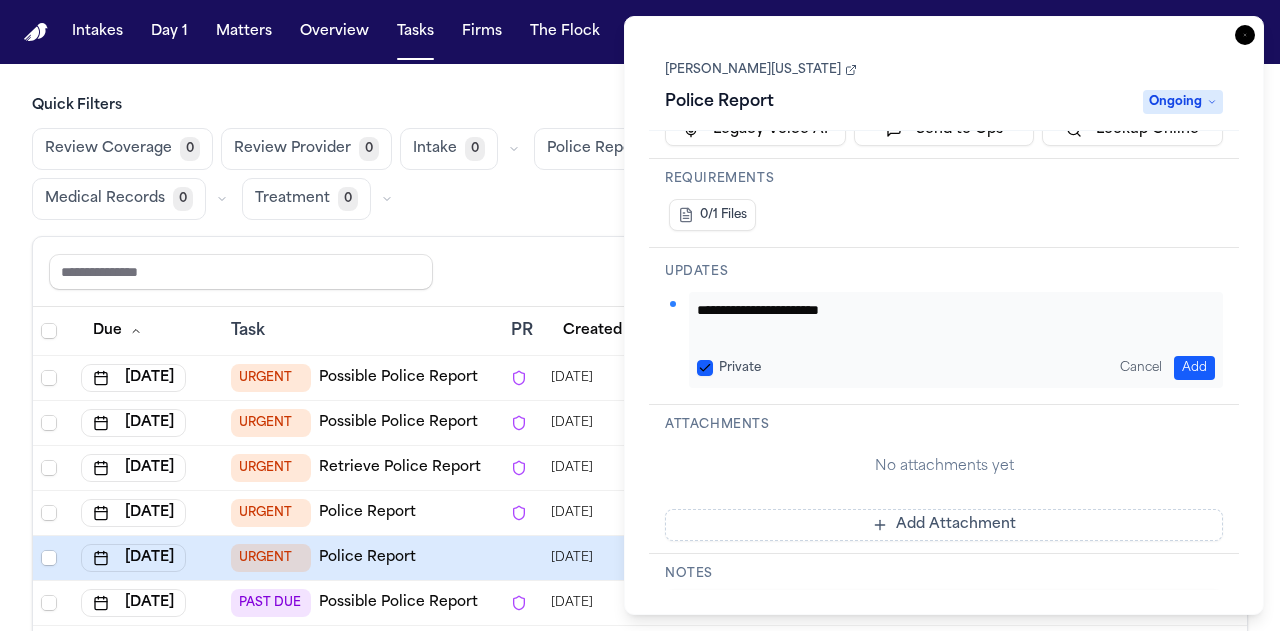 type on "**********" 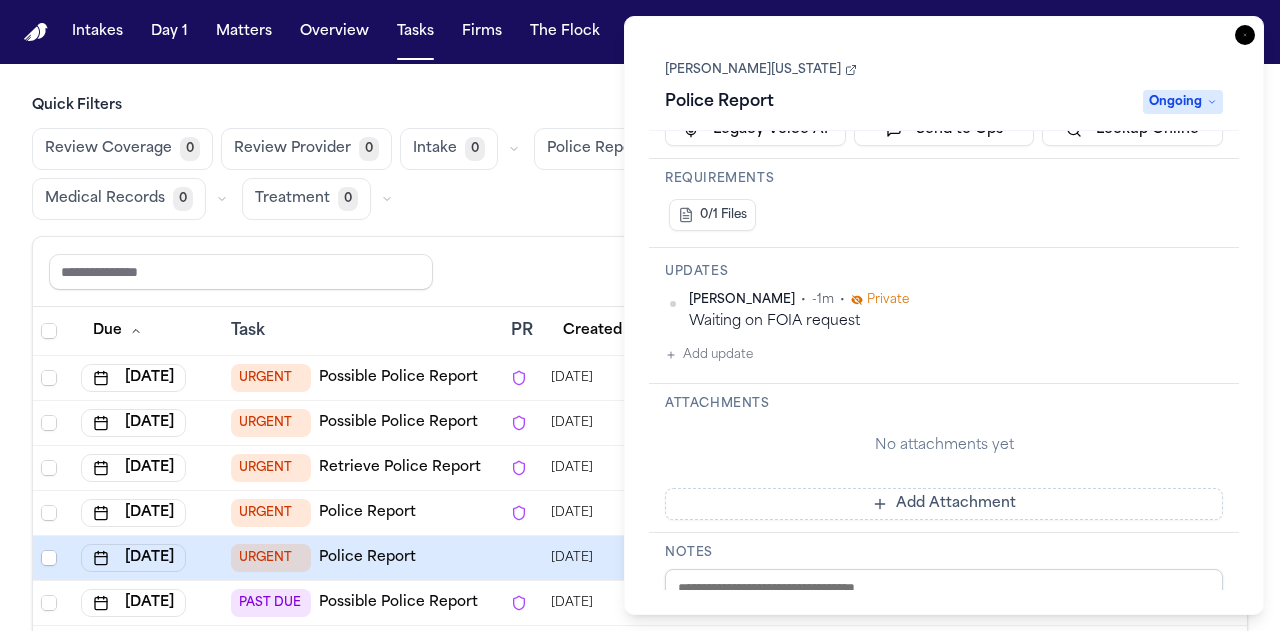 click on "Waiting on FOIA request" at bounding box center (956, 321) 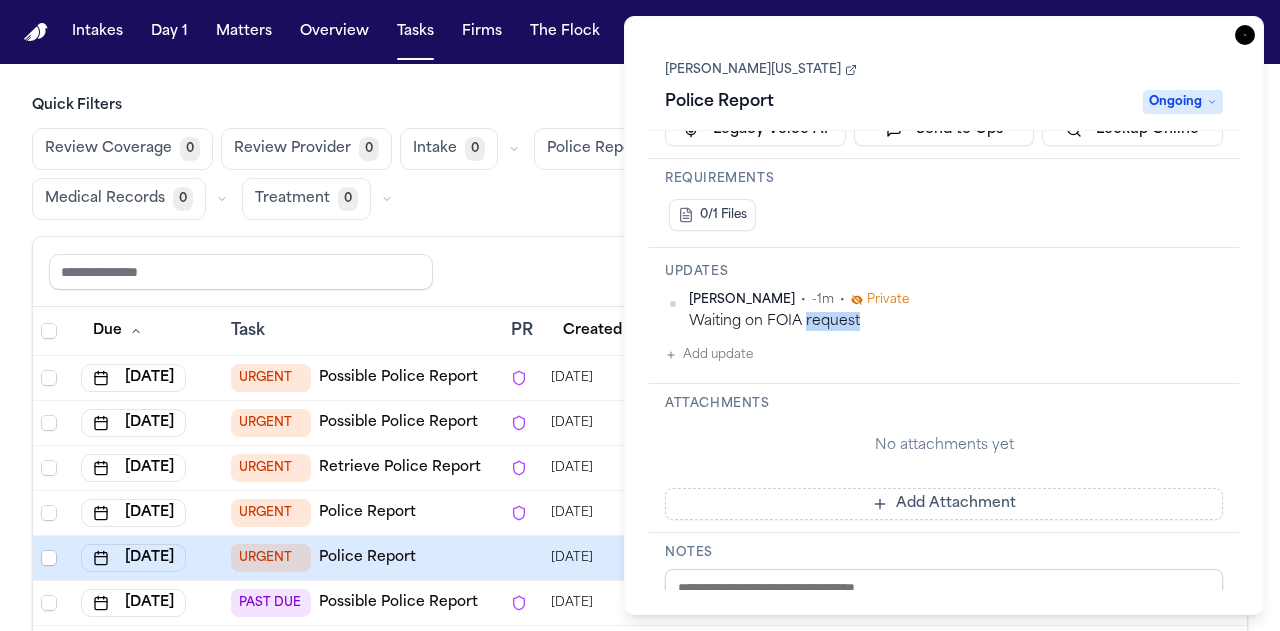 click on "Waiting on FOIA request" at bounding box center [956, 321] 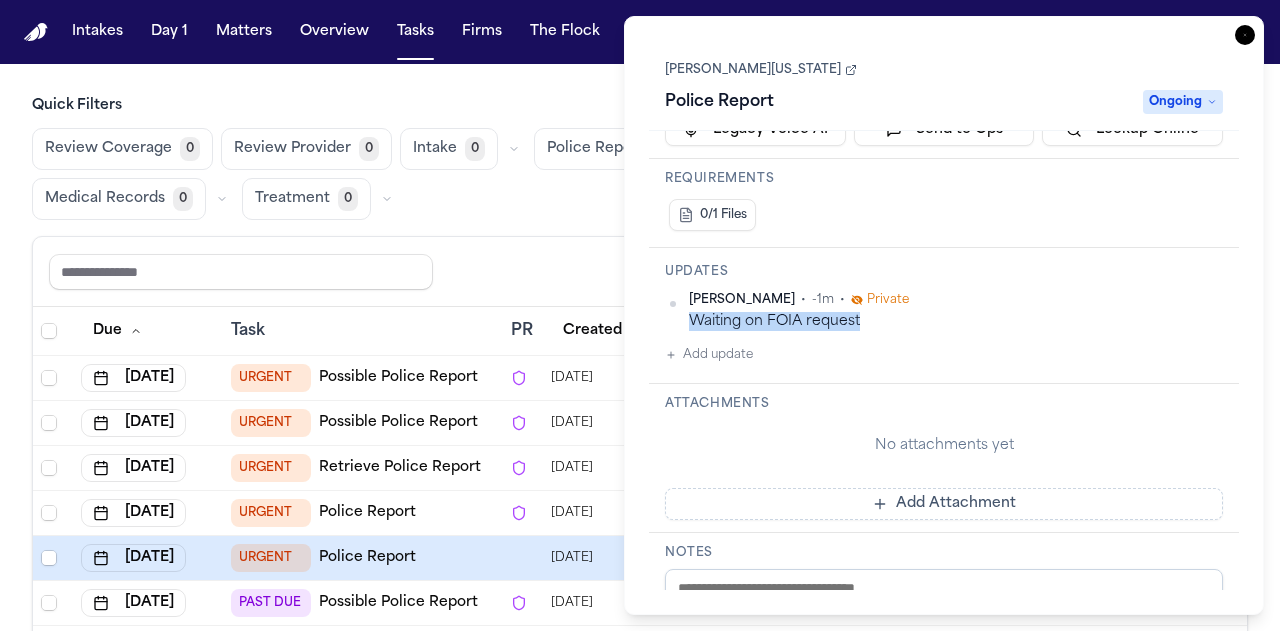 click on "Waiting on FOIA request" at bounding box center (956, 321) 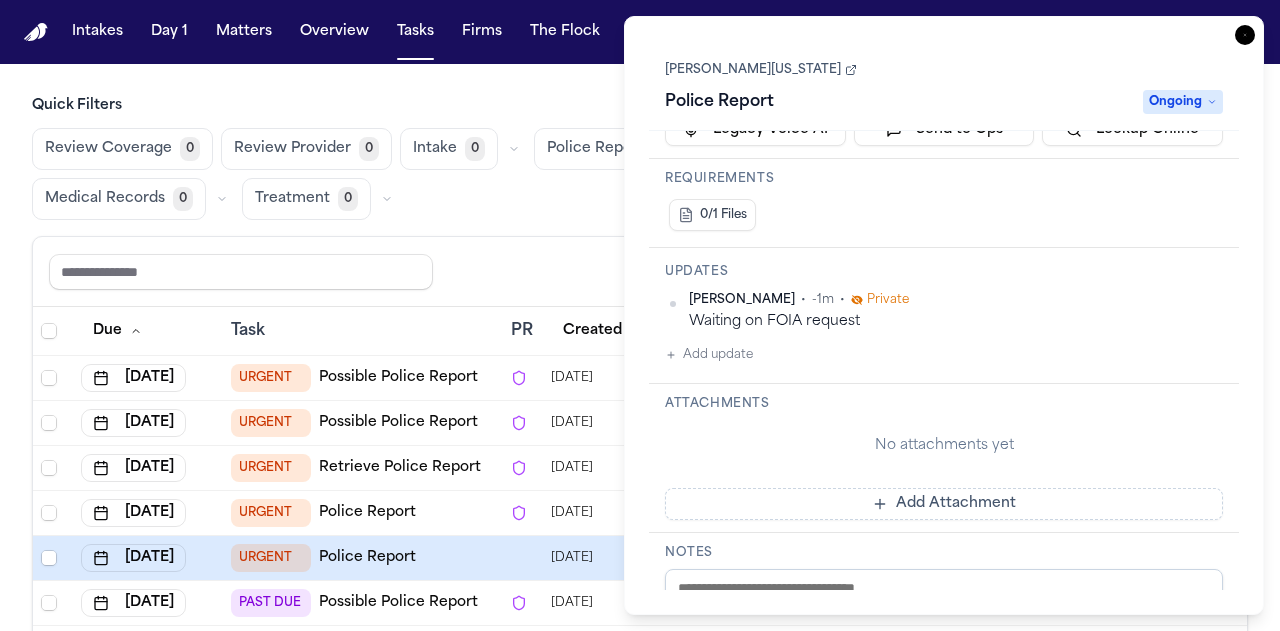 click on "Quick Filters Review Coverage 0 Review Provider 0 Intake 0 Police Reports 99 1P Insurance 0 3P Insurance 0 Medical Records 0 Treatment 0 Reset to default Clear all Add Task Due Task PR Created Group Matter Firm Updates Status 2 Assignee 2 Jul 25, 2025 URGENT Possible Police Report 07/14/2025 Police Report & Investigation Jeffrey Pickering Hecht 1  update Unknown   •  4d ago Pending LB Jul 28, 2025 URGENT Possible Police Report 07/22/2025 Police Report & Investigation Janetsy Amaya Steele Adams Hosman 2  update s Unknown   •  4d ago Pending LB Jul 28, 2025 URGENT Retrieve Police Report 07/09/2025 Police Report & Investigation Mattar Diagne Martello 1  update Bennett Northcutt   •  11d ago Ongoing LB Jul 28, 2025 URGENT Police Report 06/18/2025 Police Report & Investigation Melika Razavi Hecht 1  update Adam Franck   •  38d ago Pending LB Aug 4, 2025 URGENT Police Report 07/07/2025 Police Report & Investigation Shimon Washington Michigan Auto Law 1  update Lina Becerra   •  Just now Ongoing LB 7 s   3" at bounding box center (640, 407) 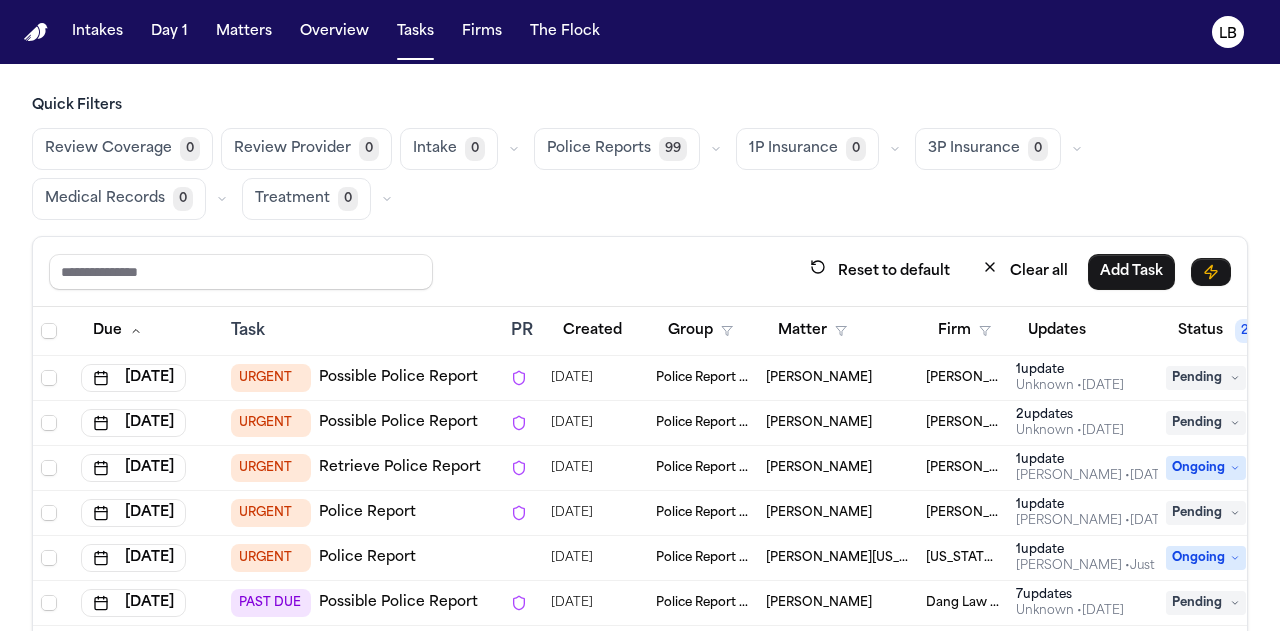 click on "Police Report & Investigation" at bounding box center [703, 558] 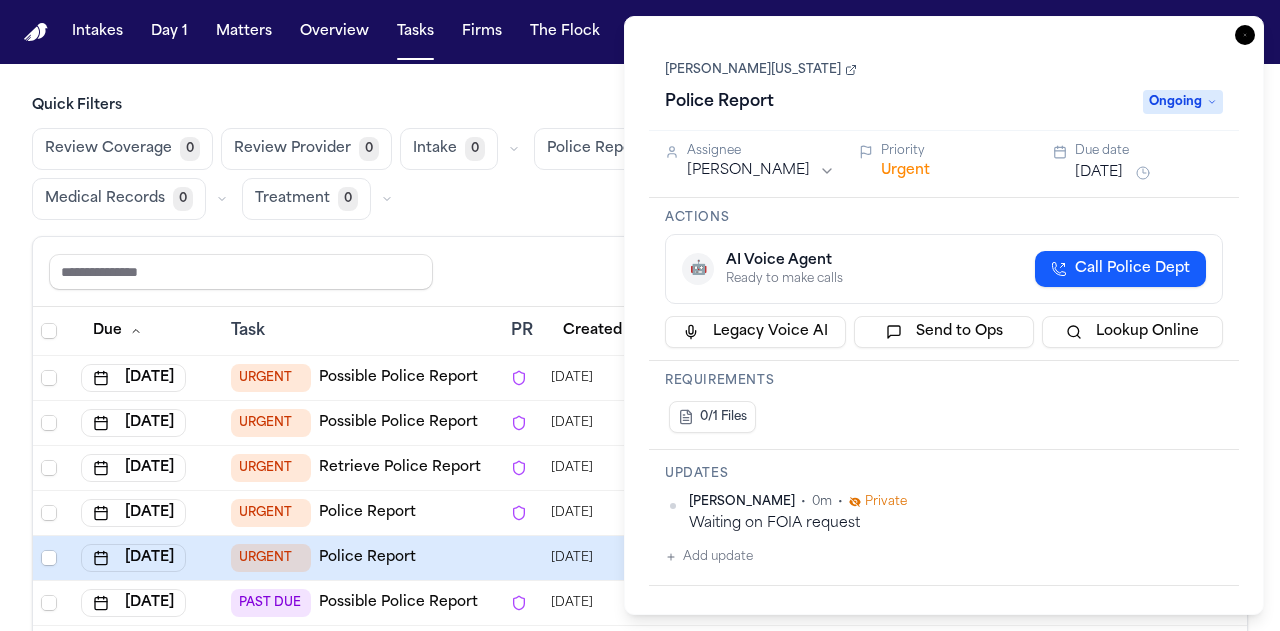 click on "Shimon Washington Police Report Ongoing" at bounding box center [944, 87] 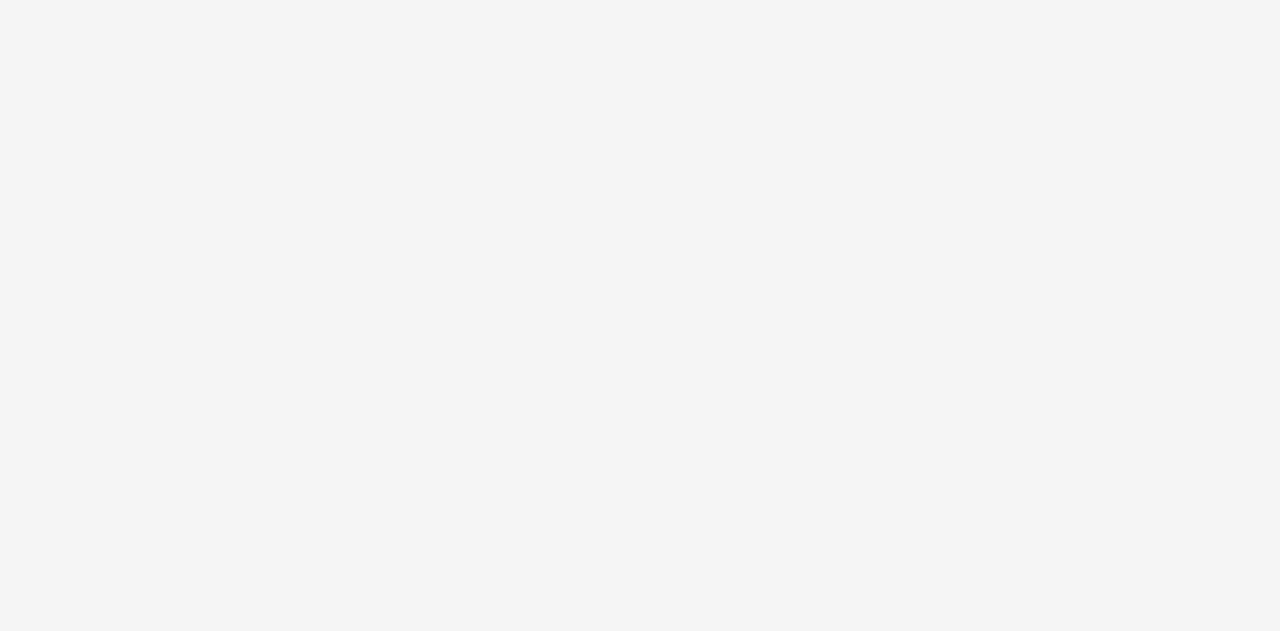 scroll, scrollTop: 0, scrollLeft: 0, axis: both 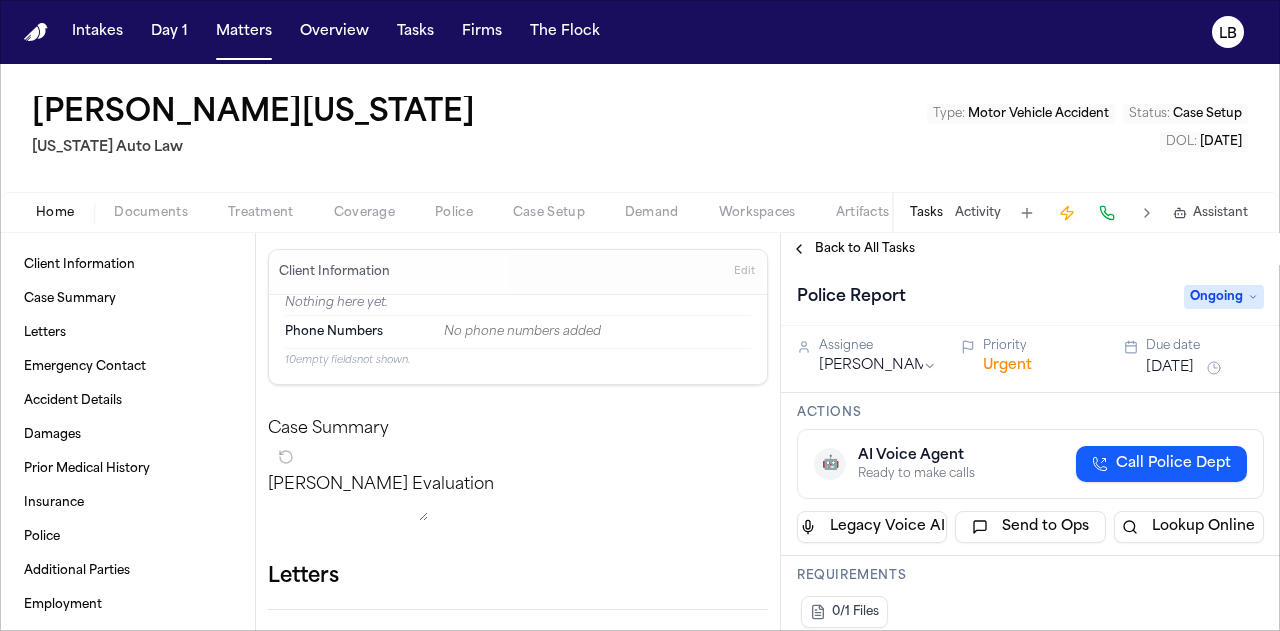 click on "Tasks" at bounding box center [926, 213] 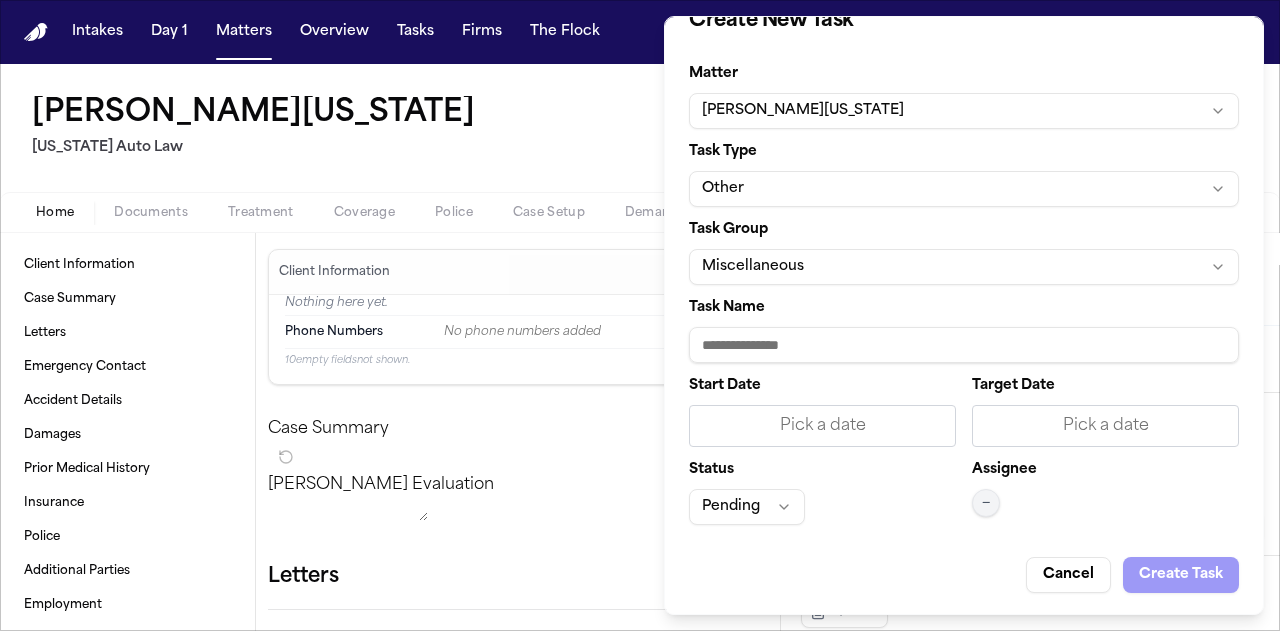 scroll, scrollTop: 0, scrollLeft: 0, axis: both 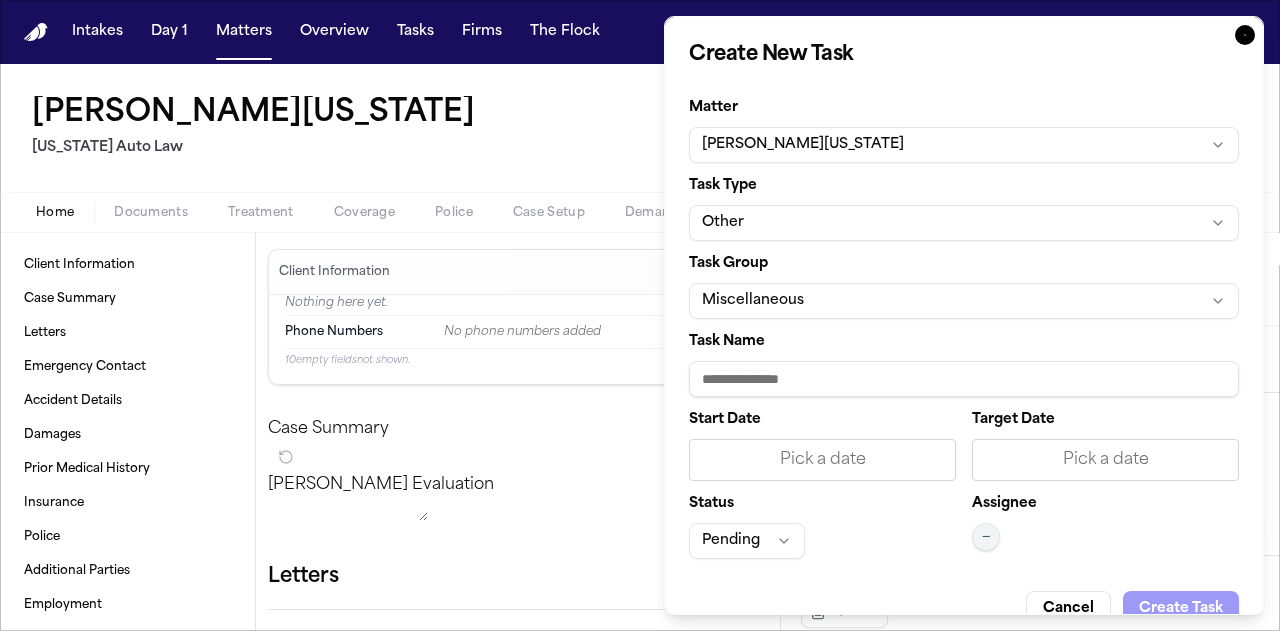 click 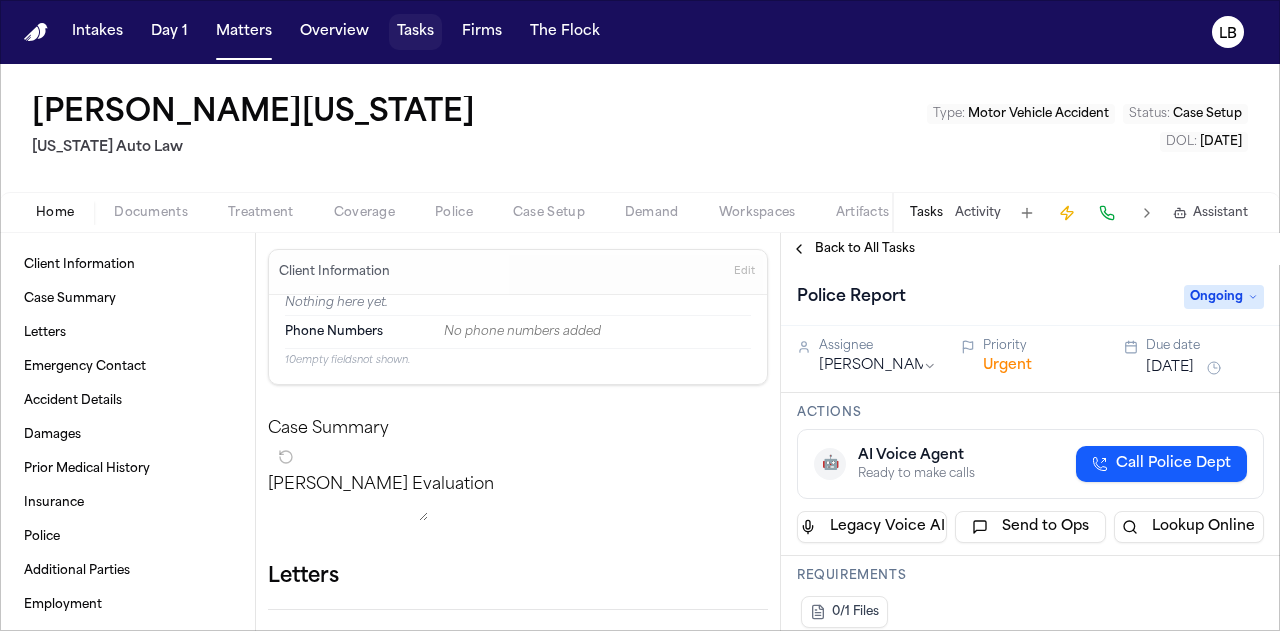click on "Tasks" at bounding box center [415, 32] 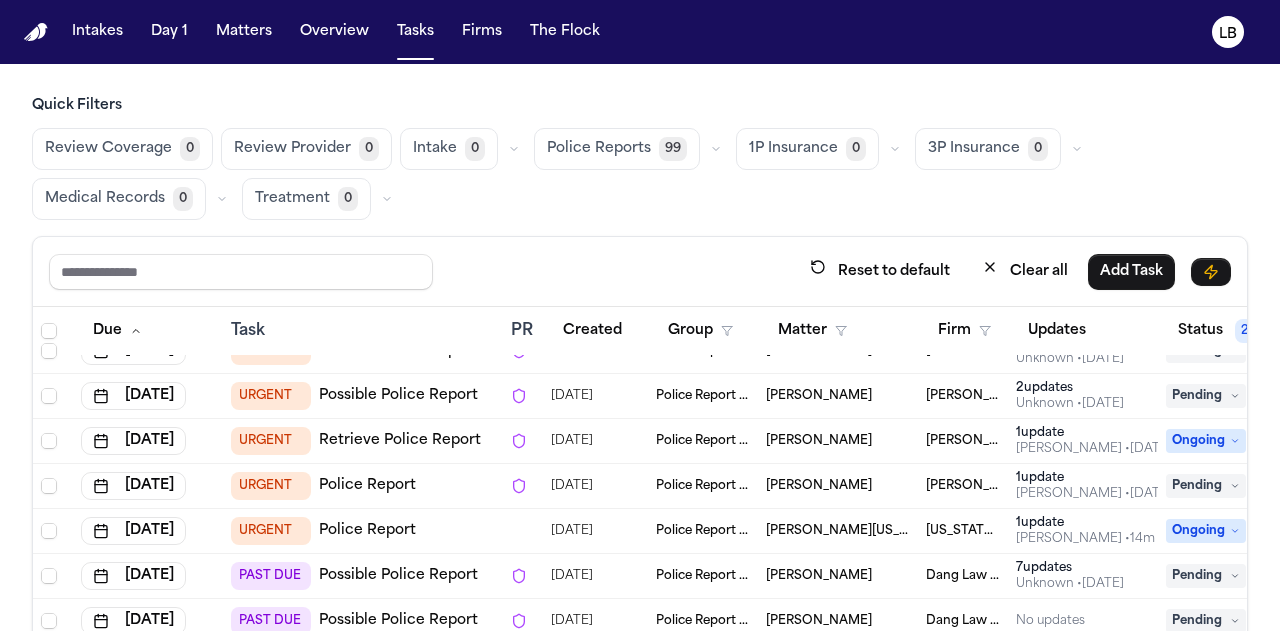 scroll, scrollTop: 24, scrollLeft: 0, axis: vertical 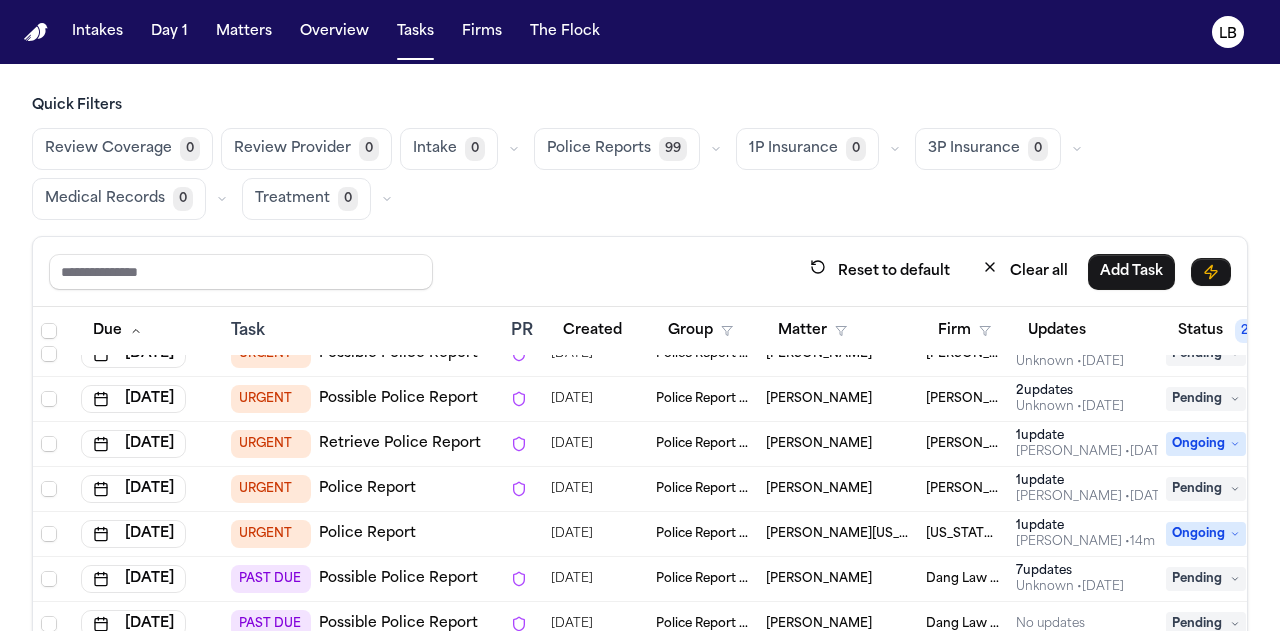 click on "[PERSON_NAME]" at bounding box center (819, 489) 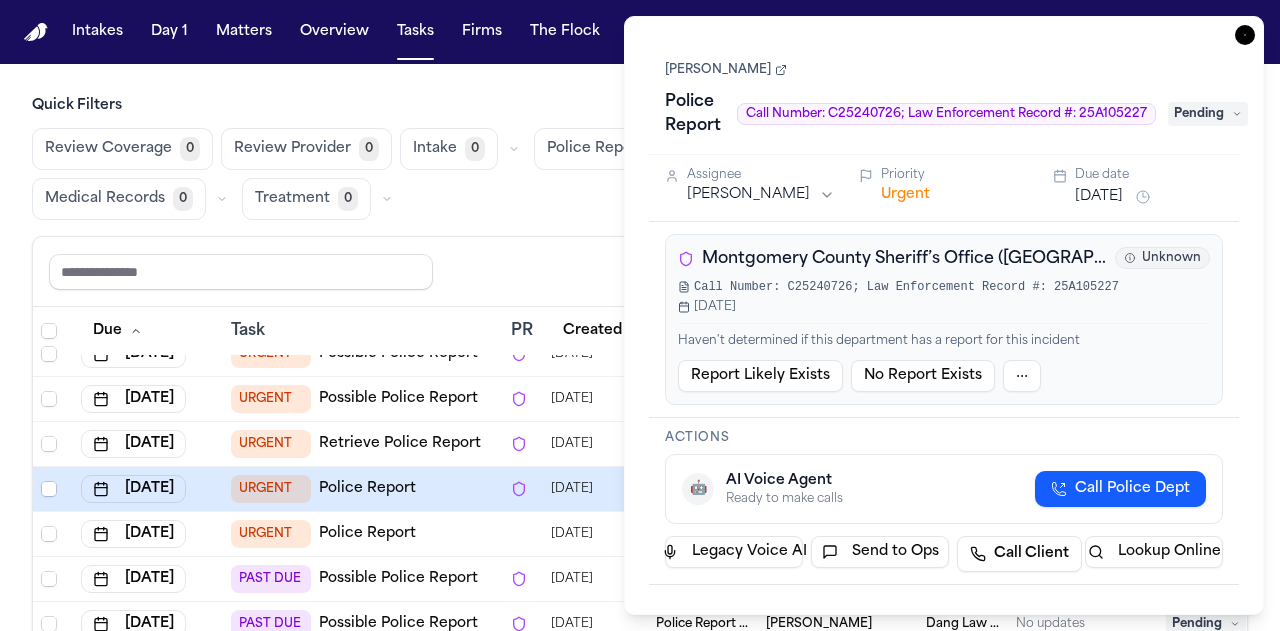 click on "[PERSON_NAME]" at bounding box center [726, 70] 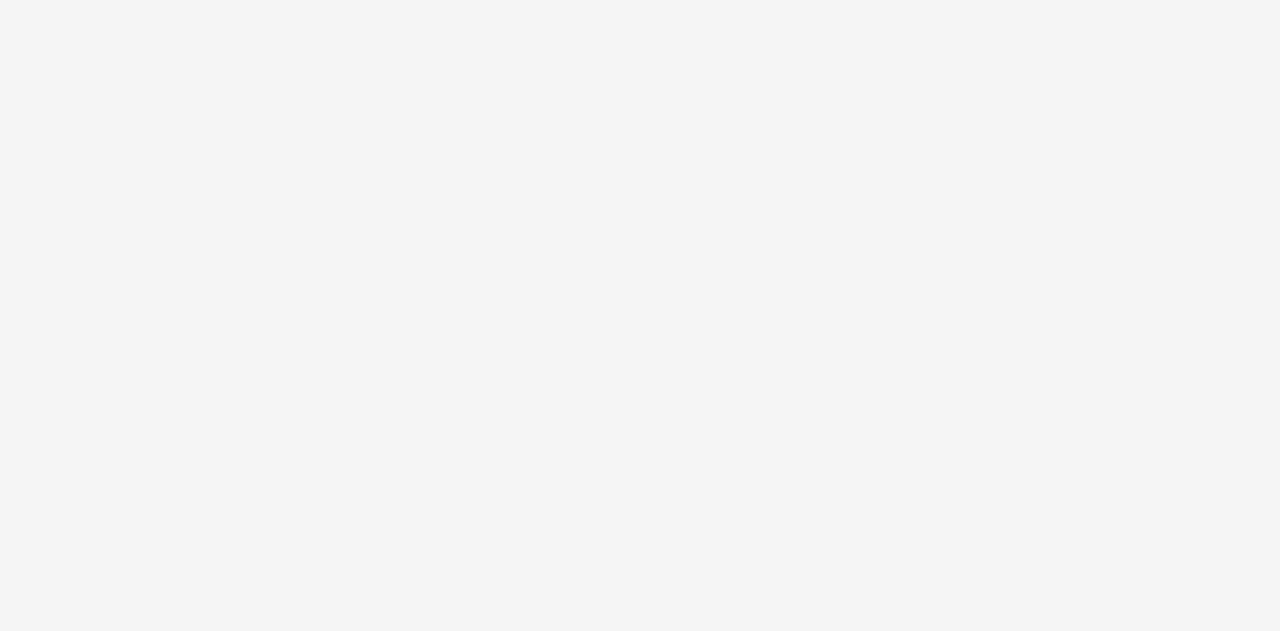 scroll, scrollTop: 0, scrollLeft: 0, axis: both 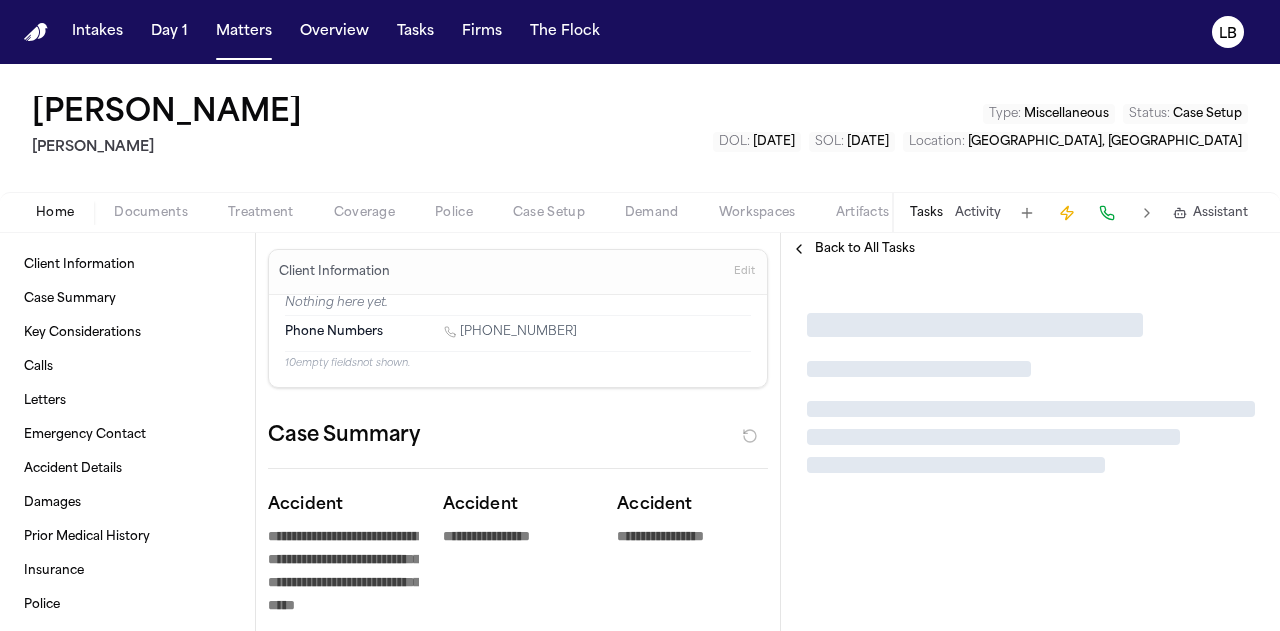 type on "*" 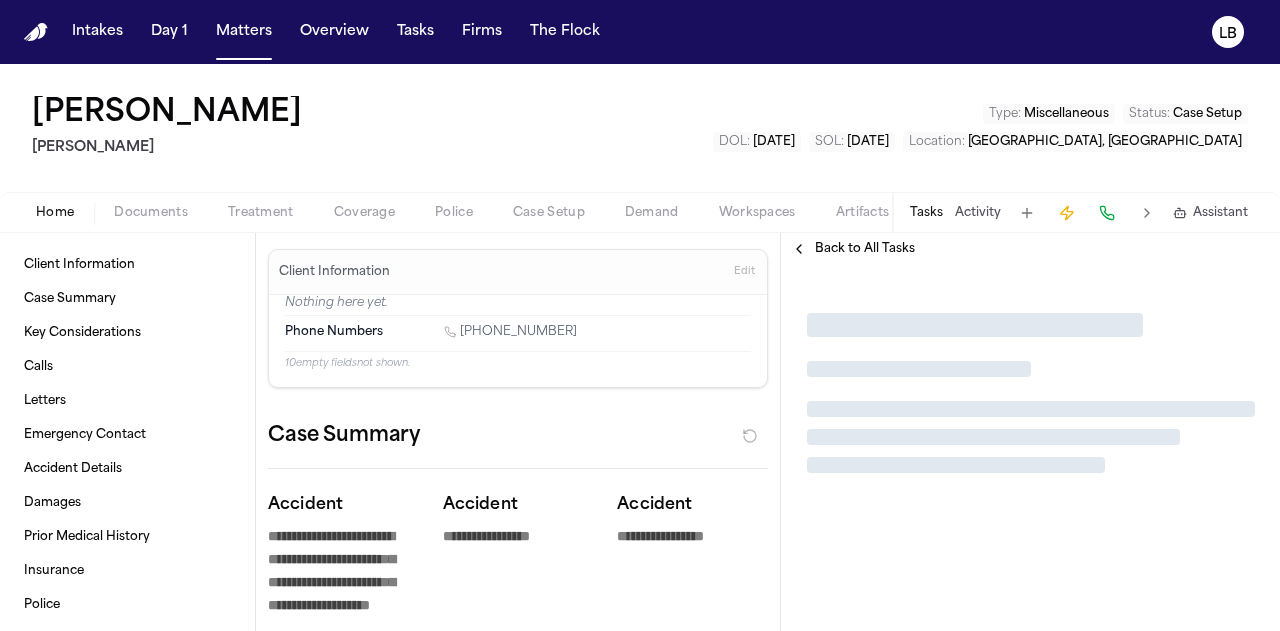 type on "*" 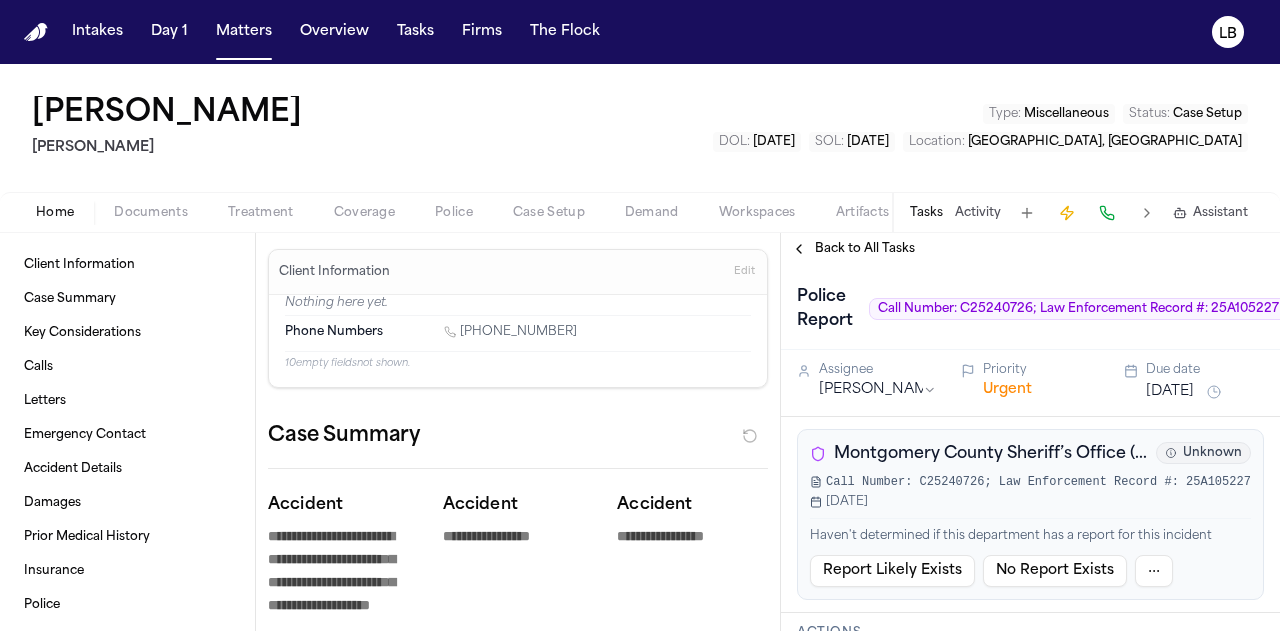 type on "*" 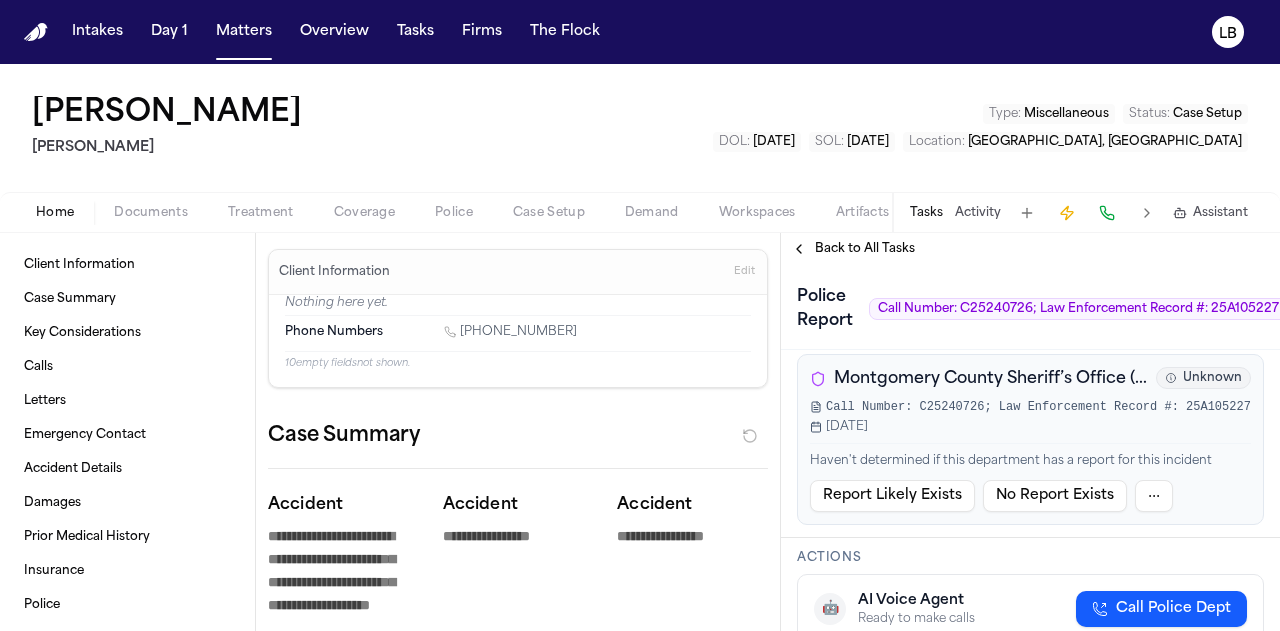 scroll, scrollTop: 76, scrollLeft: 0, axis: vertical 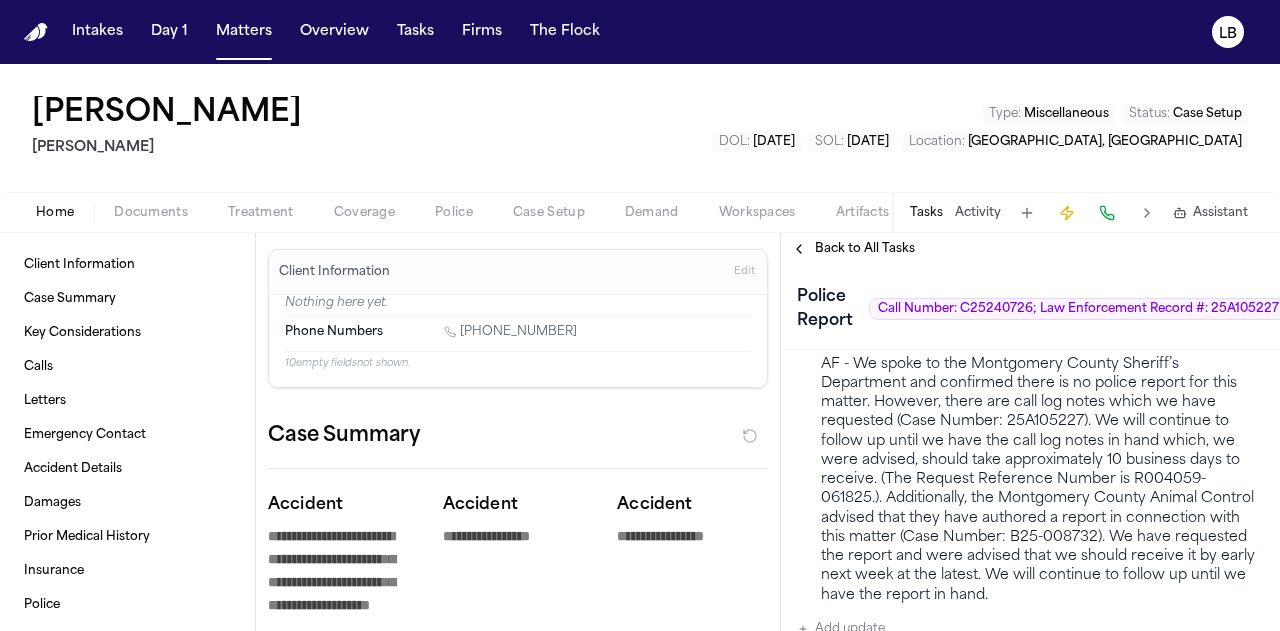 click on "AF - We spoke to the Montgomery County Sheriff’s Department and confirmed there is no police report for this matter. However, there  are call log notes which we have requested (Case Number: 25A105227). We will continue to follow up until we have the call log notes in hand which, we were advised, should take approximately 10 business days to receive. (The Request Reference Number is R004059-061825.). Additionally, the Montgomery County Animal Control advised that they have authored a report in connection with this matter (Case Number: B25-008732). We have requested the report and were advised that we should receive it by early next week at the latest. We will continue to follow up until we have the report in hand." at bounding box center (1042, 480) 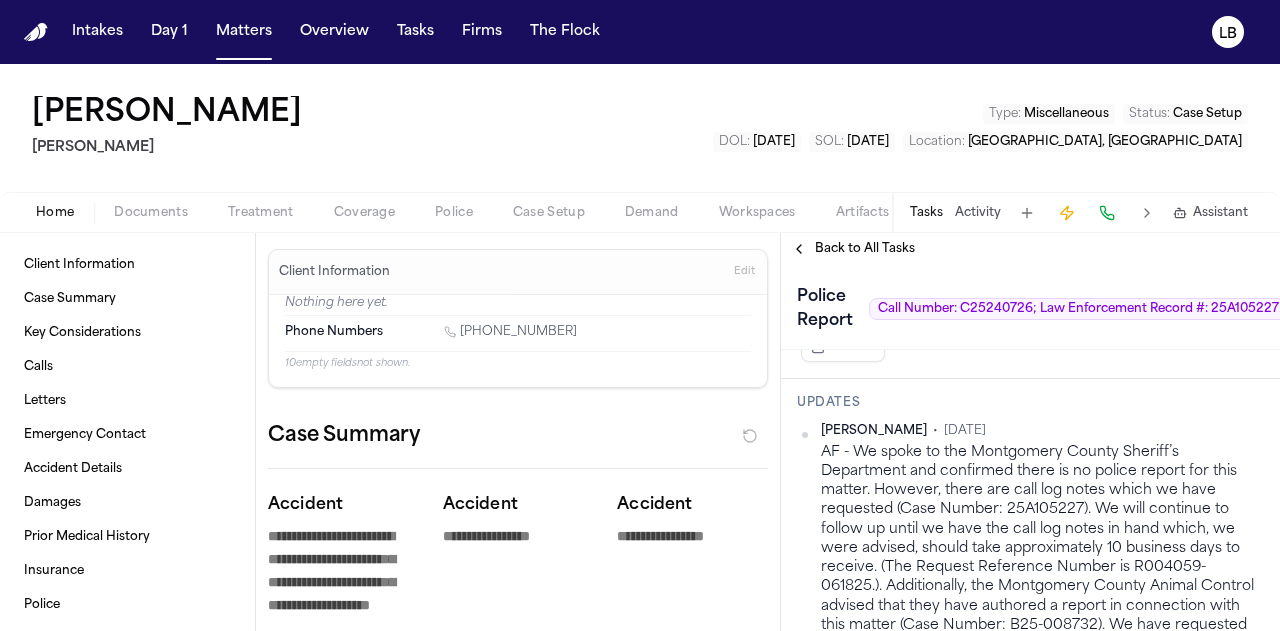 scroll, scrollTop: 529, scrollLeft: 0, axis: vertical 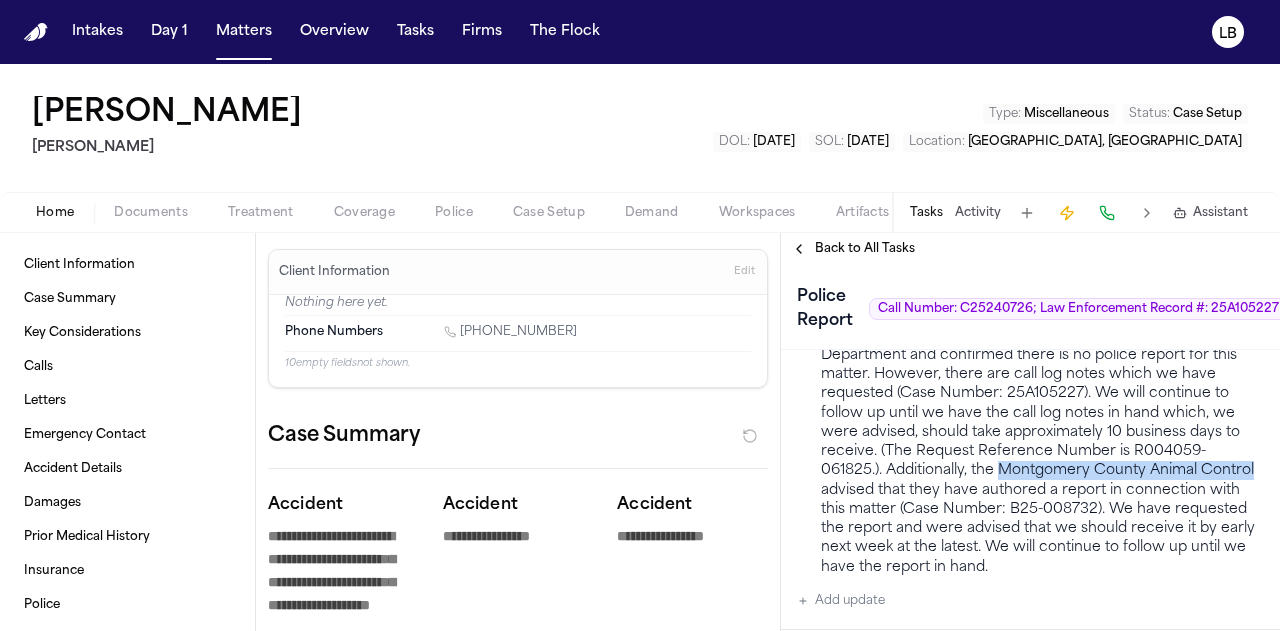 drag, startPoint x: 1002, startPoint y: 579, endPoint x: 872, endPoint y: 487, distance: 159.26079 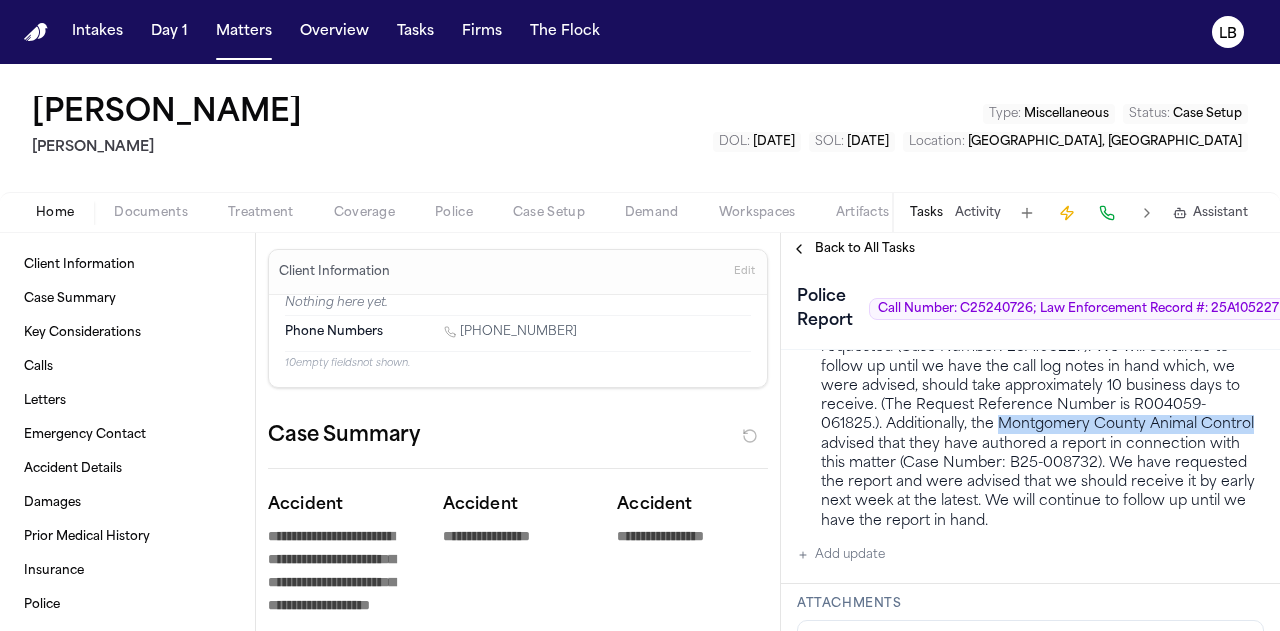 scroll, scrollTop: 692, scrollLeft: 0, axis: vertical 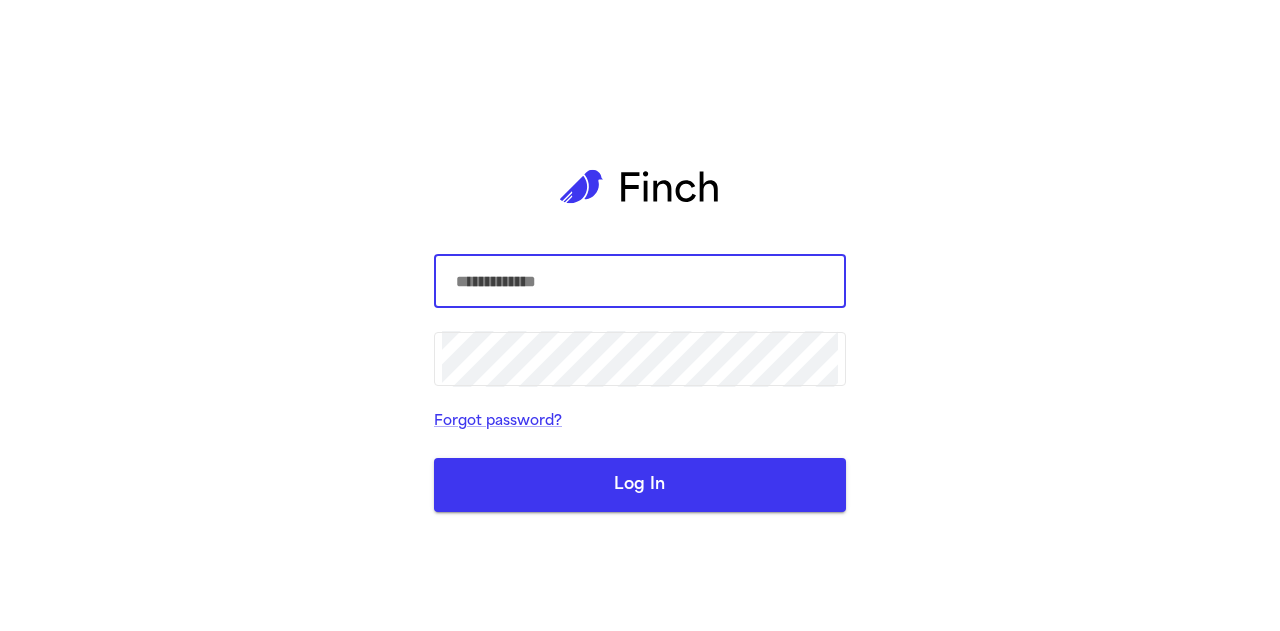 type on "**********" 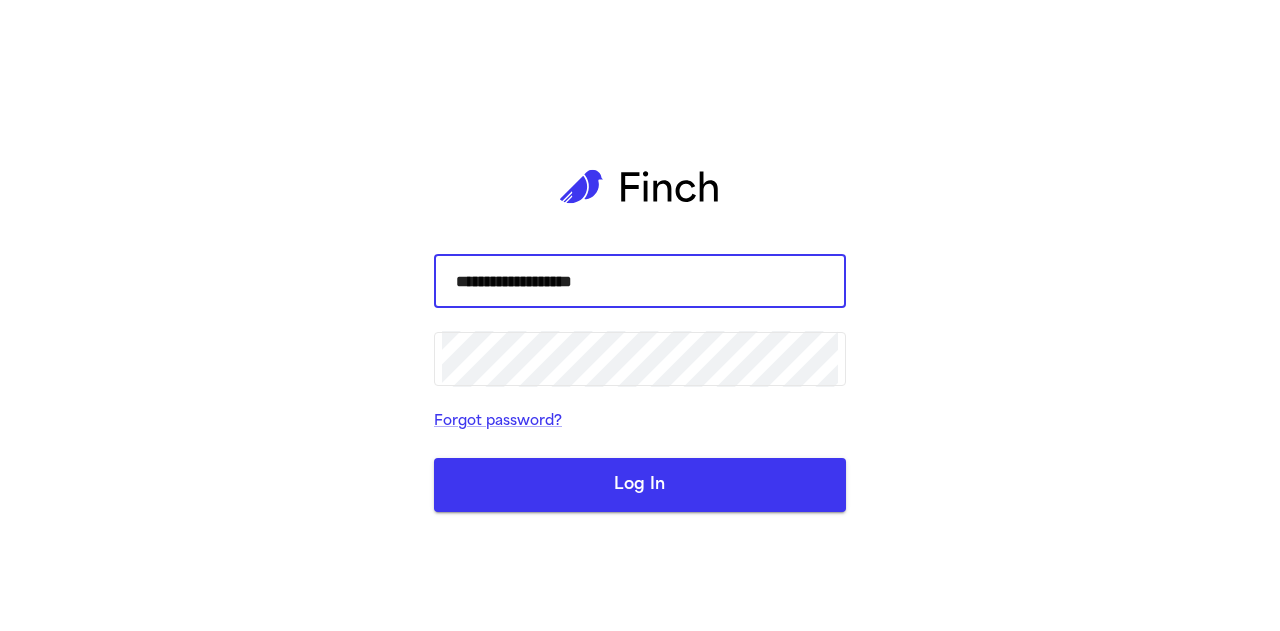 click on "Log In" at bounding box center (640, 485) 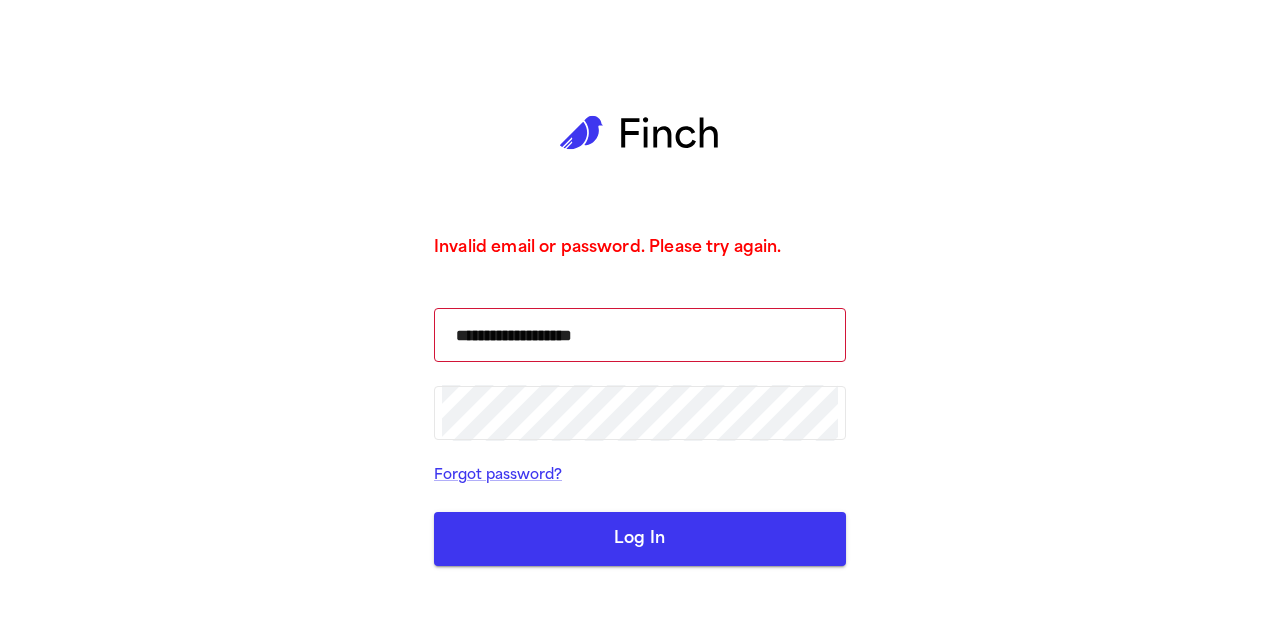 click on "Log In" at bounding box center [640, 539] 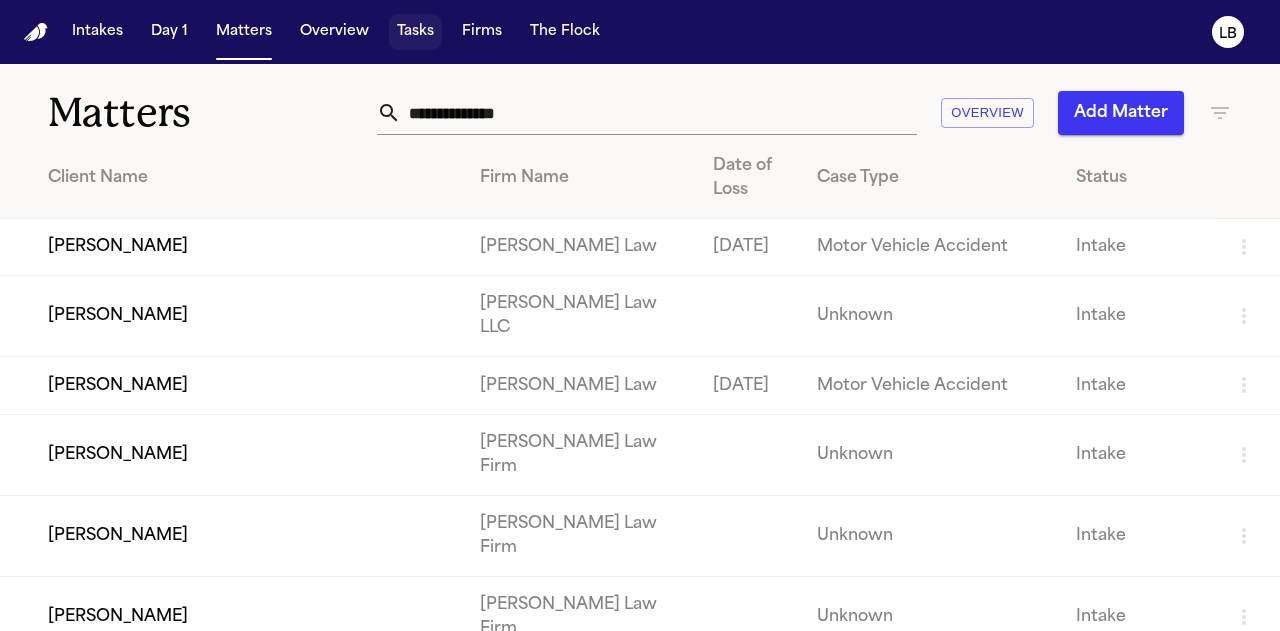 click on "Tasks" at bounding box center [415, 32] 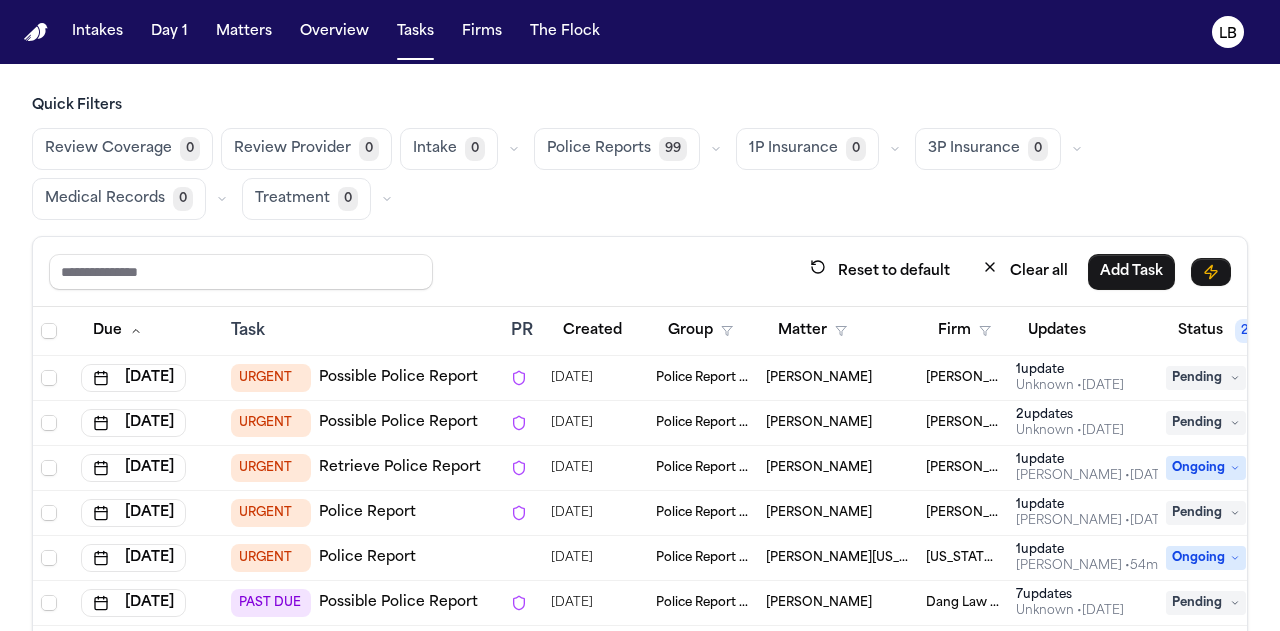 click on "[PERSON_NAME]" at bounding box center (838, 513) 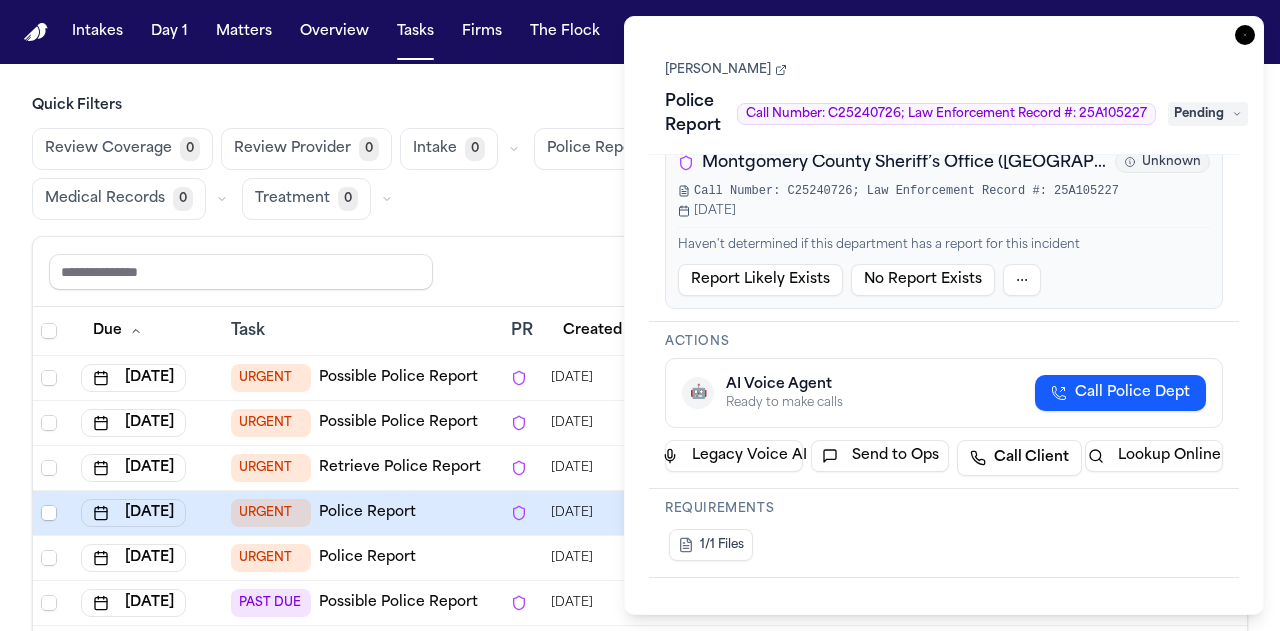scroll, scrollTop: 103, scrollLeft: 0, axis: vertical 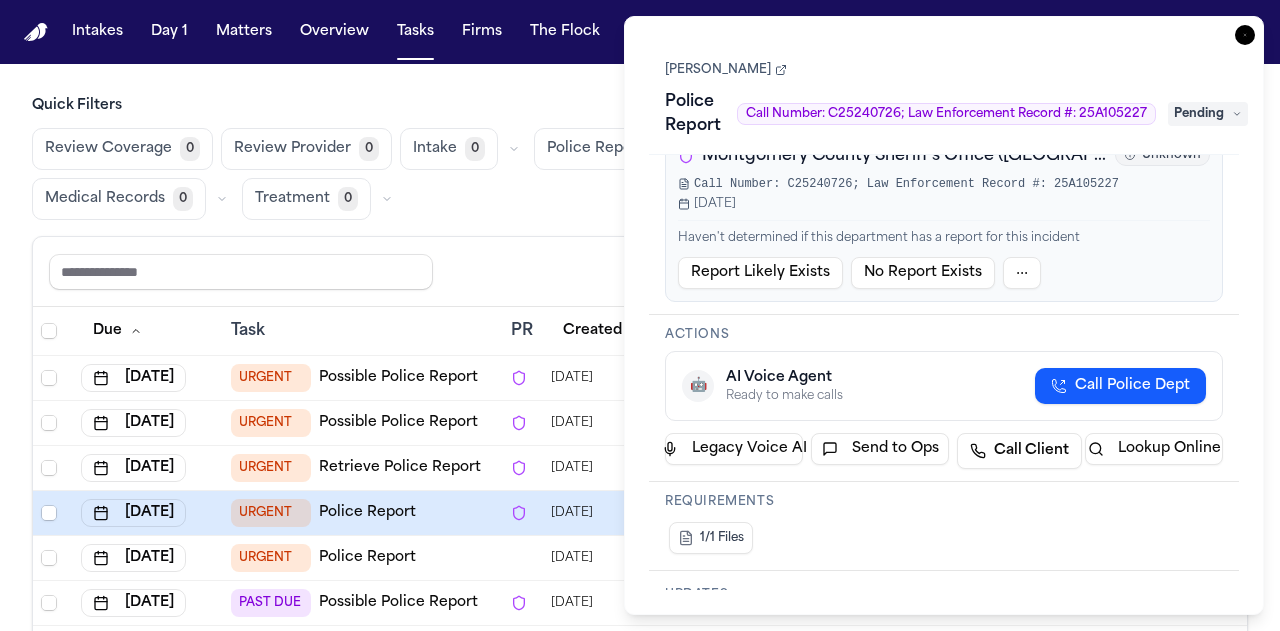 click 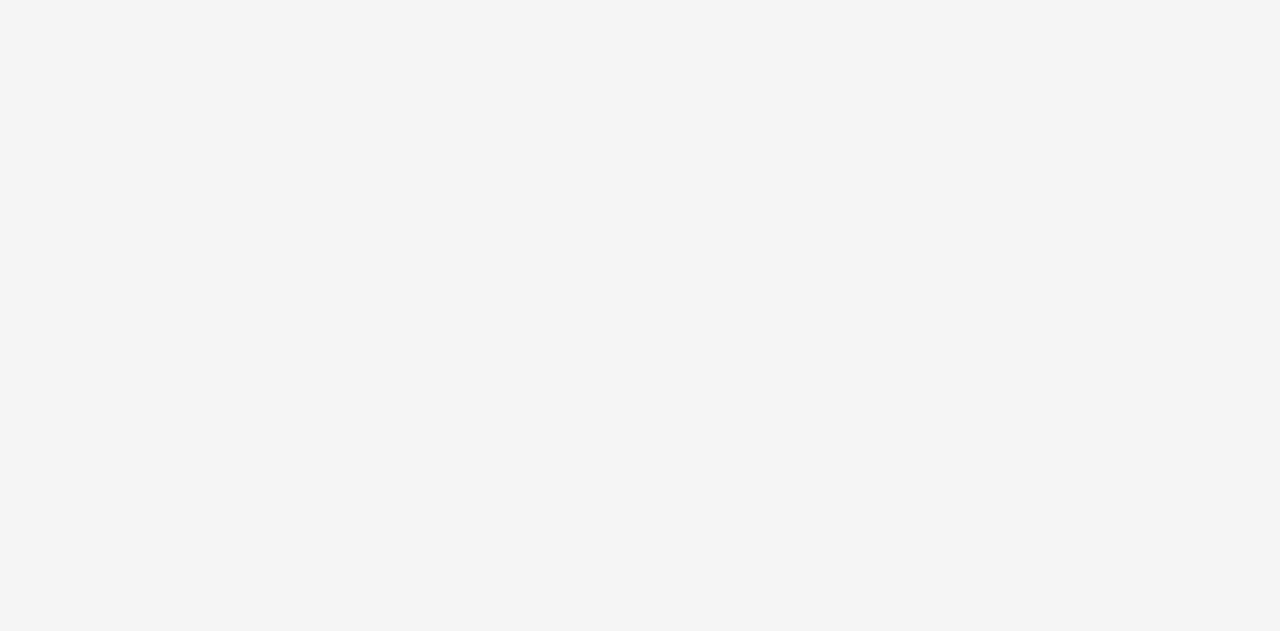 scroll, scrollTop: 0, scrollLeft: 0, axis: both 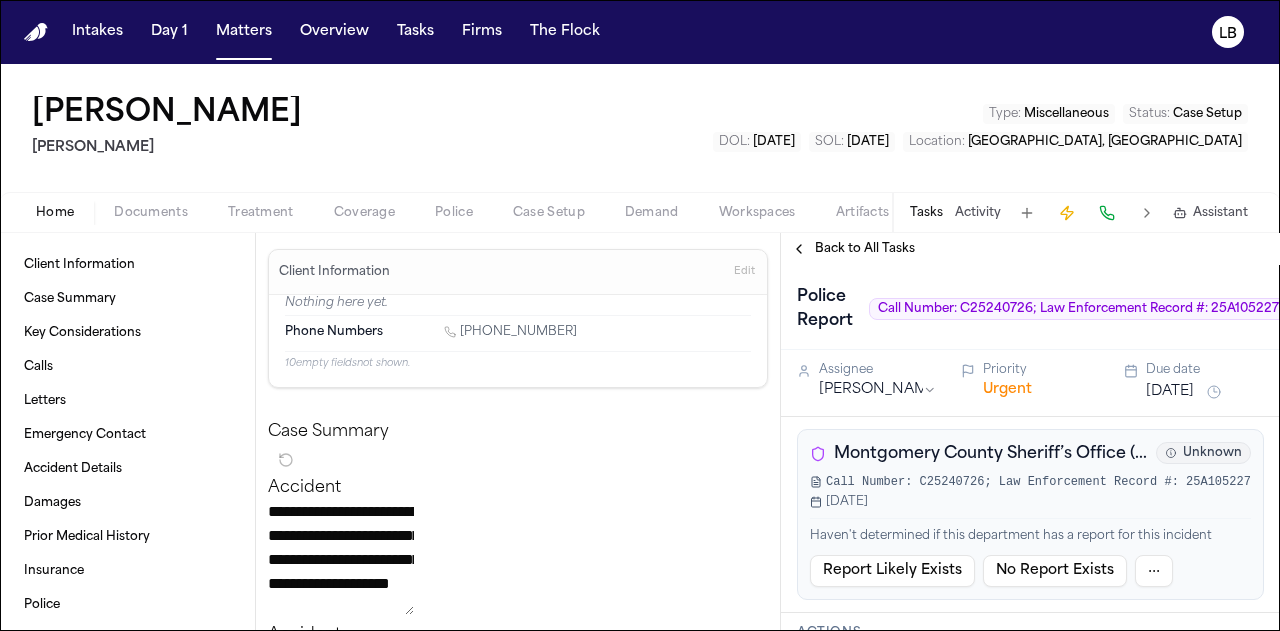 click on "Activity" at bounding box center (978, 213) 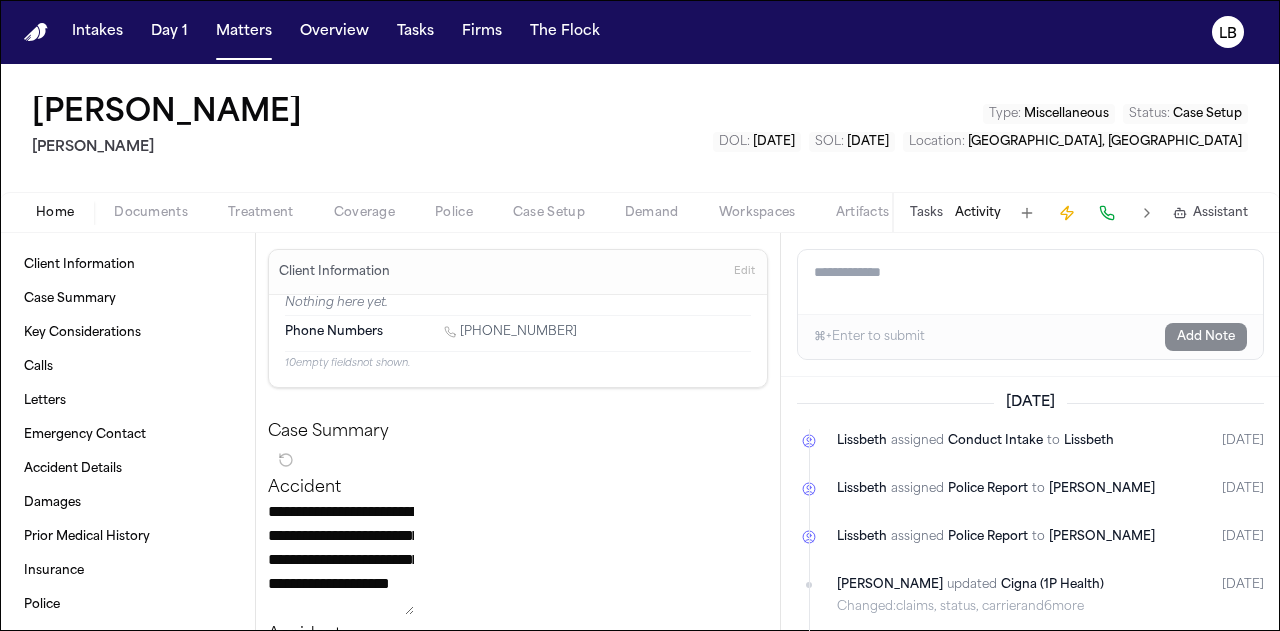 click on "Add a note to this matter" at bounding box center [1030, 282] 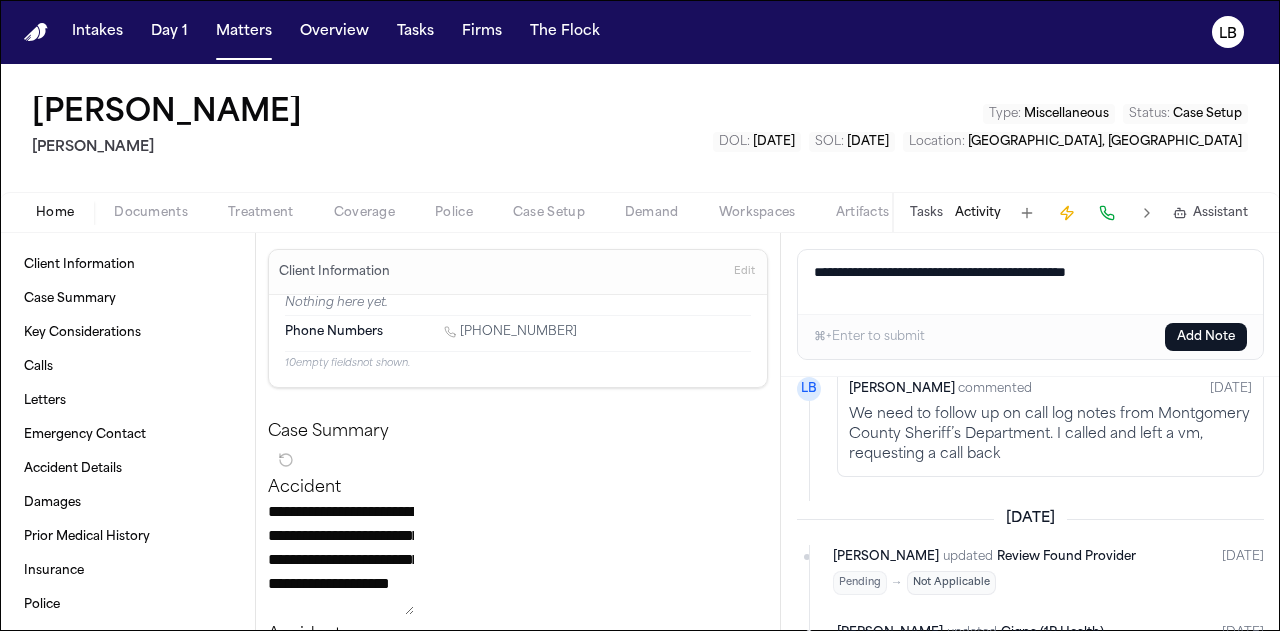 scroll, scrollTop: 279, scrollLeft: 0, axis: vertical 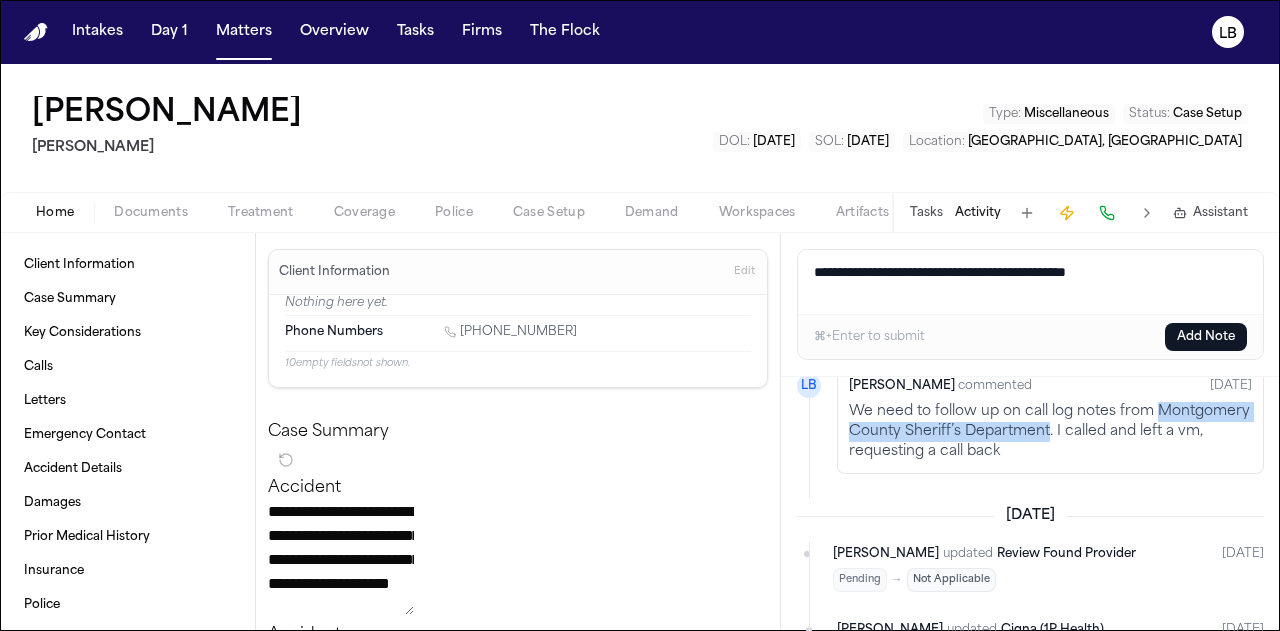 drag, startPoint x: 851, startPoint y: 425, endPoint x: 1144, endPoint y: 425, distance: 293 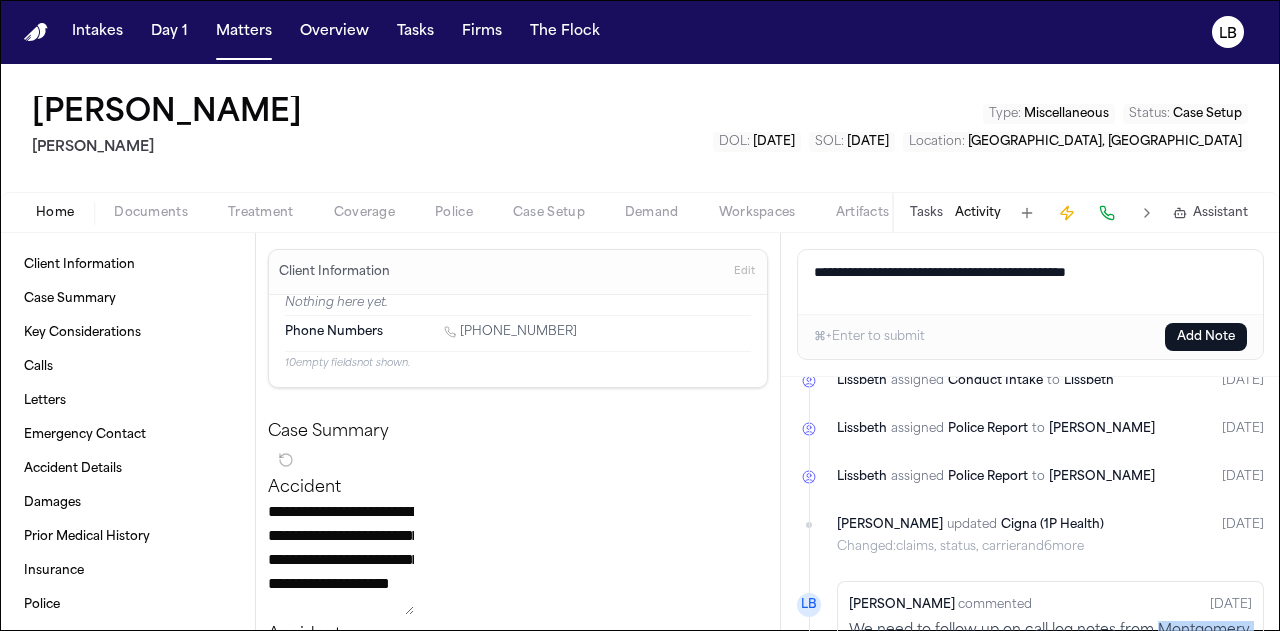 scroll, scrollTop: 0, scrollLeft: 0, axis: both 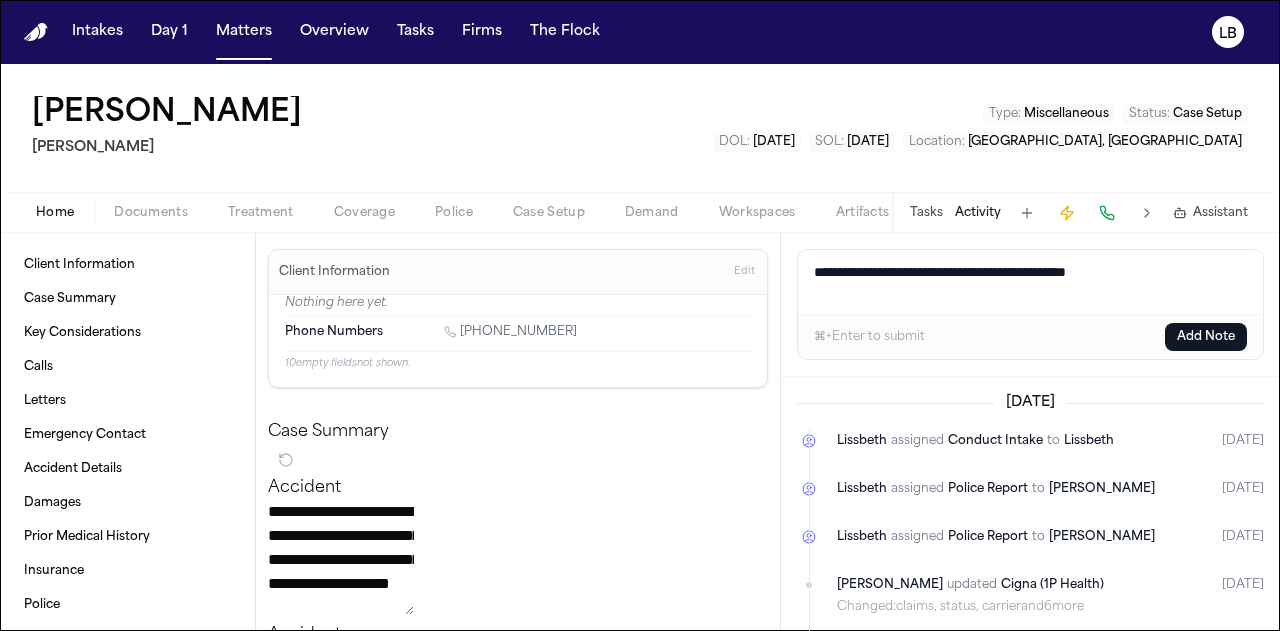 click on "**********" at bounding box center [1031, 282] 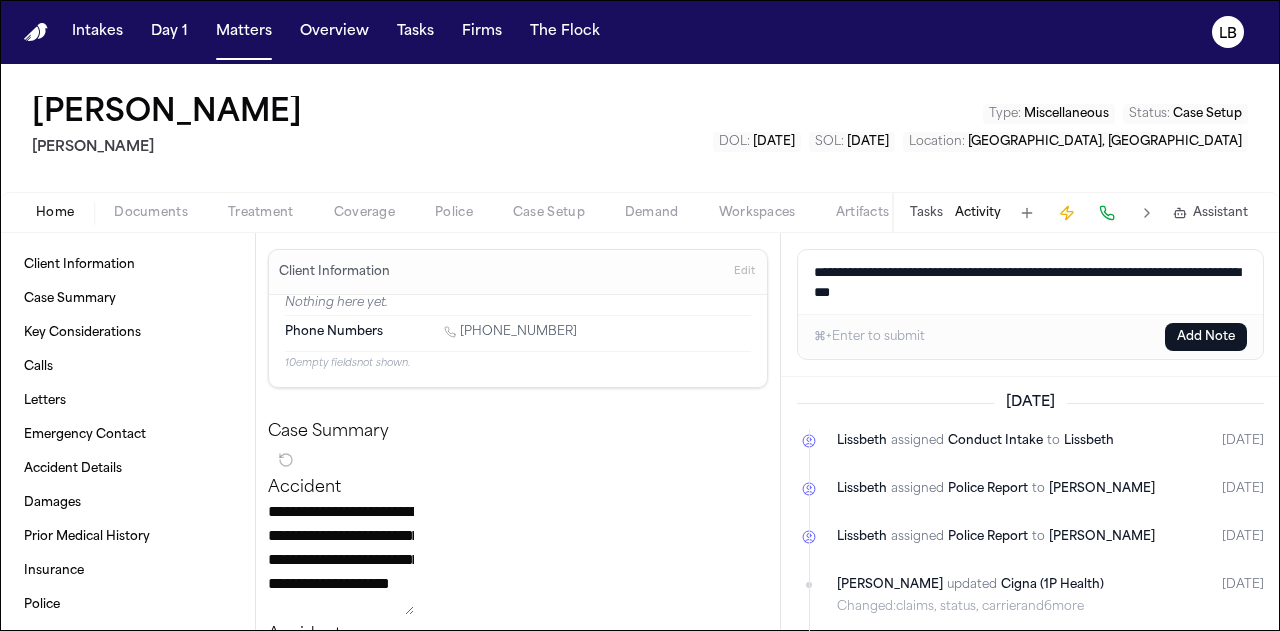 click on "**********" at bounding box center [1031, 282] 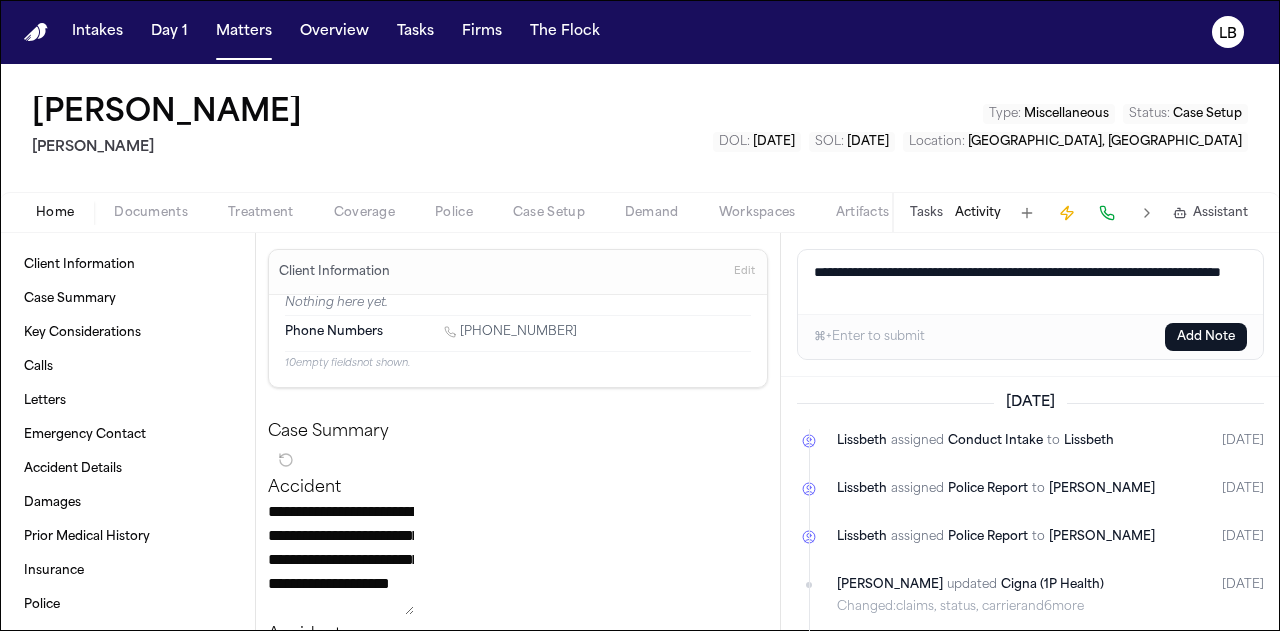 click on "**********" at bounding box center (1031, 282) 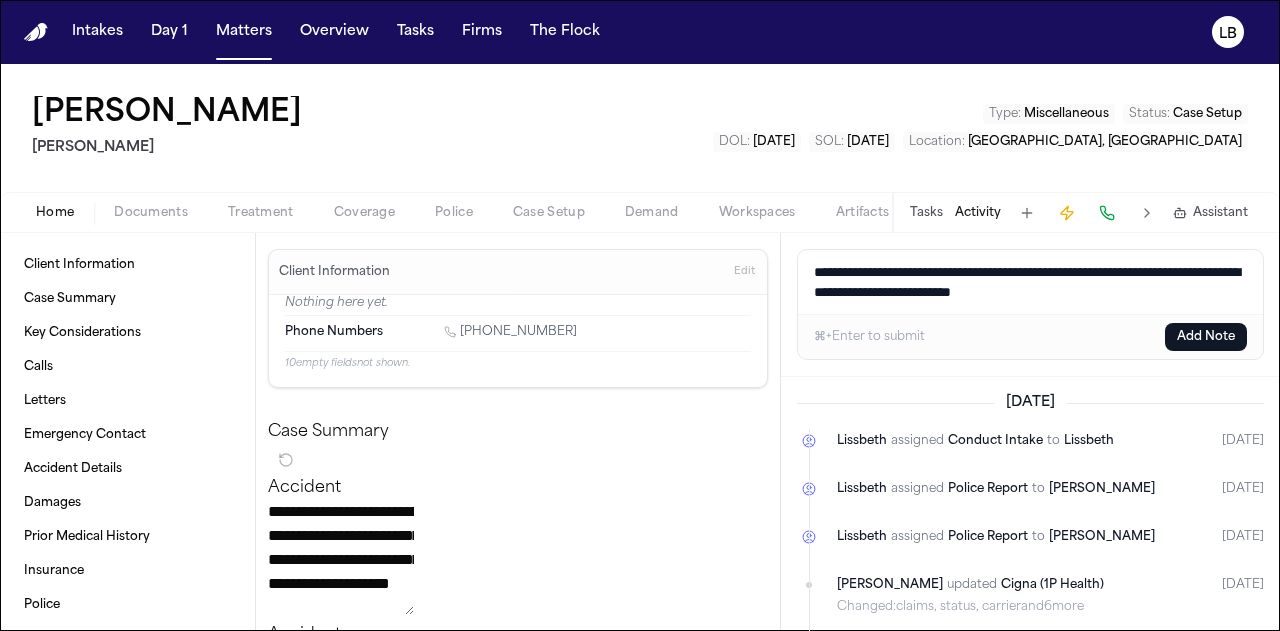 type on "**********" 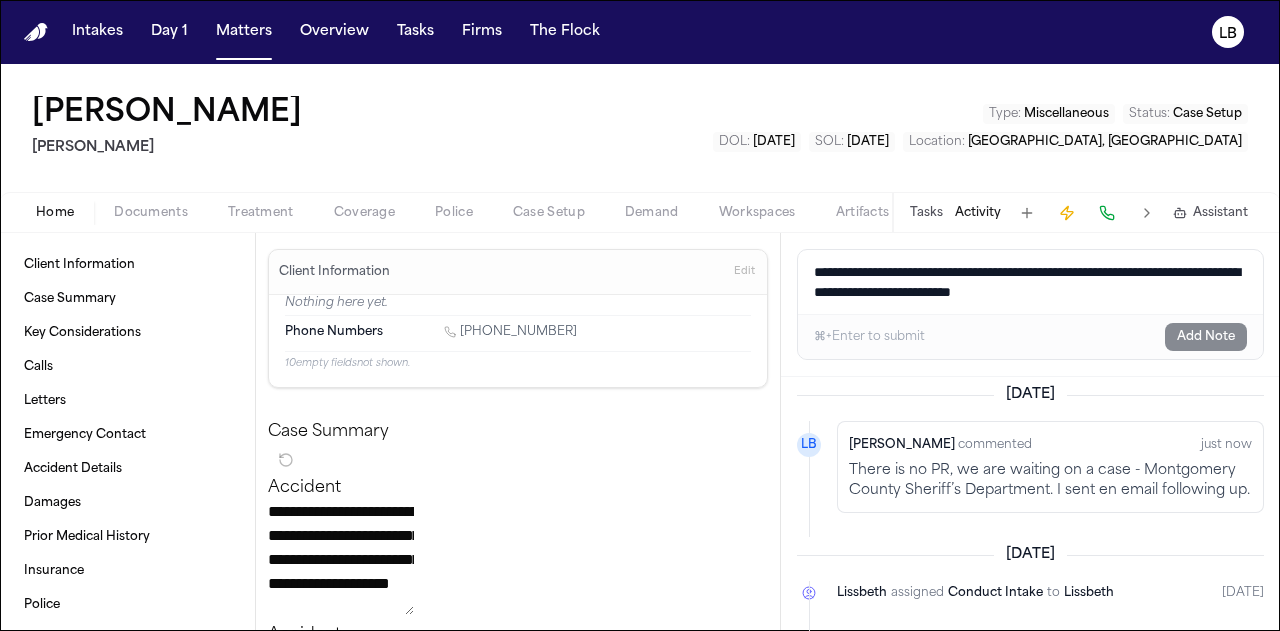 scroll, scrollTop: 0, scrollLeft: 0, axis: both 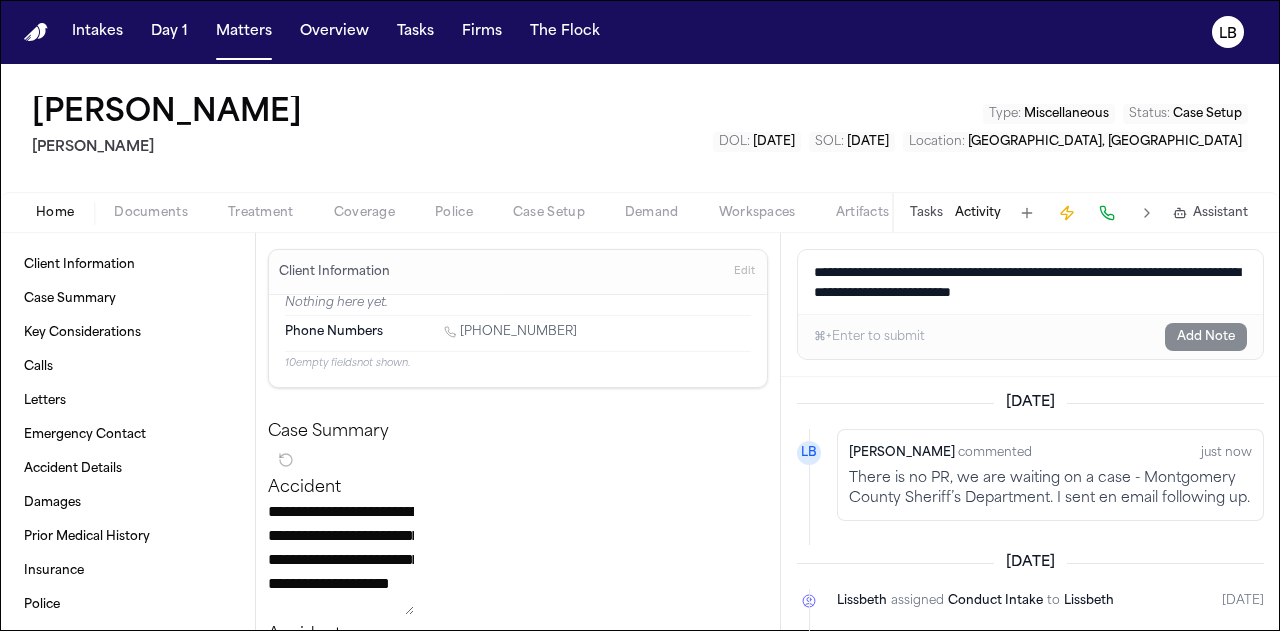 click on "There is no PR, we are waiting on a case - Montgomery County Sheriff’s Department. I sent en email following up." at bounding box center [1050, 489] 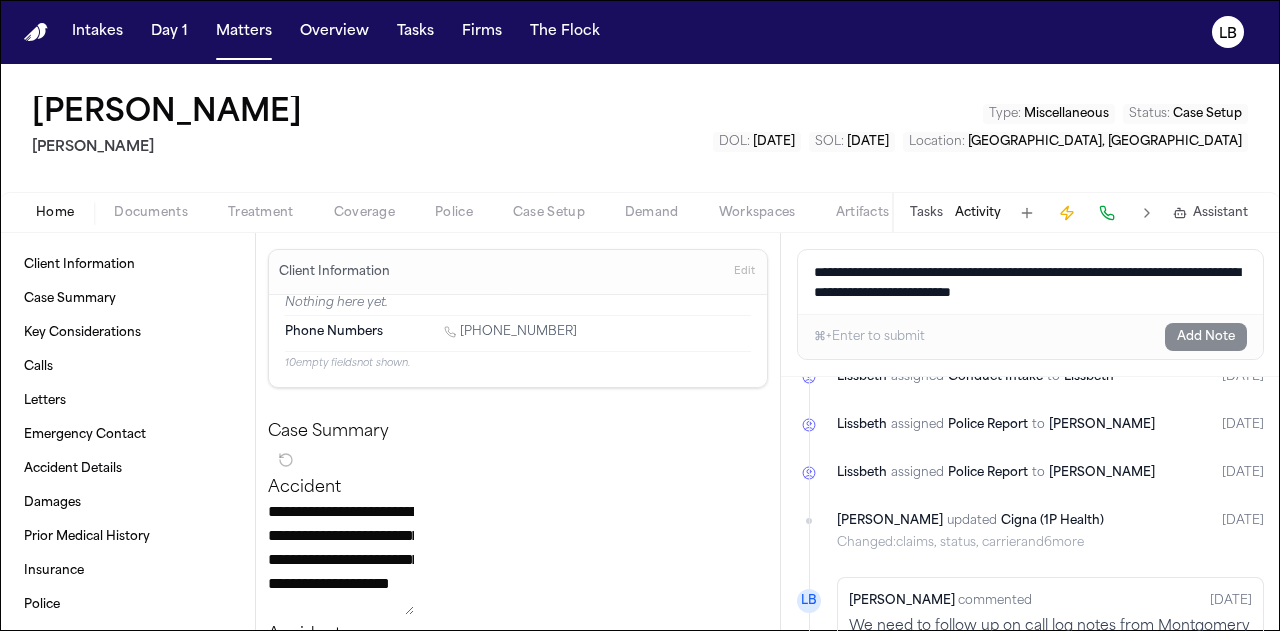 scroll, scrollTop: 0, scrollLeft: 0, axis: both 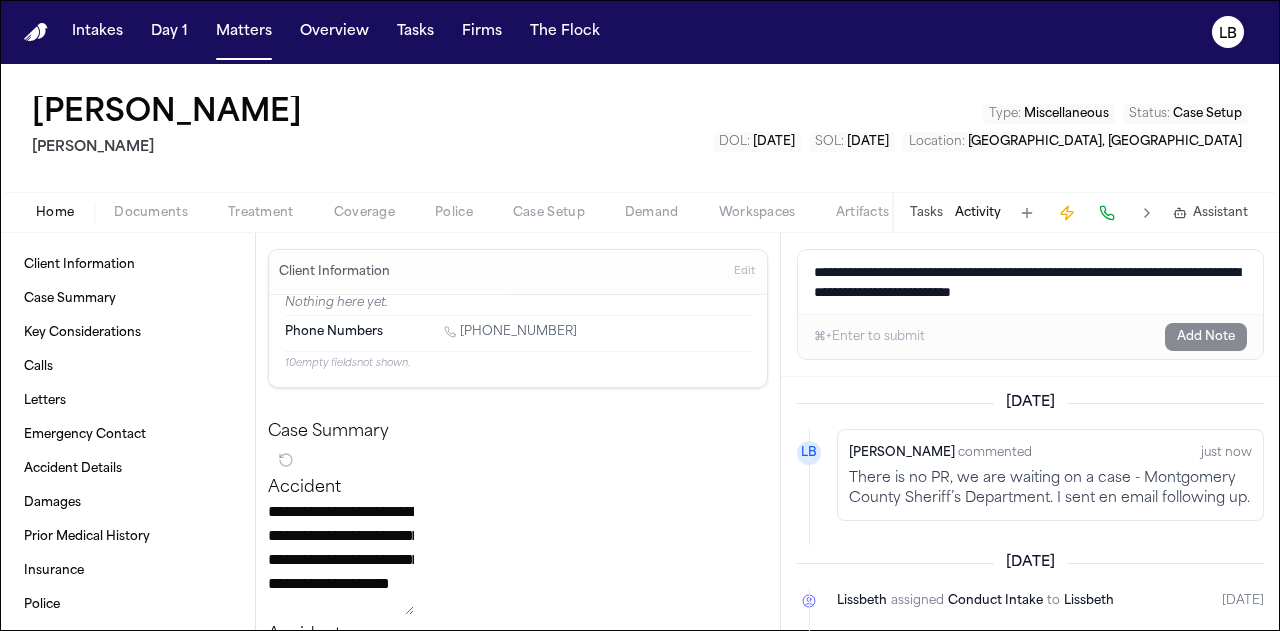 click on "Activity" at bounding box center (978, 213) 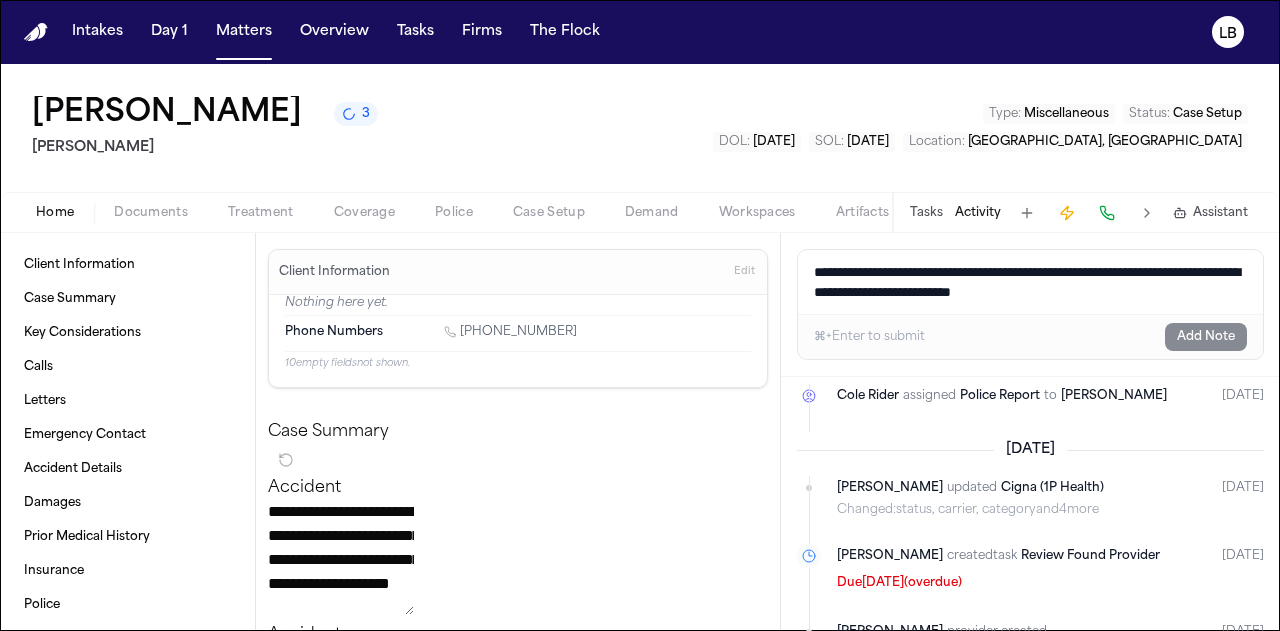 scroll, scrollTop: 2401, scrollLeft: 0, axis: vertical 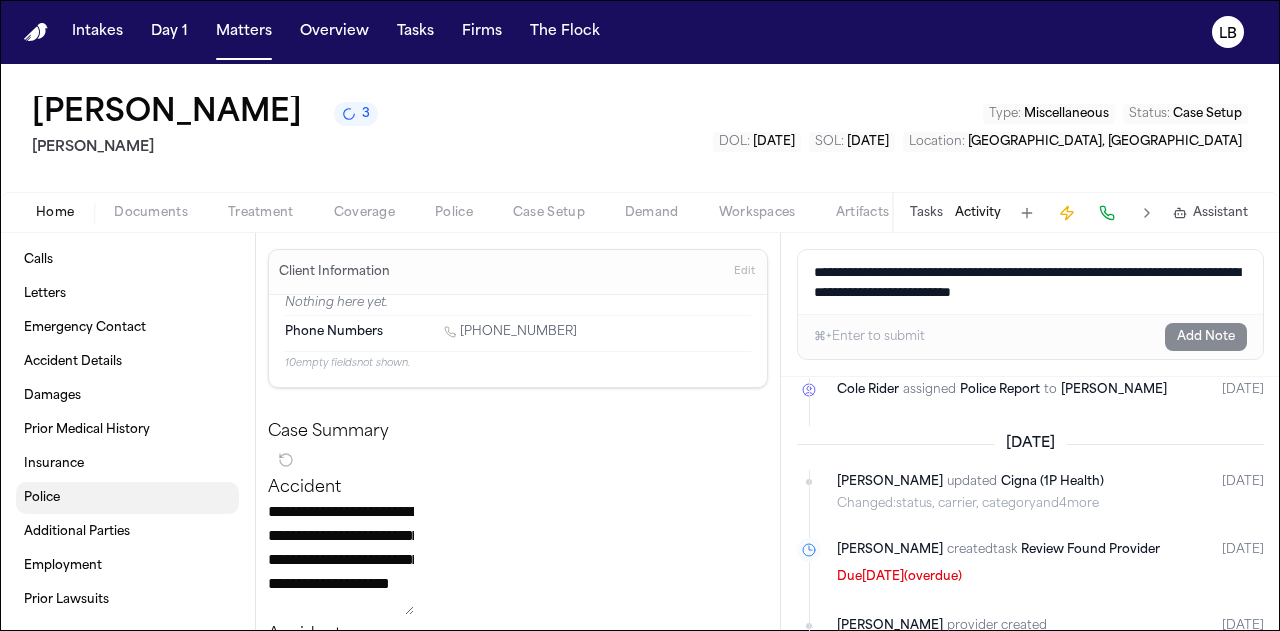 click on "Police" at bounding box center (127, 498) 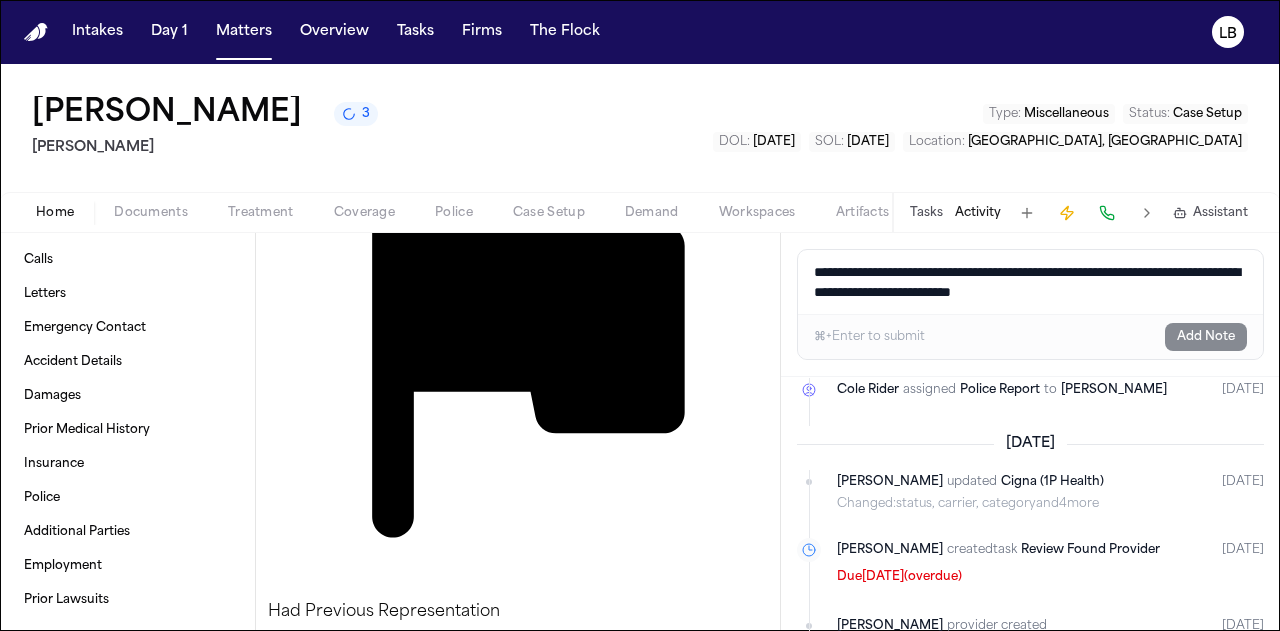 scroll, scrollTop: 4780, scrollLeft: 0, axis: vertical 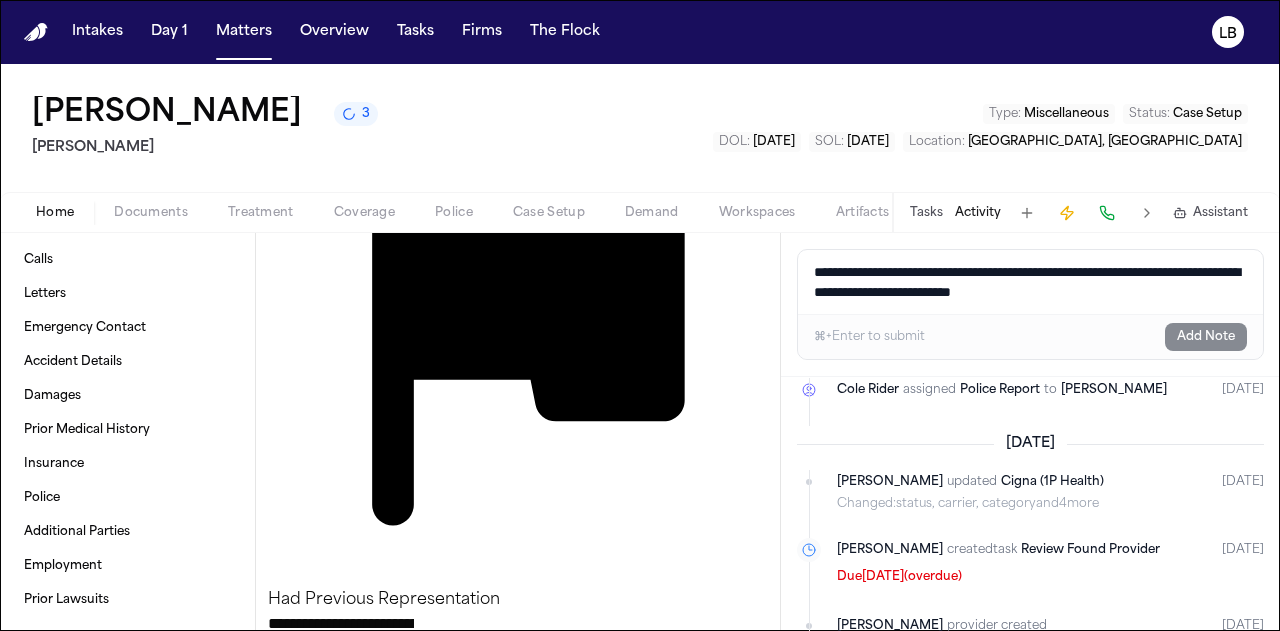 drag, startPoint x: 674, startPoint y: 478, endPoint x: 678, endPoint y: 561, distance: 83.09633 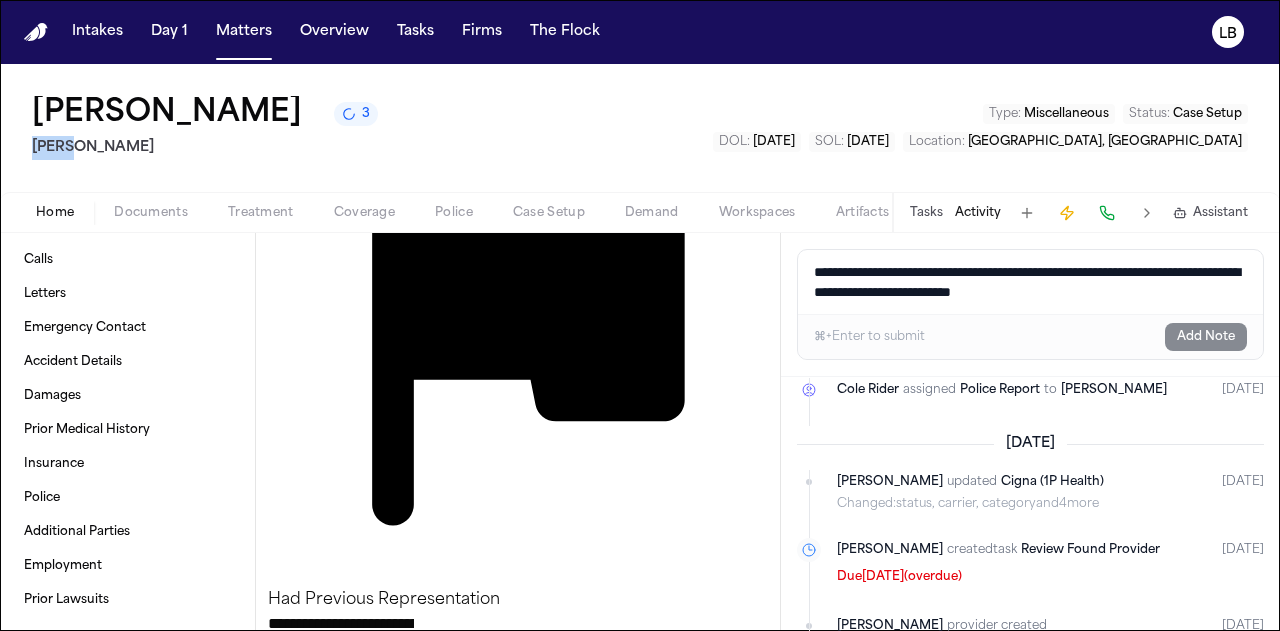 copy on "[PERSON_NAME]" 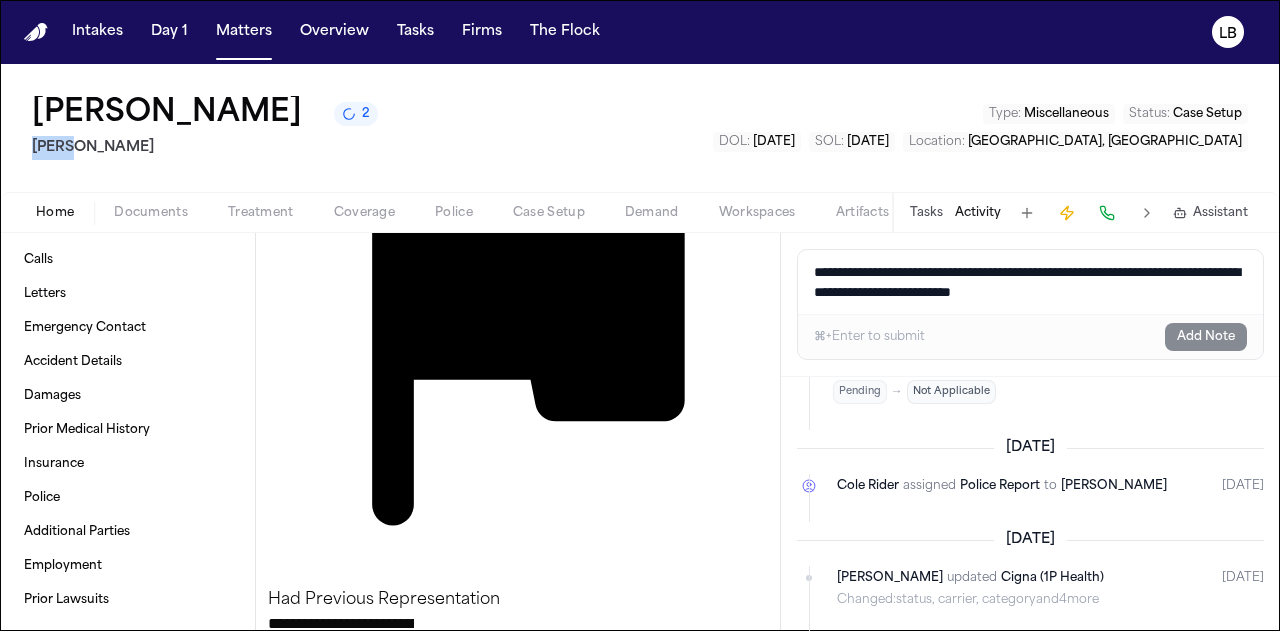 scroll, scrollTop: 2497, scrollLeft: 0, axis: vertical 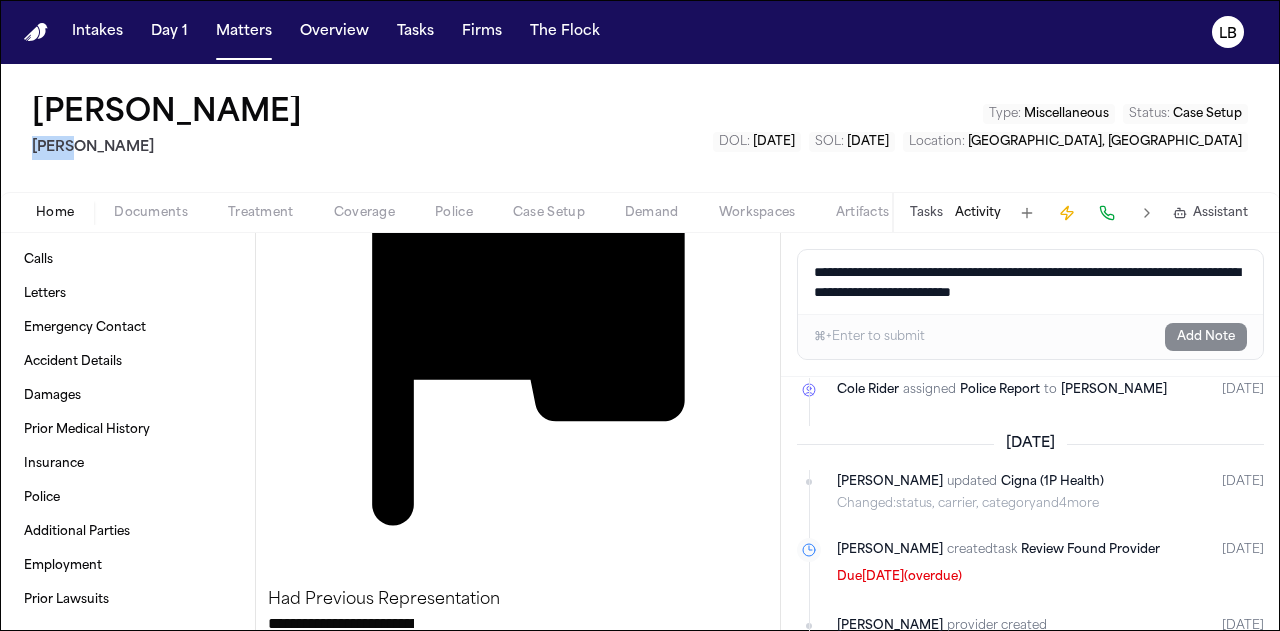 click on "Activity" at bounding box center (978, 213) 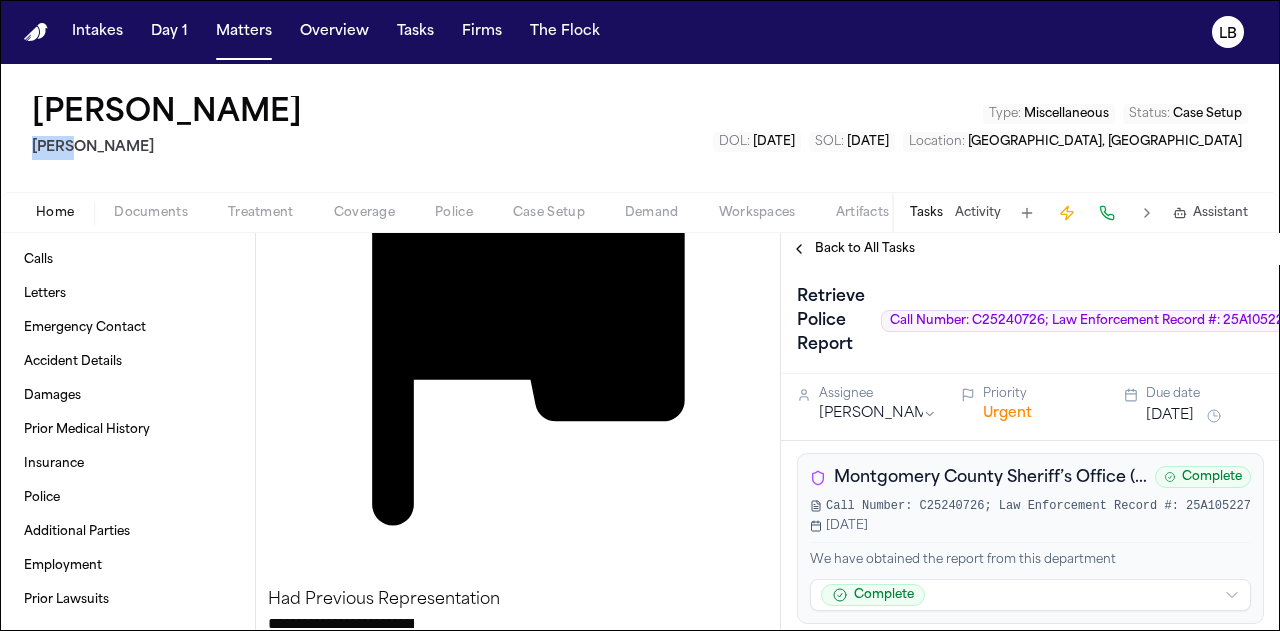 scroll, scrollTop: 1, scrollLeft: 0, axis: vertical 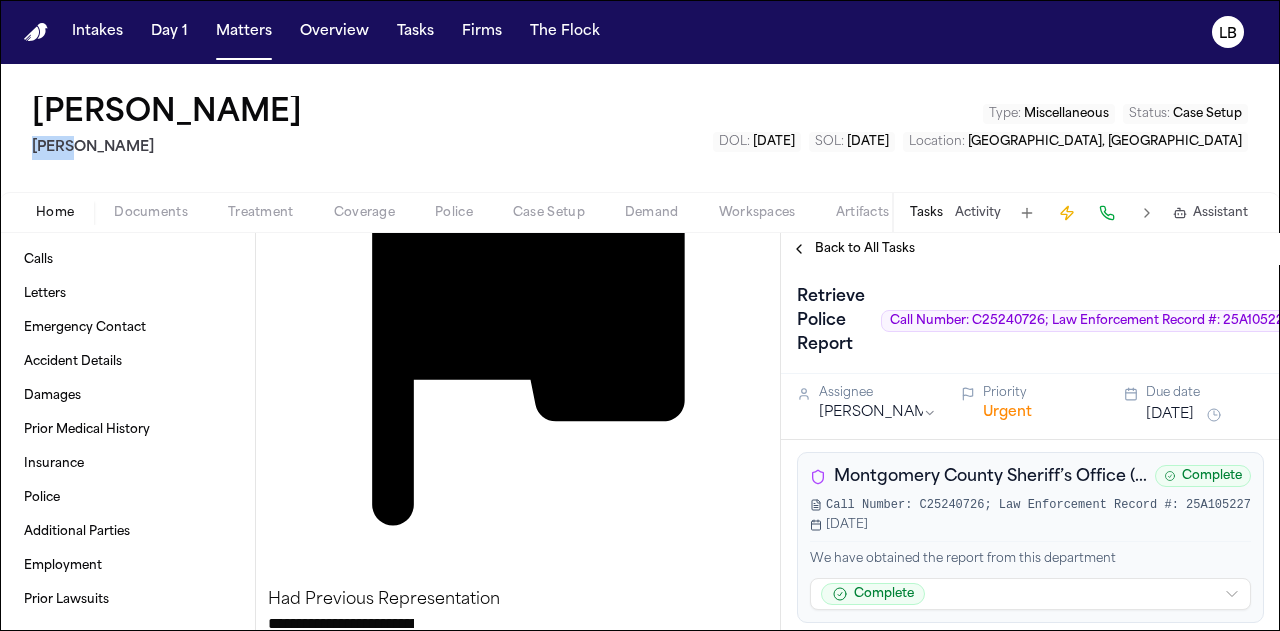 click on "[DATE]" at bounding box center [1170, 415] 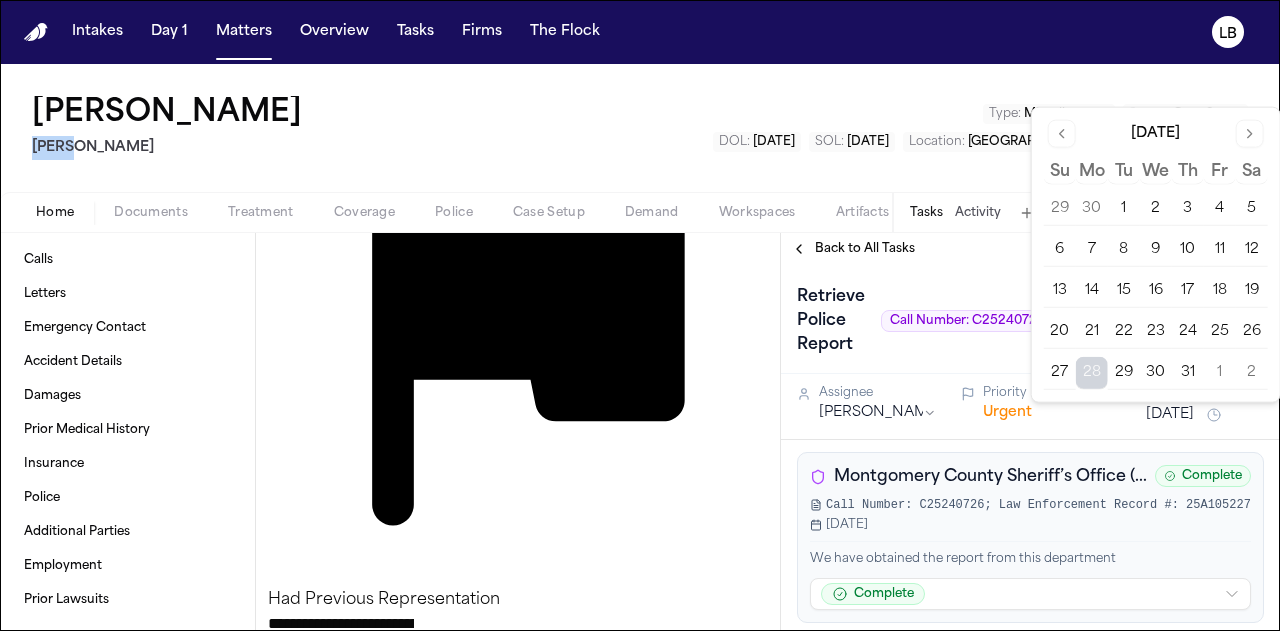 click at bounding box center (1250, 134) 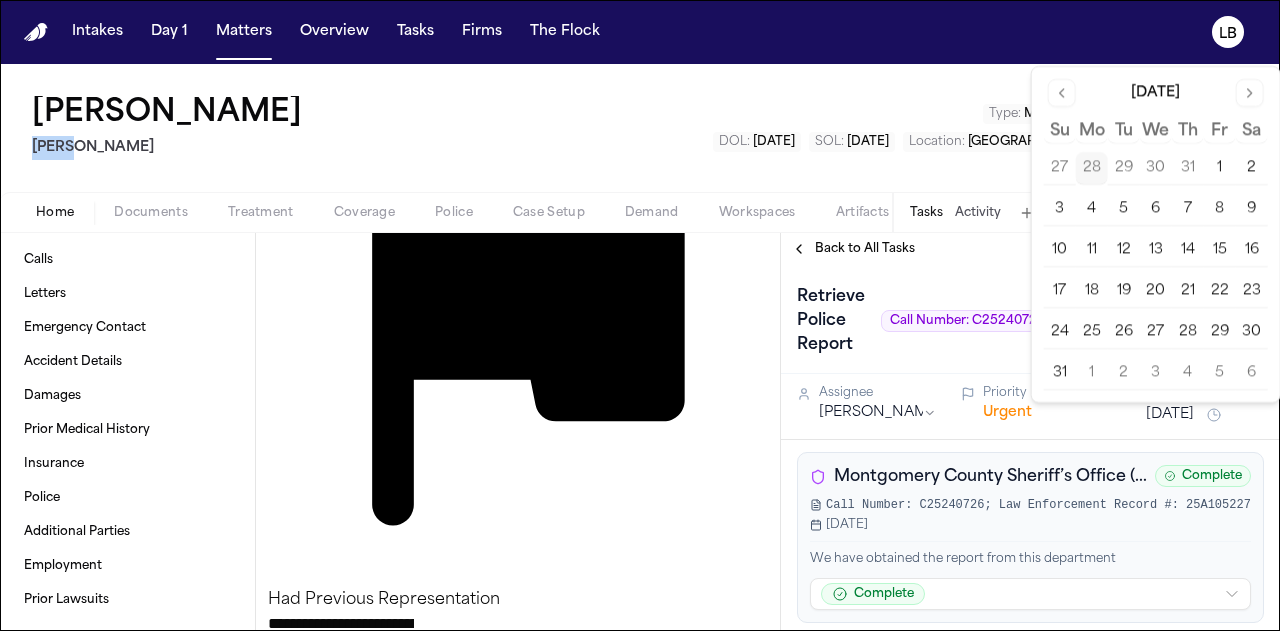 click on "4" at bounding box center (1092, 209) 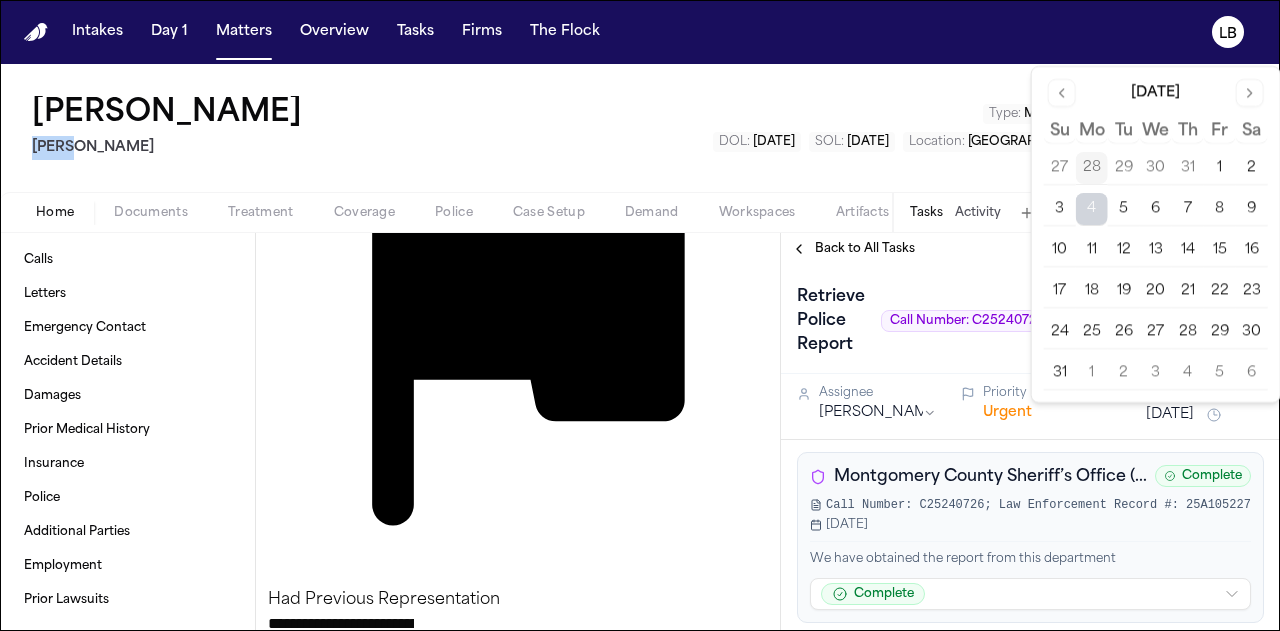 click on "4" at bounding box center (1092, 209) 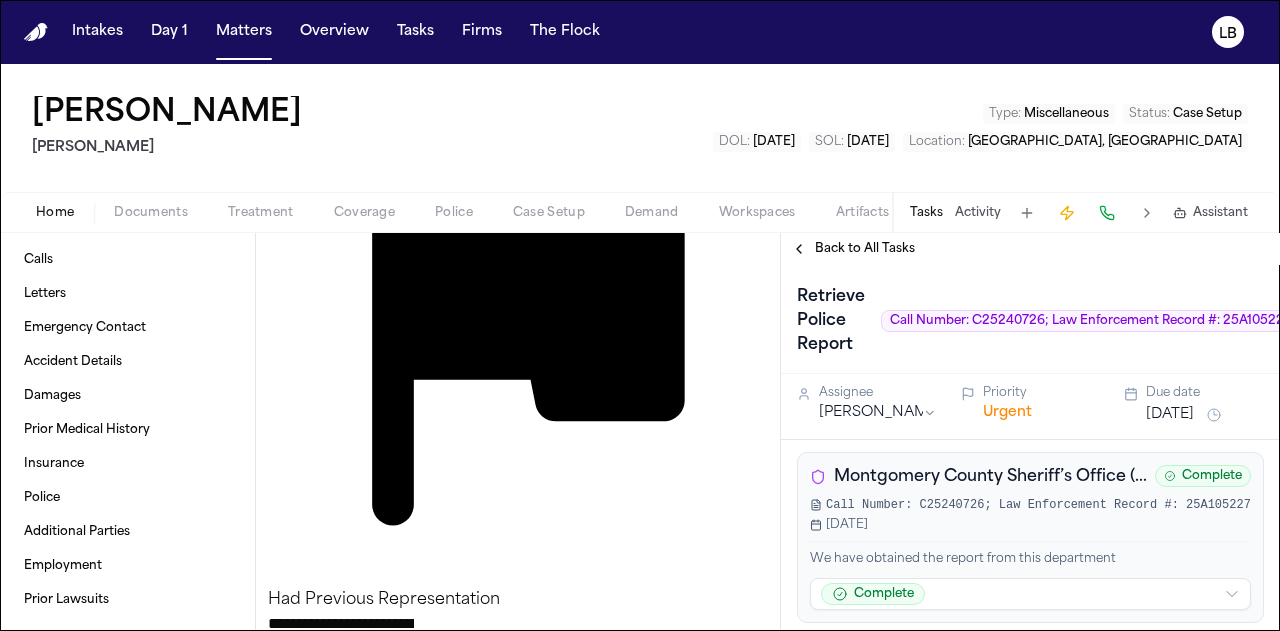 click on "Retrieve Police Report Call Number: C25240726; Law Enforcement Record #: 25A105227" at bounding box center (1048, 321) 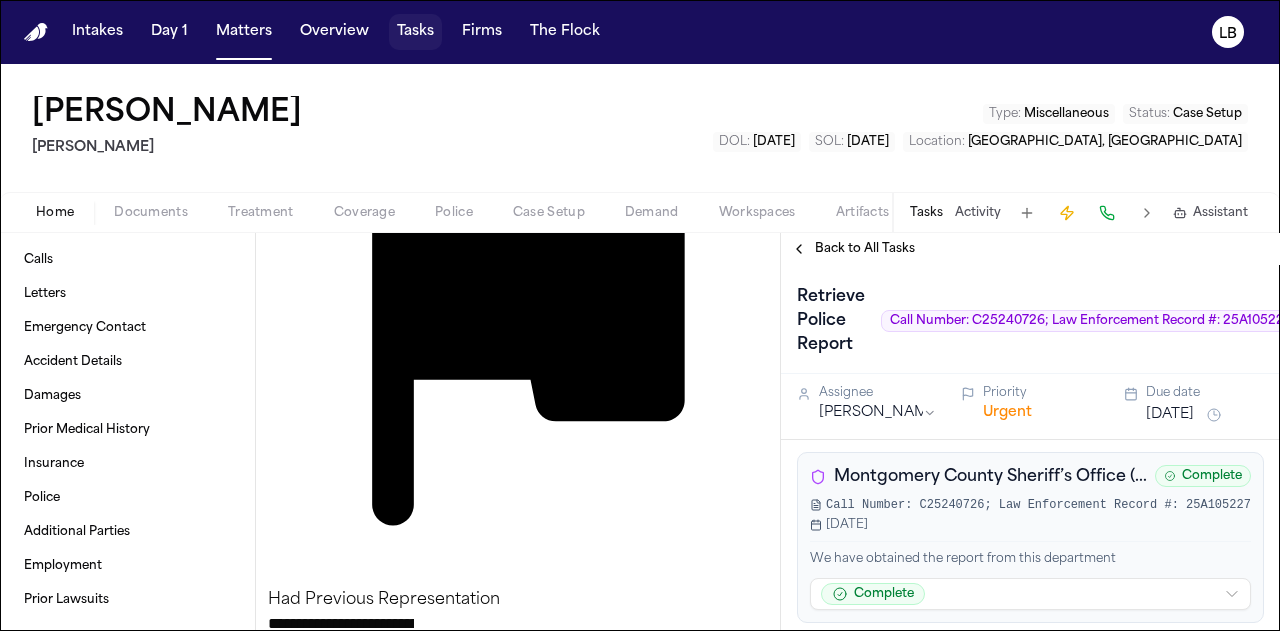 click on "Tasks" at bounding box center [415, 32] 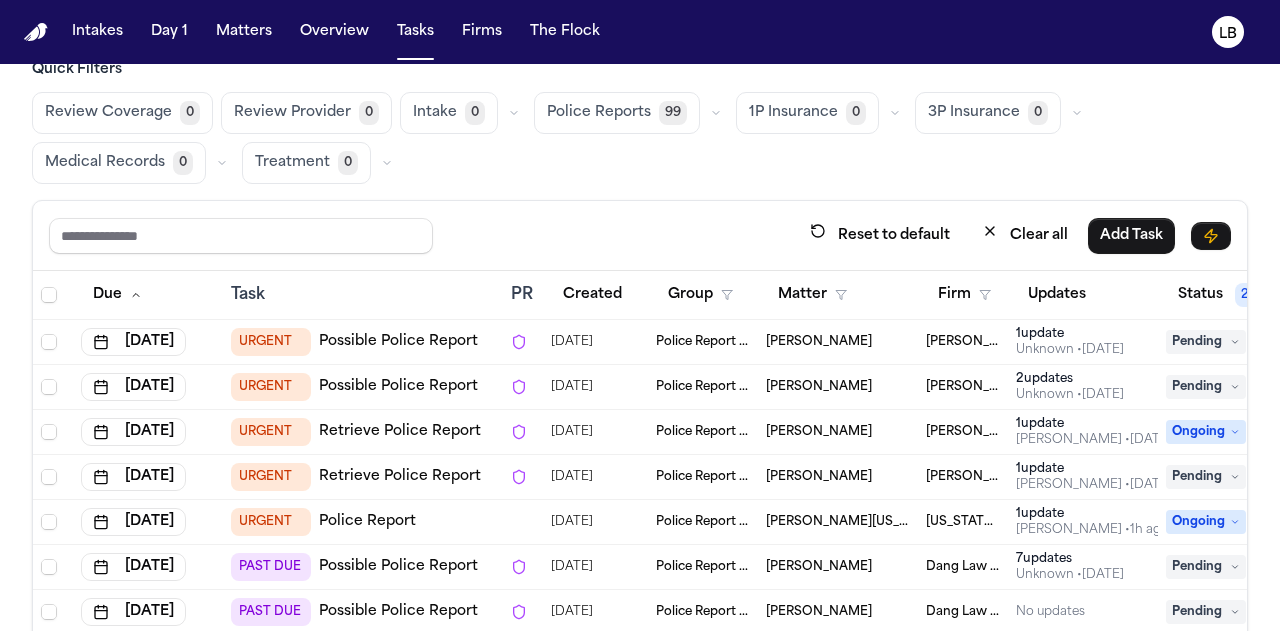 scroll, scrollTop: 43, scrollLeft: 0, axis: vertical 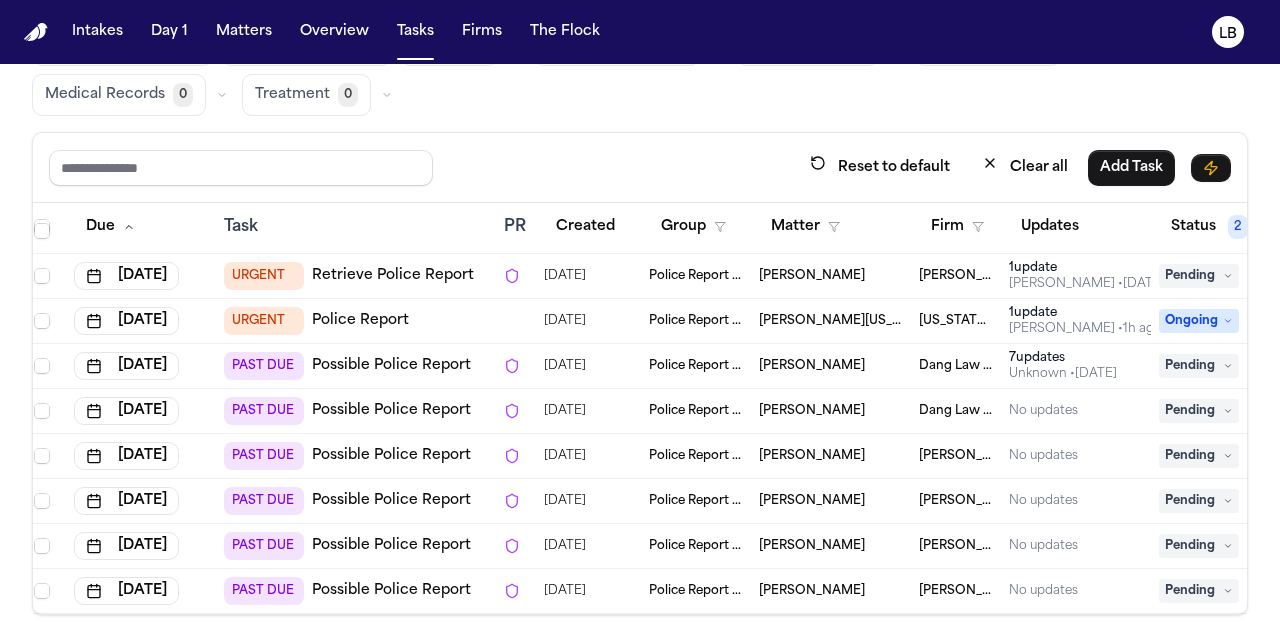 click on "[PERSON_NAME]" at bounding box center [812, 456] 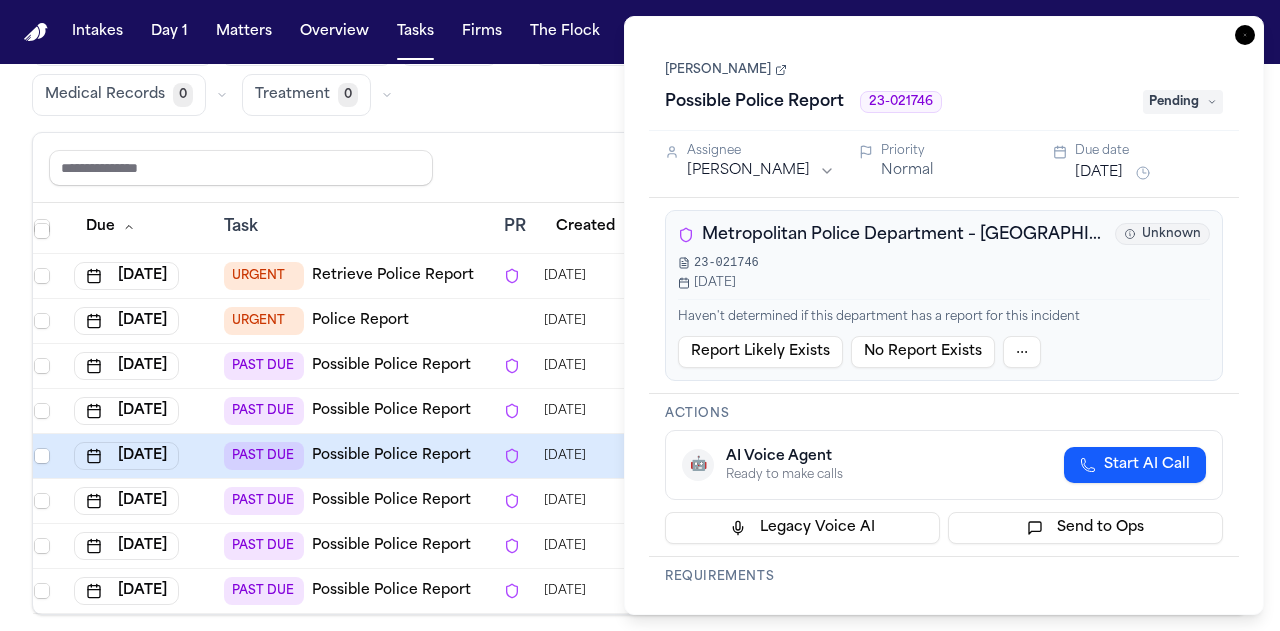 click on "Reset to default Clear all Add Task" at bounding box center [640, 167] 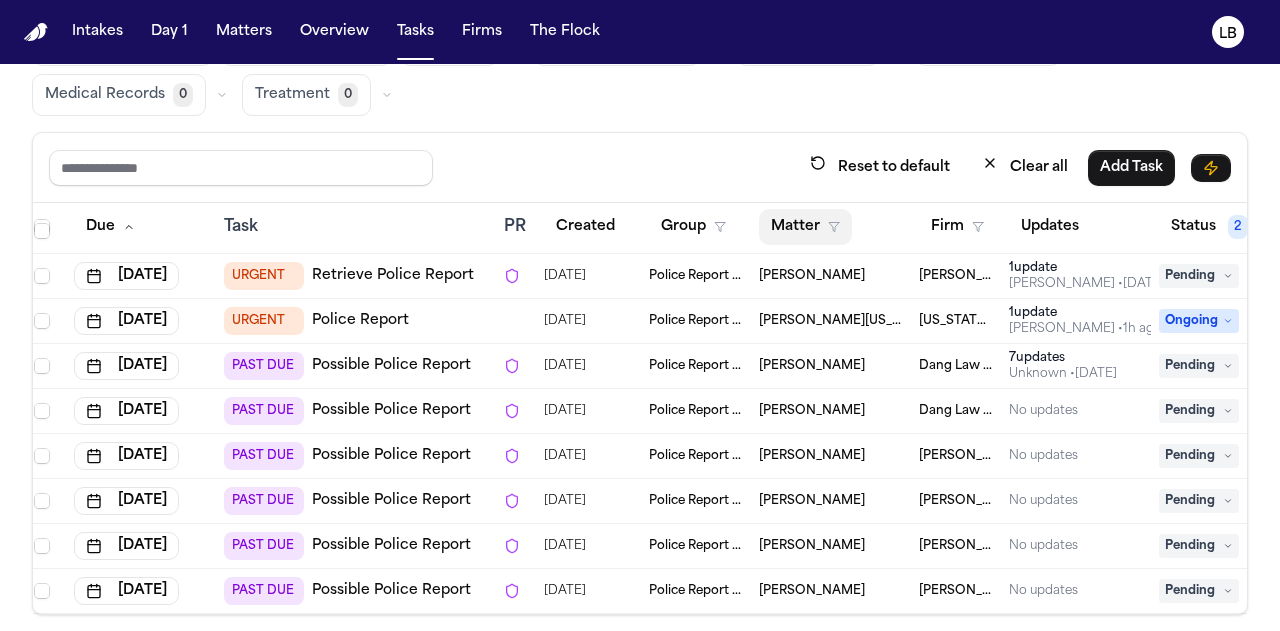 click on "Matter" at bounding box center (805, 227) 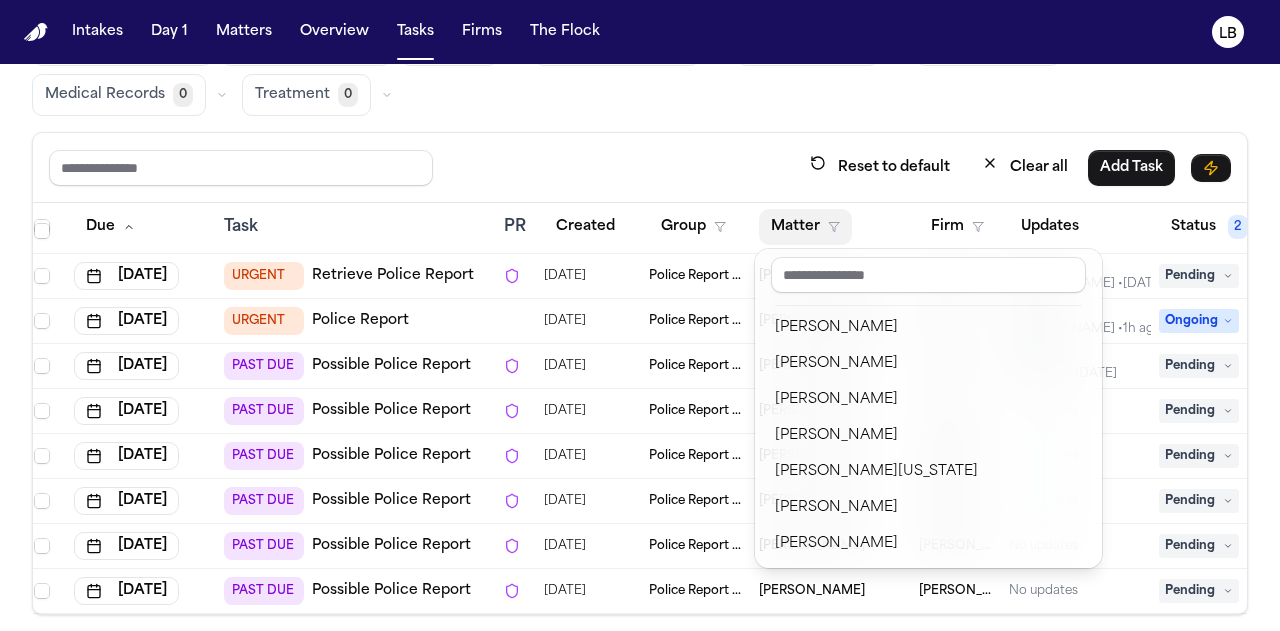 click on "Due Task PR Created Group Matter Firm Updates Status 2 Assignee 2 Jul 25, 2025 URGENT Possible Police Report 07/14/2025 Police Report & Investigation Jeffrey Pickering Hecht 1  update Unknown   •  4d ago Pending LB Jul 28, 2025 URGENT Possible Police Report 07/22/2025 Police Report & Investigation Janetsy Amaya Steele Adams Hosman 2  update s Unknown   •  4d ago Pending LB Jul 28, 2025 URGENT Retrieve Police Report 07/09/2025 Police Report & Investigation Mattar Diagne Martello 1  update Bennett Northcutt   •  11d ago Ongoing LB Aug 4, 2025 URGENT Retrieve Police Report 06/18/2025 Police Report & Investigation Melika Razavi Hecht 1  update Adam Franck   •  39d ago Pending LB Aug 4, 2025 URGENT Police Report 07/07/2025 Police Report & Investigation Shimon Washington Michigan Auto Law 1  update Lina Becerra   •  1h ago Ongoing LB Jun 11, 2025 PAST DUE Possible Police Report 07/22/2025 Police Report & Investigation Julio Cesar Guerra Dang Law Group 7  update s Unknown   •  3d ago Pending LB PAST DUE" at bounding box center (733, 4347) 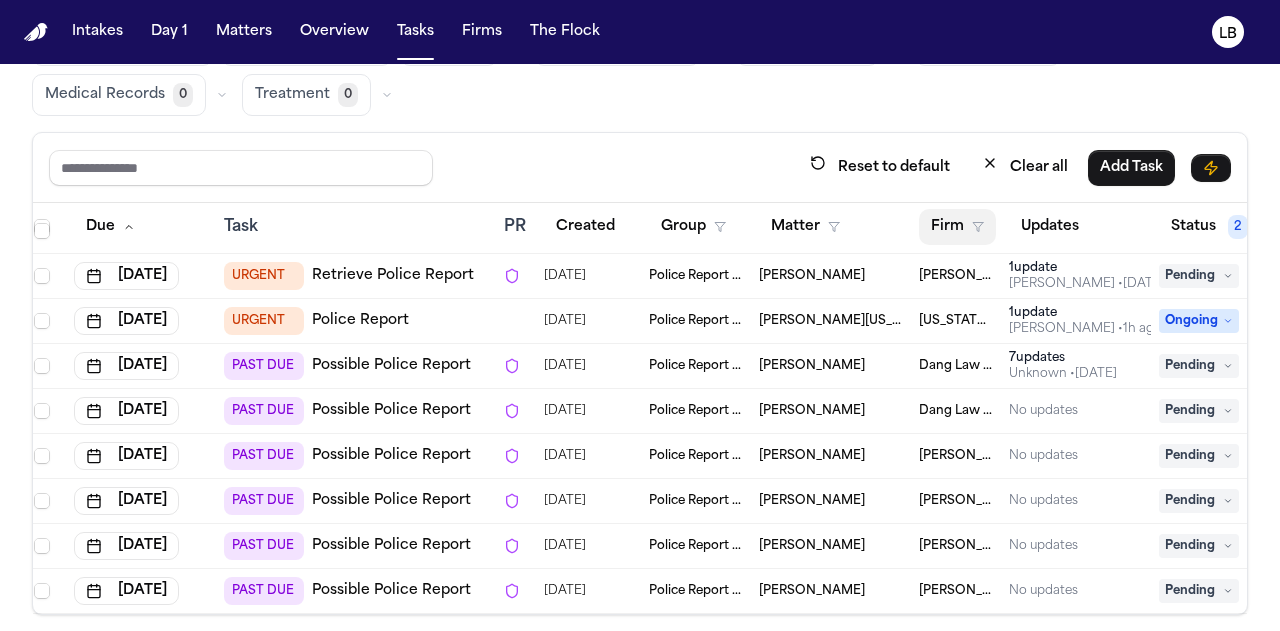 click on "Firm" at bounding box center (957, 227) 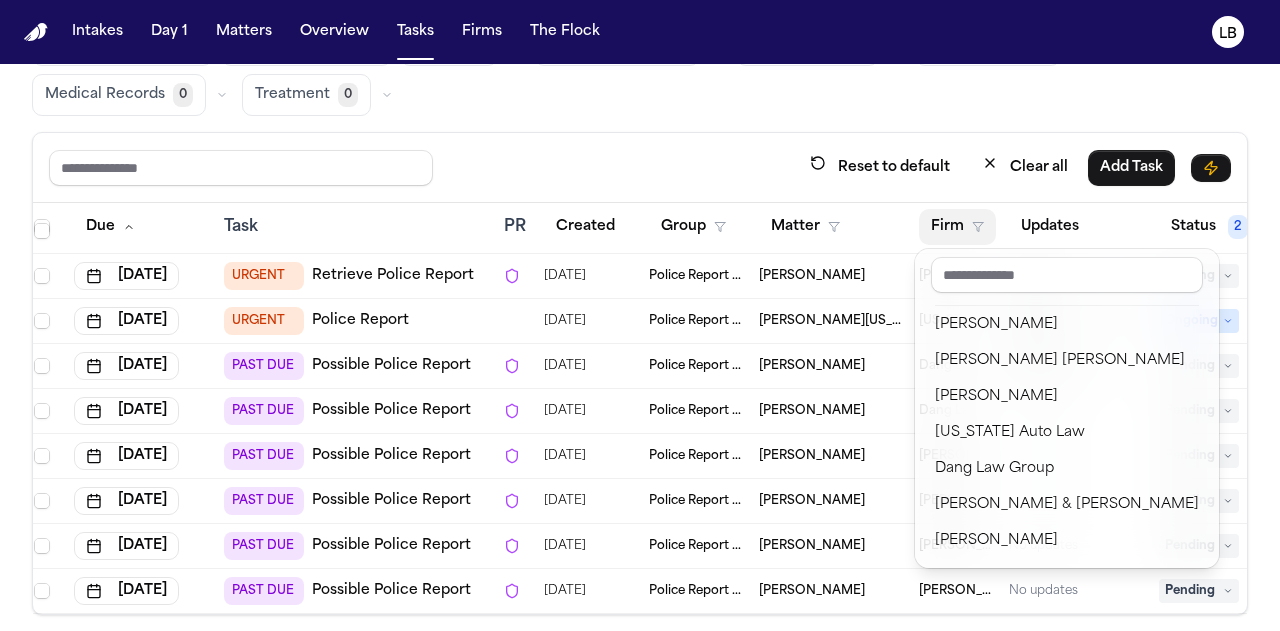 scroll, scrollTop: 0, scrollLeft: 0, axis: both 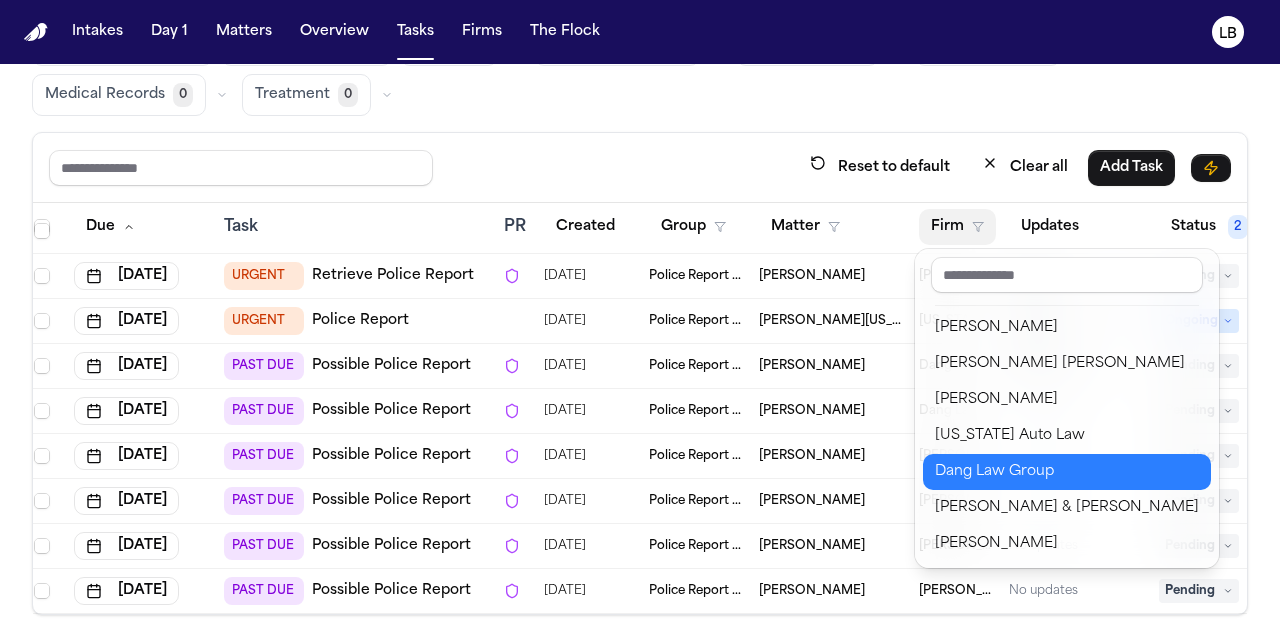 click on "Dang Law Group" at bounding box center [1067, 472] 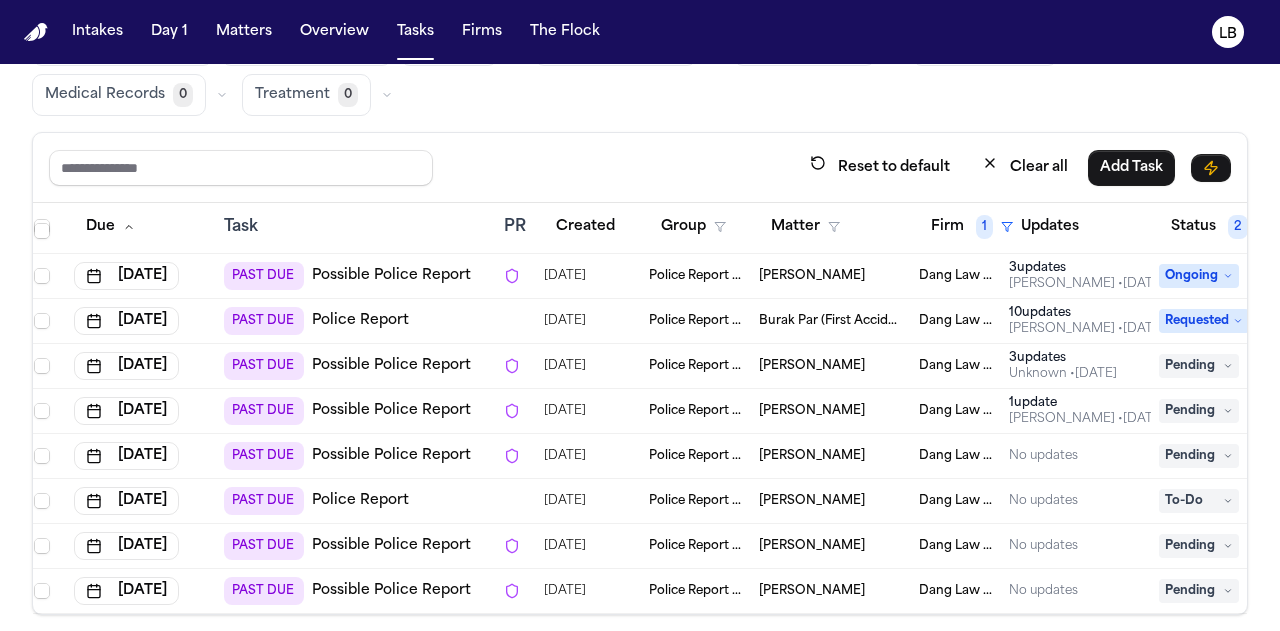 scroll, scrollTop: 192, scrollLeft: 7, axis: both 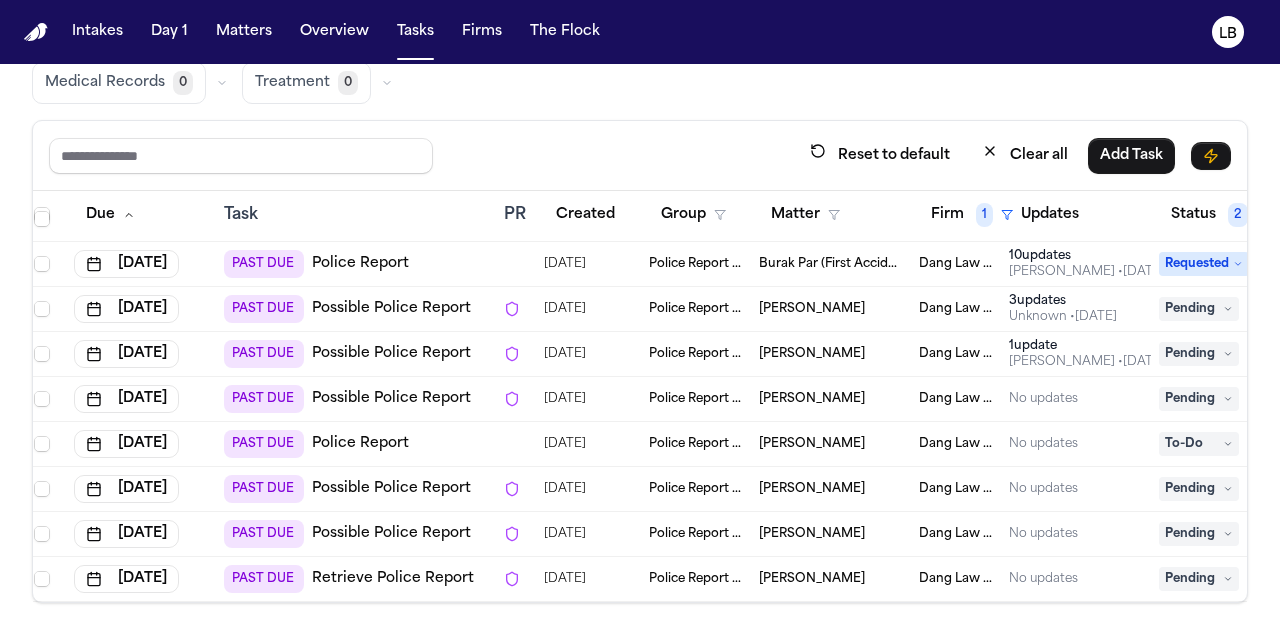 click on "Tomomi Kusumoto" at bounding box center [812, 579] 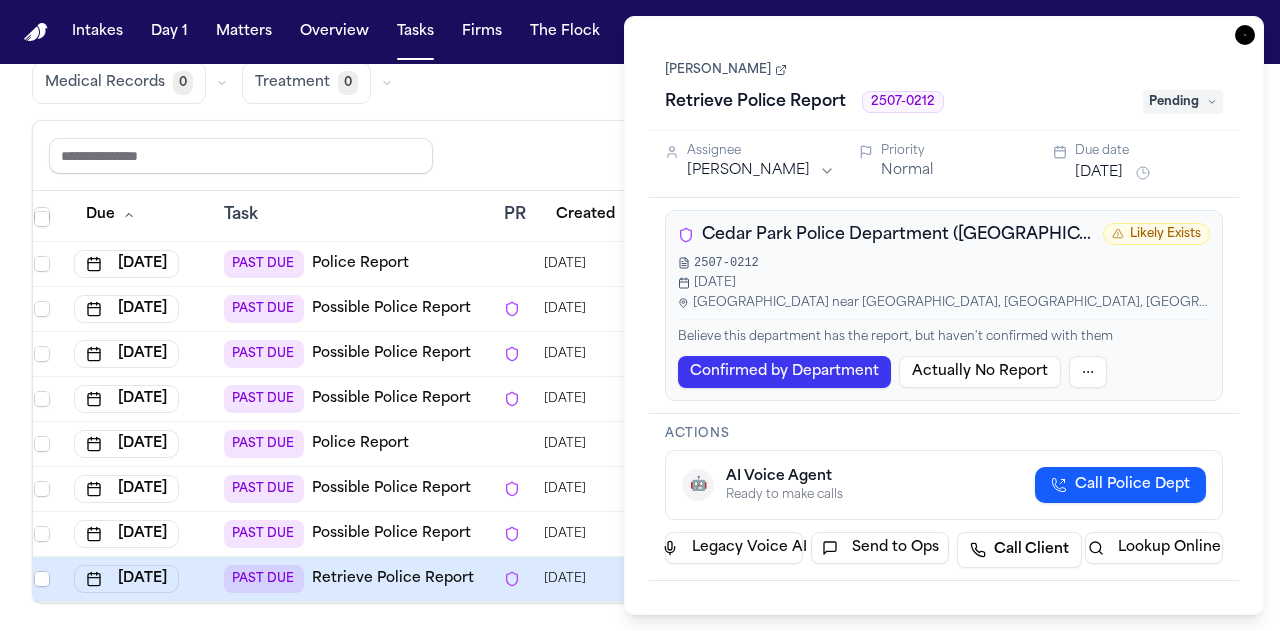 click on "Tomomi Kusumoto" at bounding box center [726, 70] 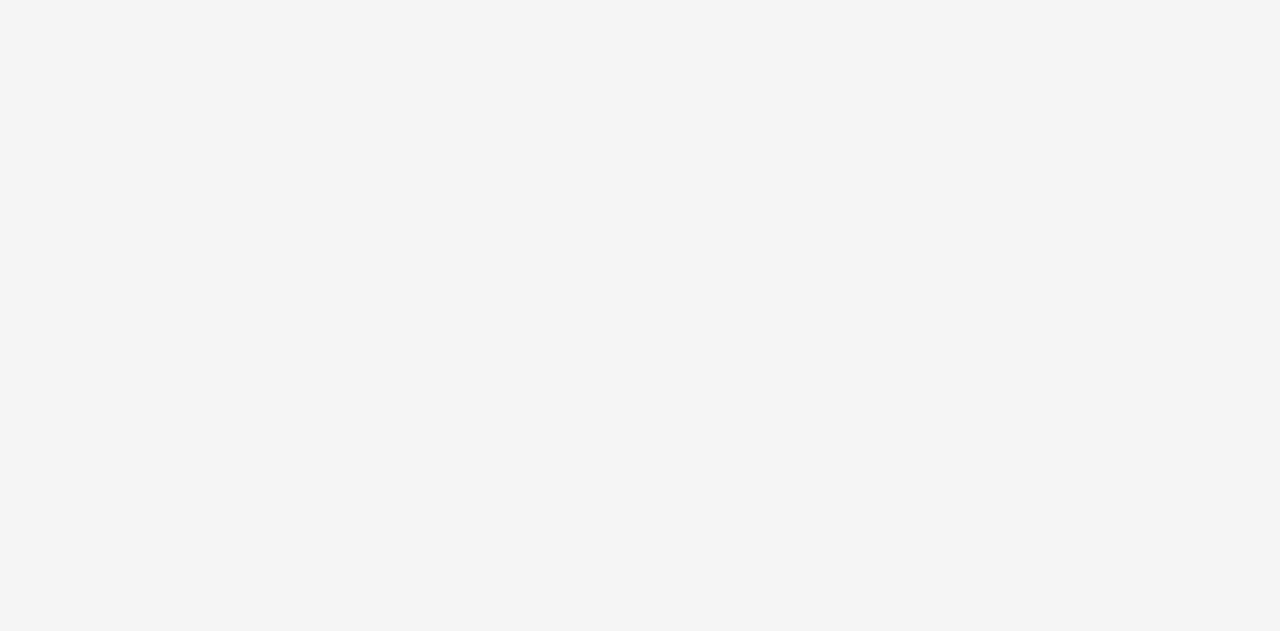 scroll, scrollTop: 0, scrollLeft: 0, axis: both 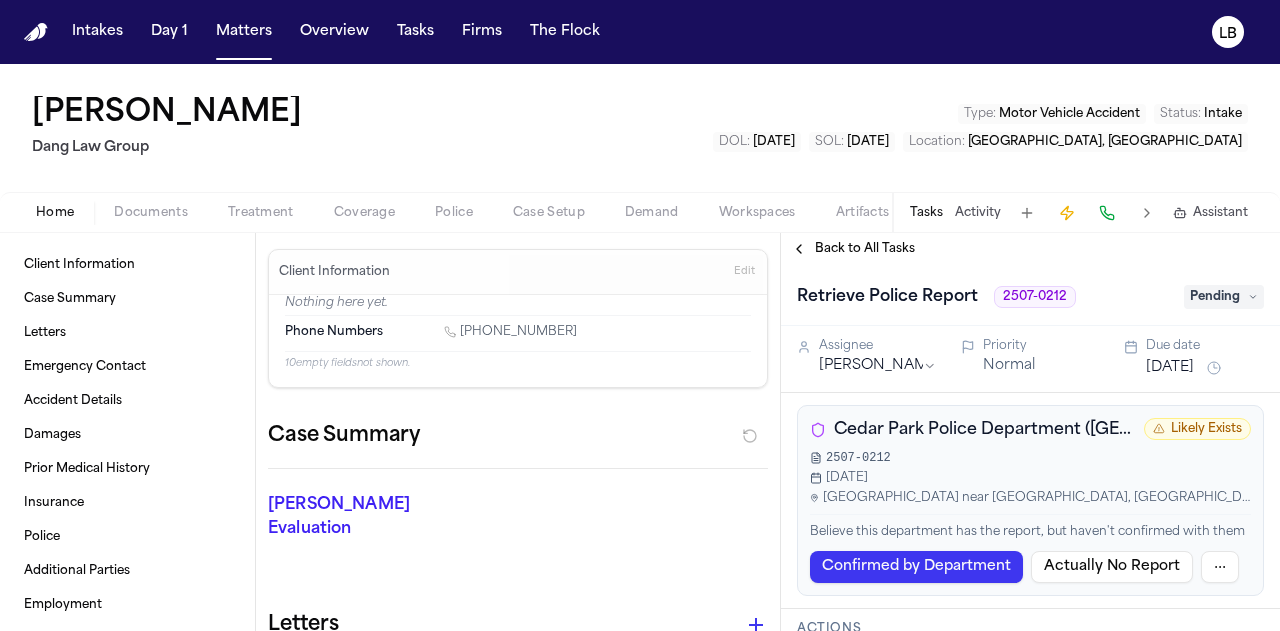 drag, startPoint x: 327, startPoint y: 115, endPoint x: 21, endPoint y: 119, distance: 306.02615 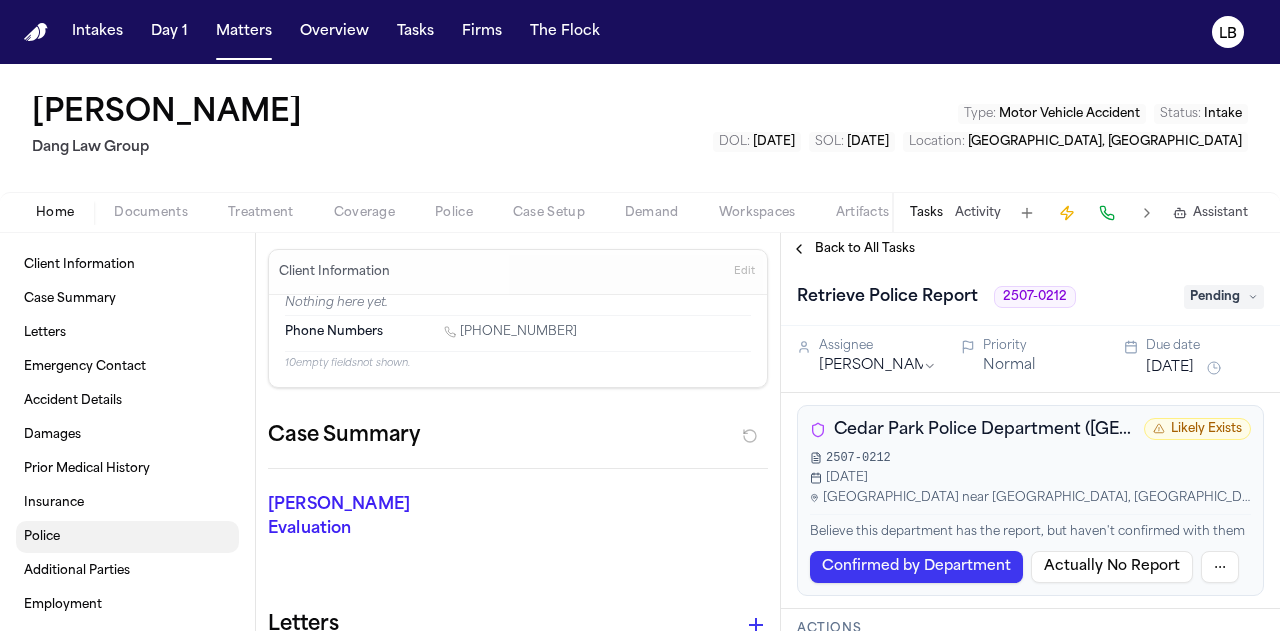 click on "Police" at bounding box center [127, 537] 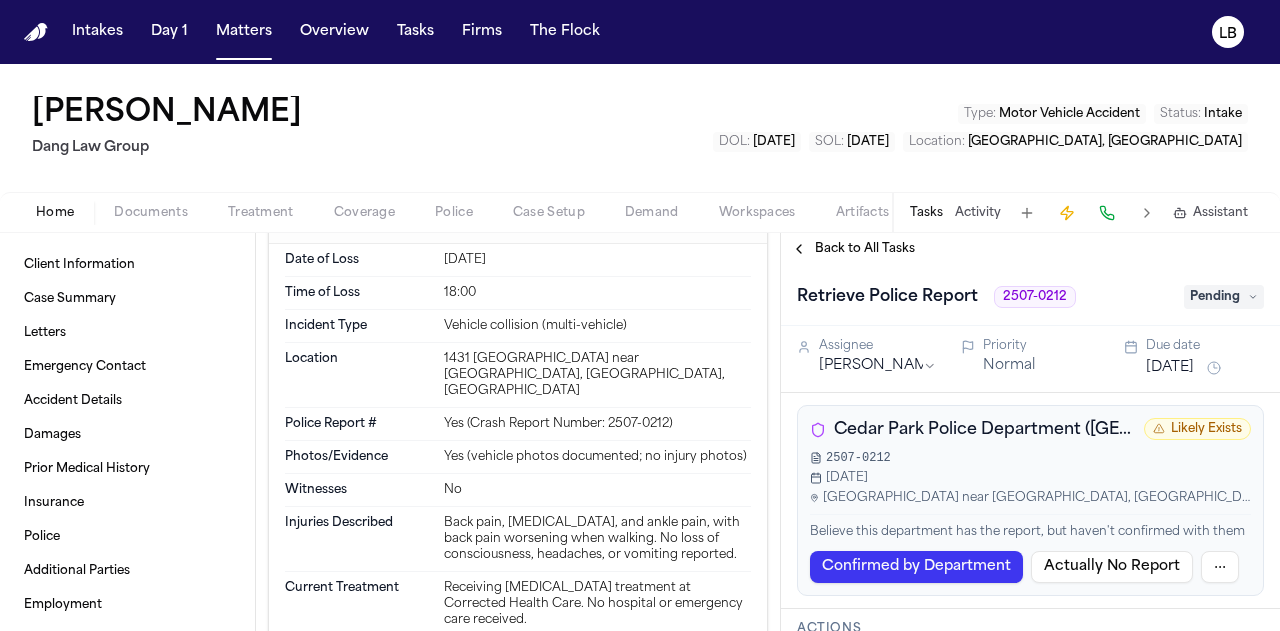 scroll, scrollTop: 1520, scrollLeft: 0, axis: vertical 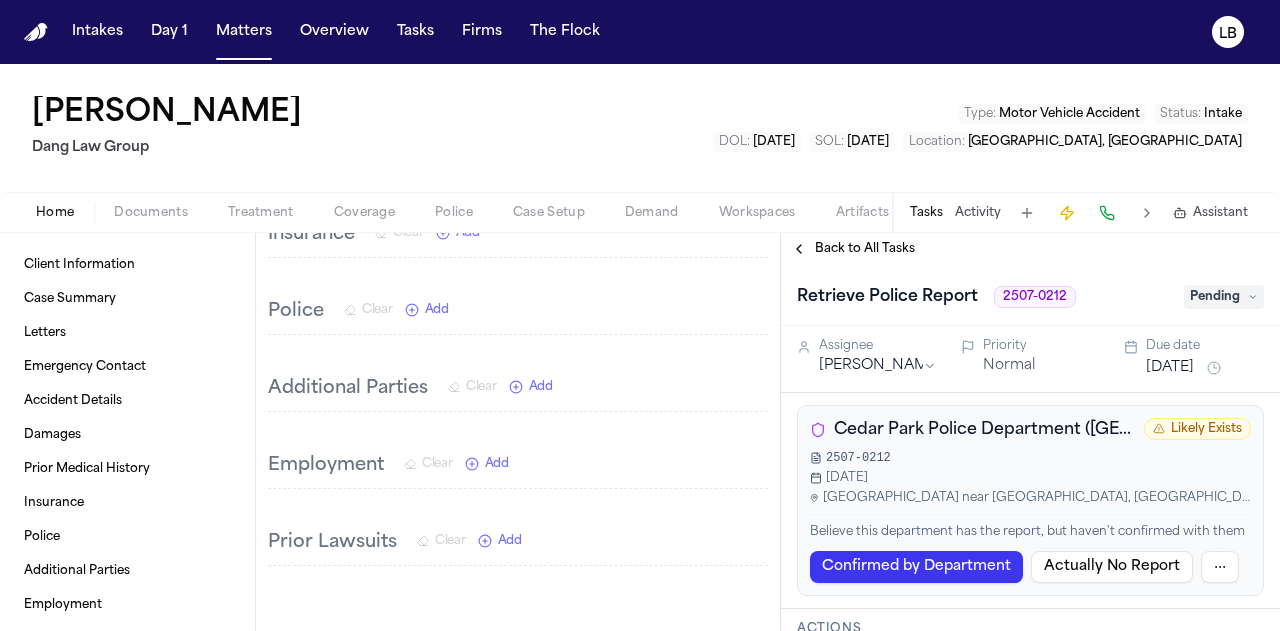 click on "Police Clear Add" at bounding box center (518, 312) 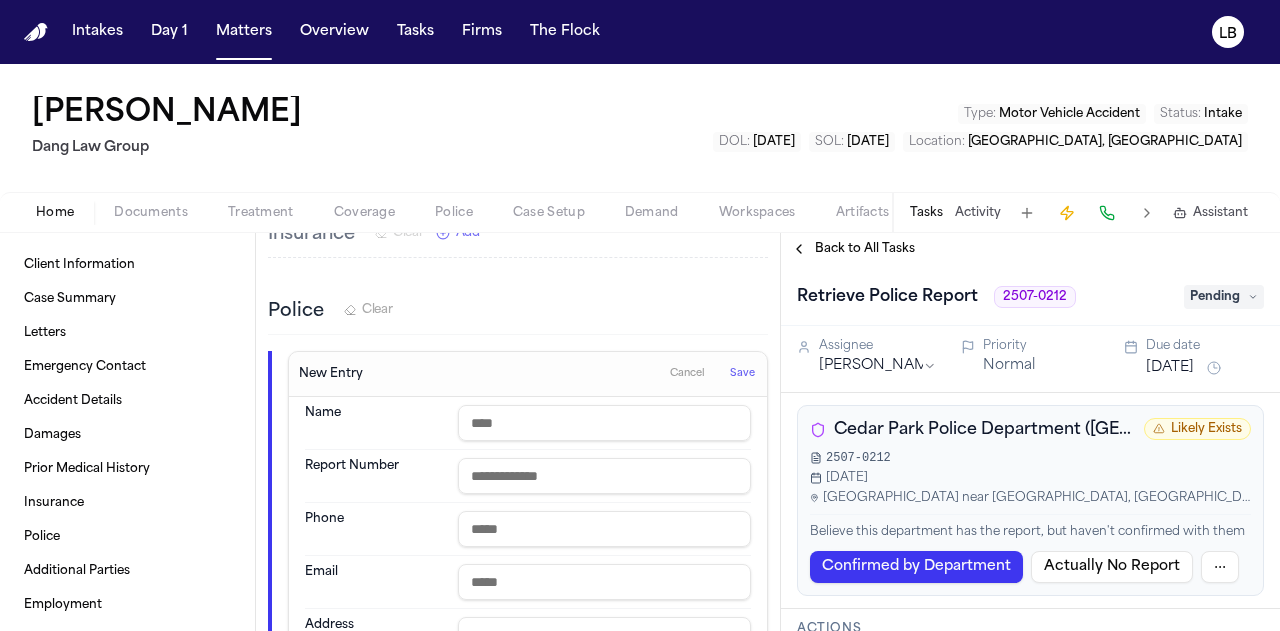 scroll, scrollTop: 1612, scrollLeft: 0, axis: vertical 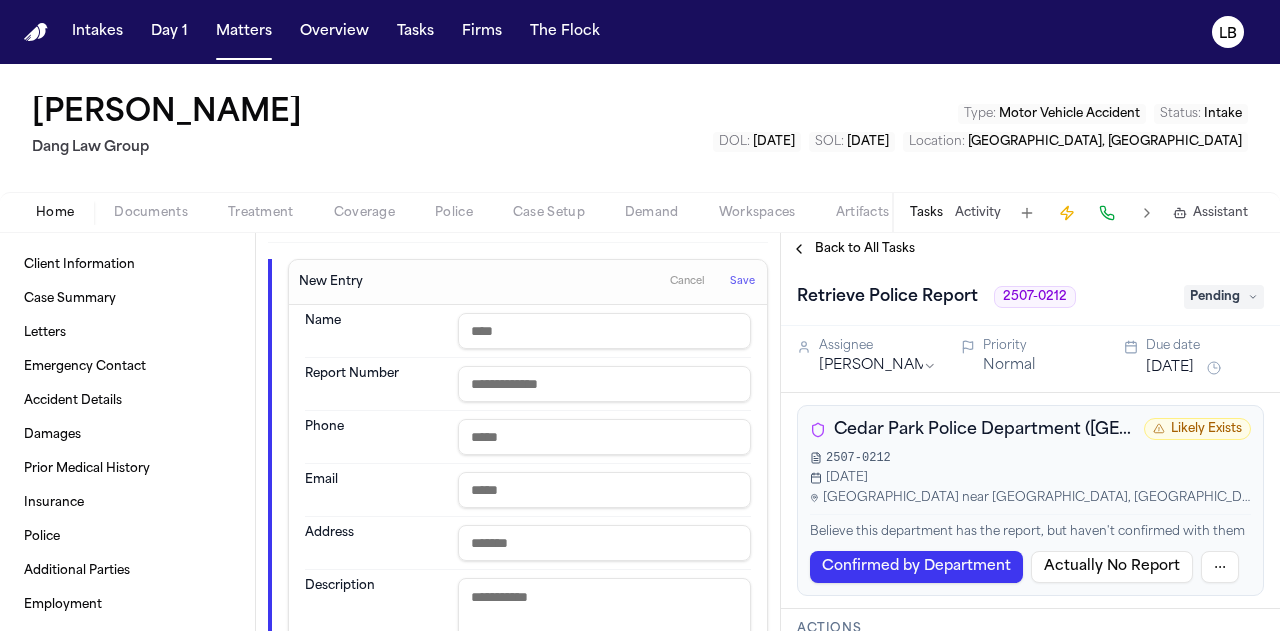 click on "Documents" at bounding box center (151, 213) 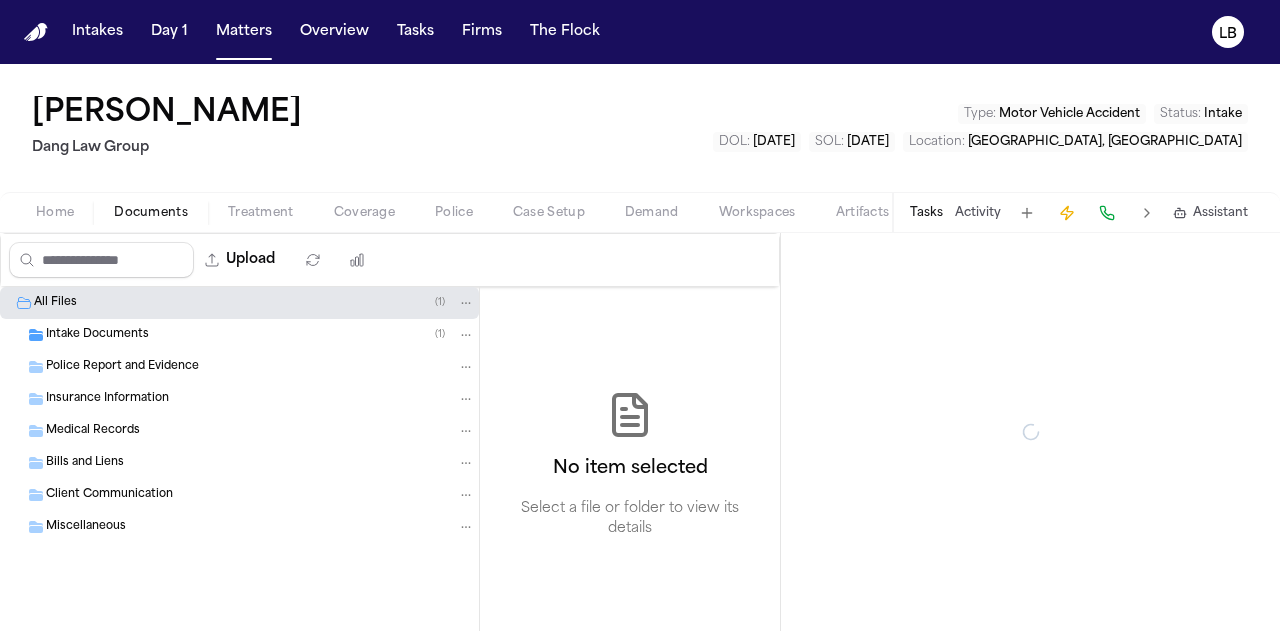 scroll, scrollTop: 0, scrollLeft: 0, axis: both 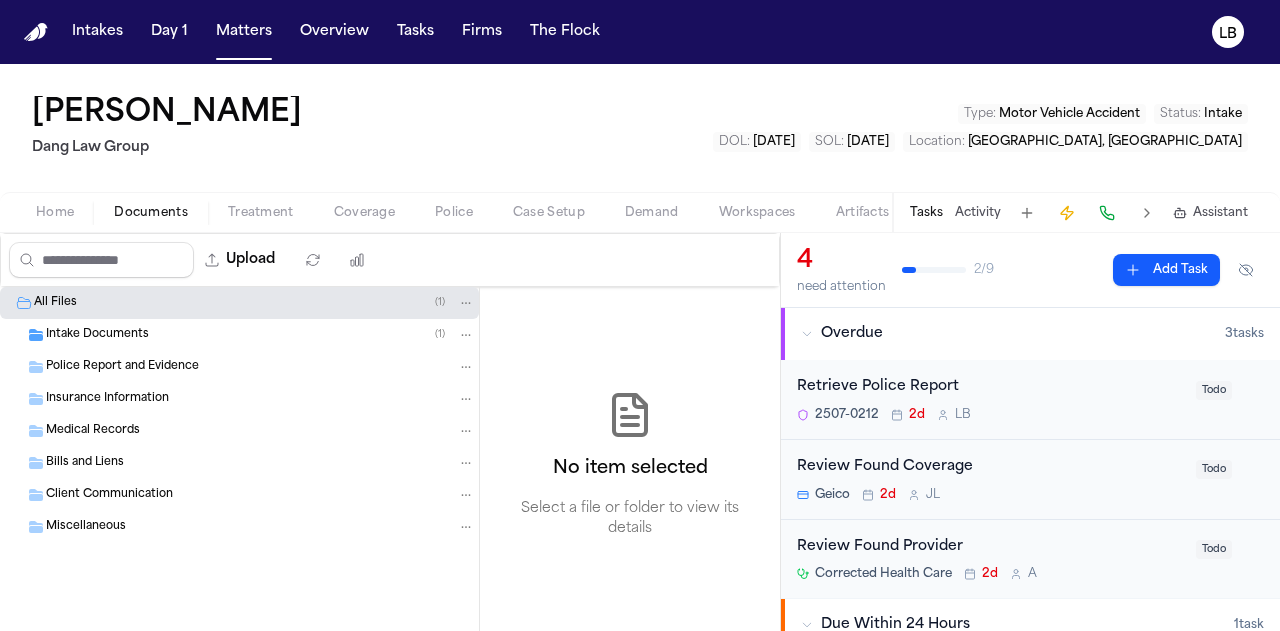 click on "Police Report and Evidence" at bounding box center (122, 367) 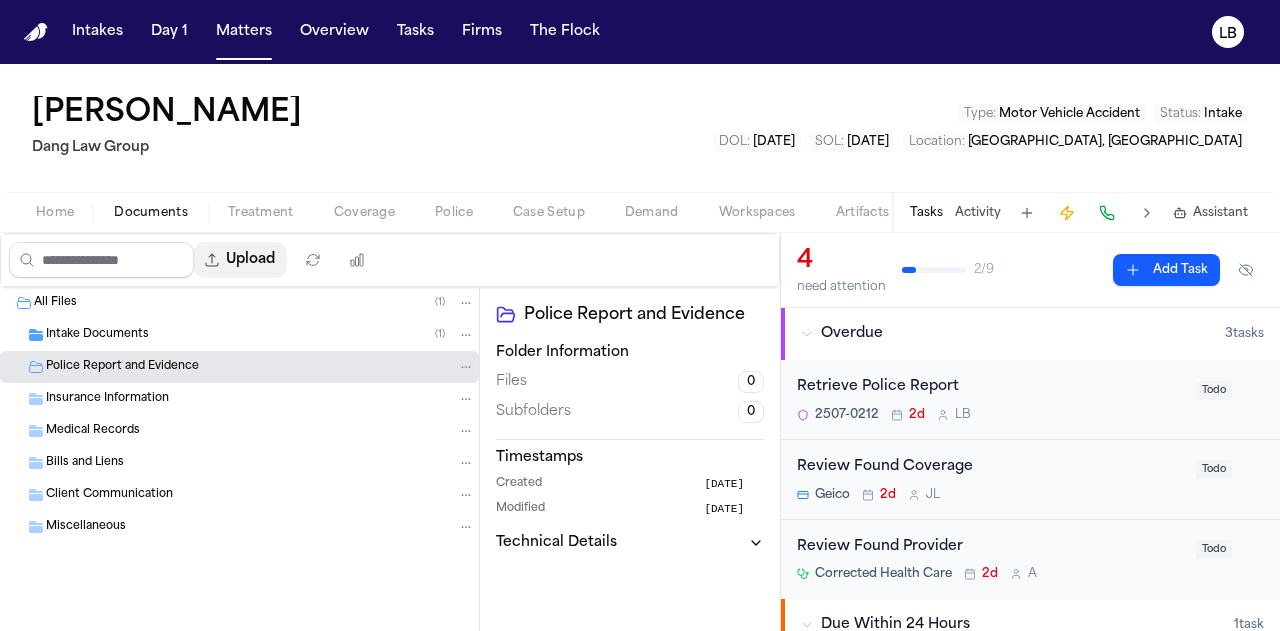 click on "Upload" at bounding box center (240, 260) 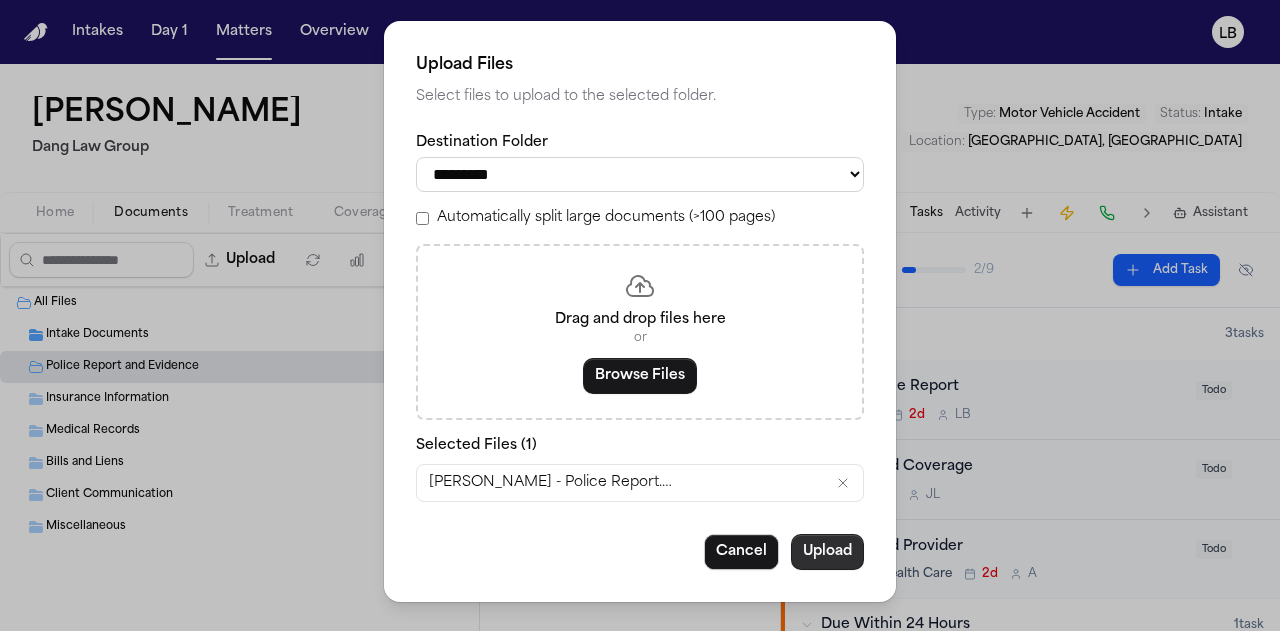 click on "Upload" at bounding box center (827, 552) 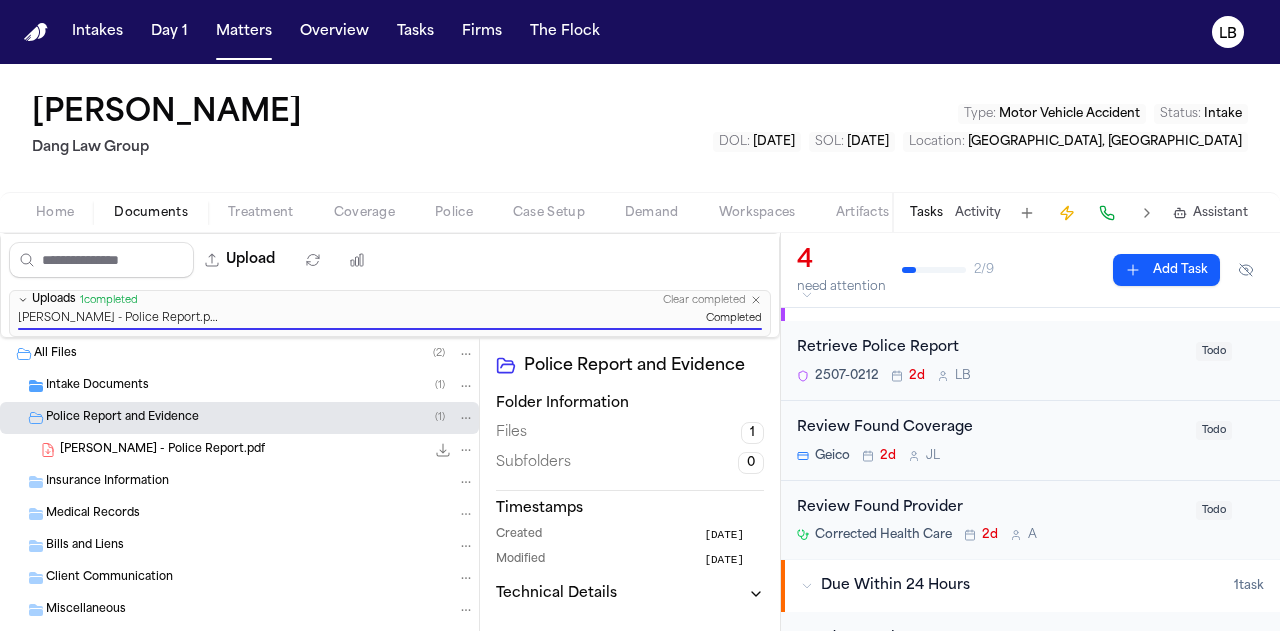 scroll, scrollTop: 40, scrollLeft: 0, axis: vertical 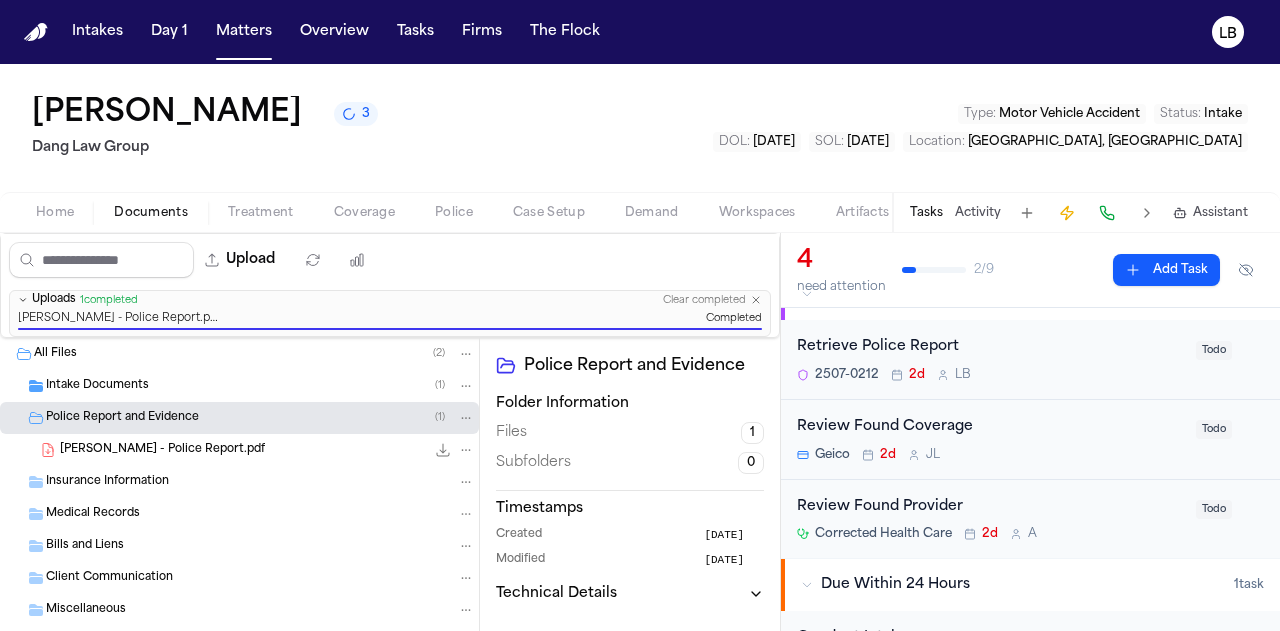 click on "[PERSON_NAME] - Police Report.pdf" at bounding box center [162, 450] 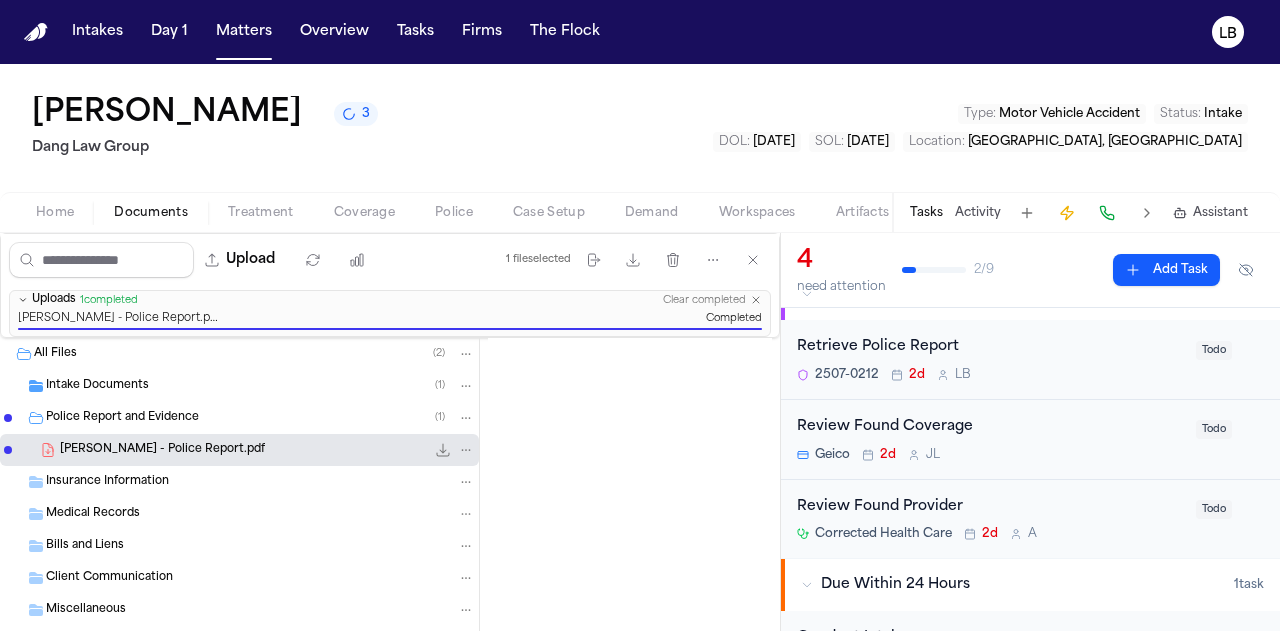 scroll, scrollTop: 301, scrollLeft: 0, axis: vertical 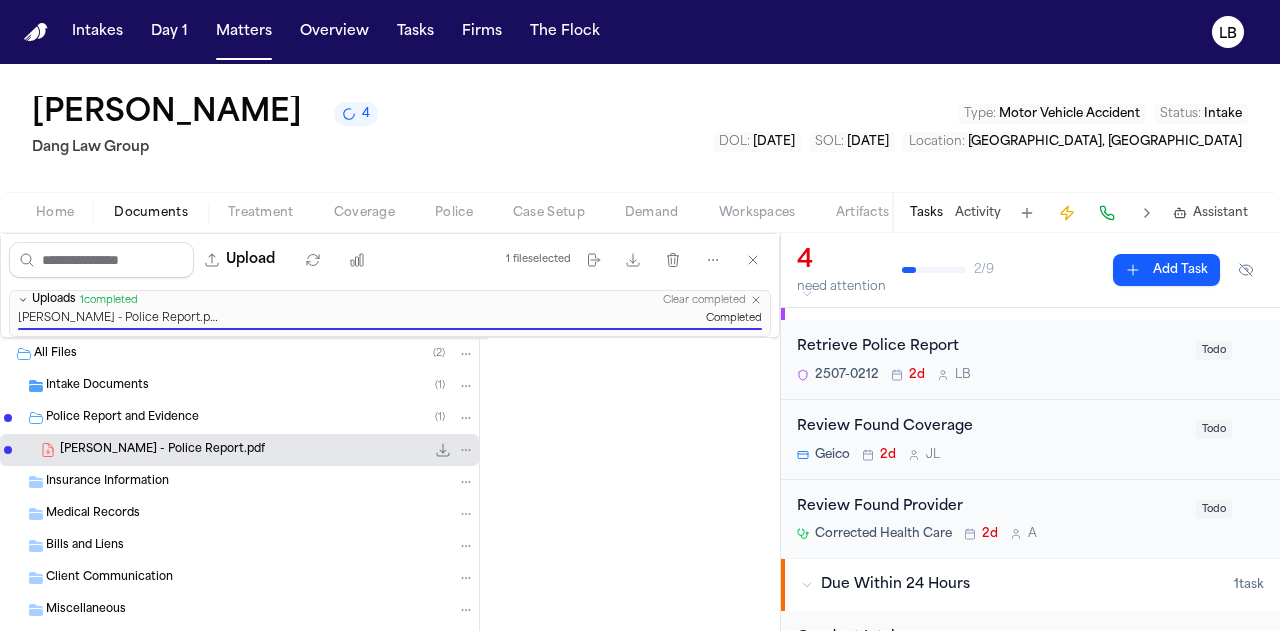 drag, startPoint x: 323, startPoint y: 109, endPoint x: 3, endPoint y: 107, distance: 320.00626 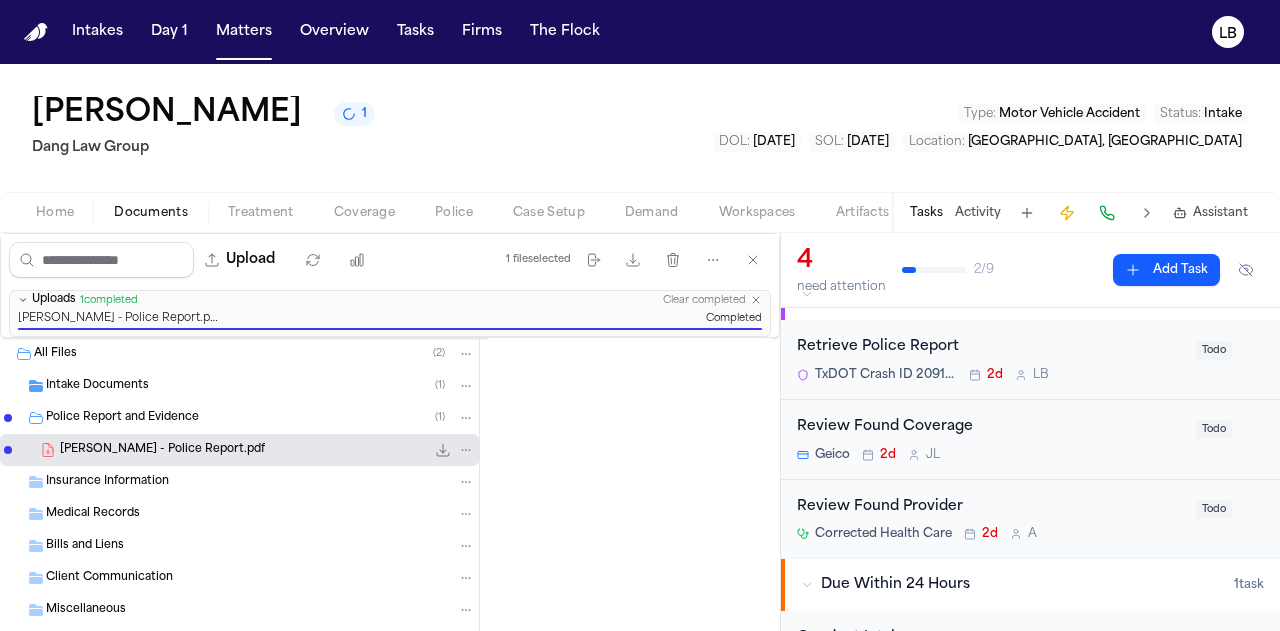 click on "Tasks" at bounding box center (926, 213) 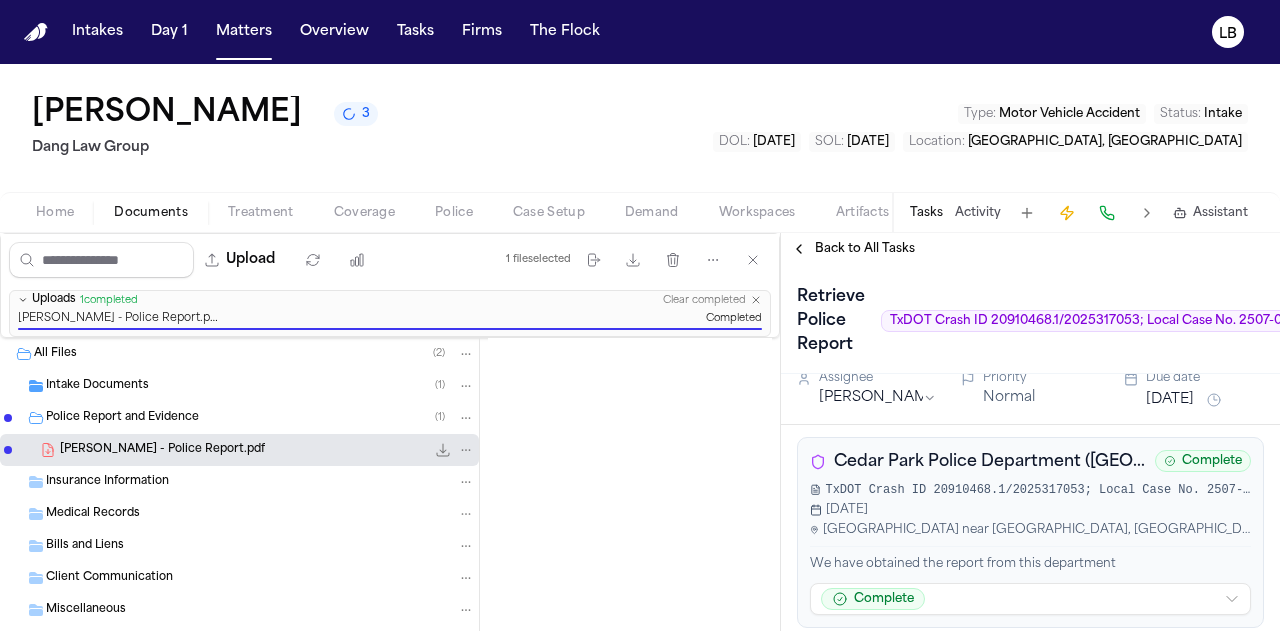 scroll, scrollTop: 0, scrollLeft: 0, axis: both 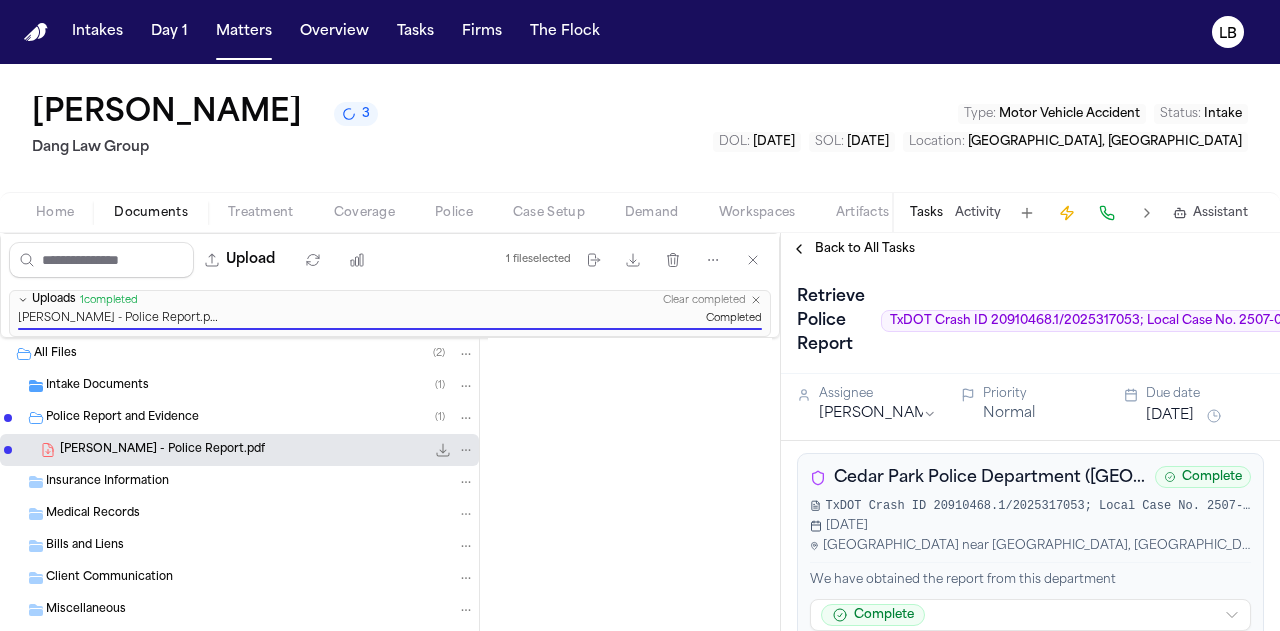 click on "Cedar Park Police Department ([GEOGRAPHIC_DATA]) Complete TxDOT Crash ID 20910468.1/2025317053; Local Case No. 2507-0212 [DATE] [STREET_ADDRESS] We have obtained the report from this department Complete" at bounding box center [1030, 549] 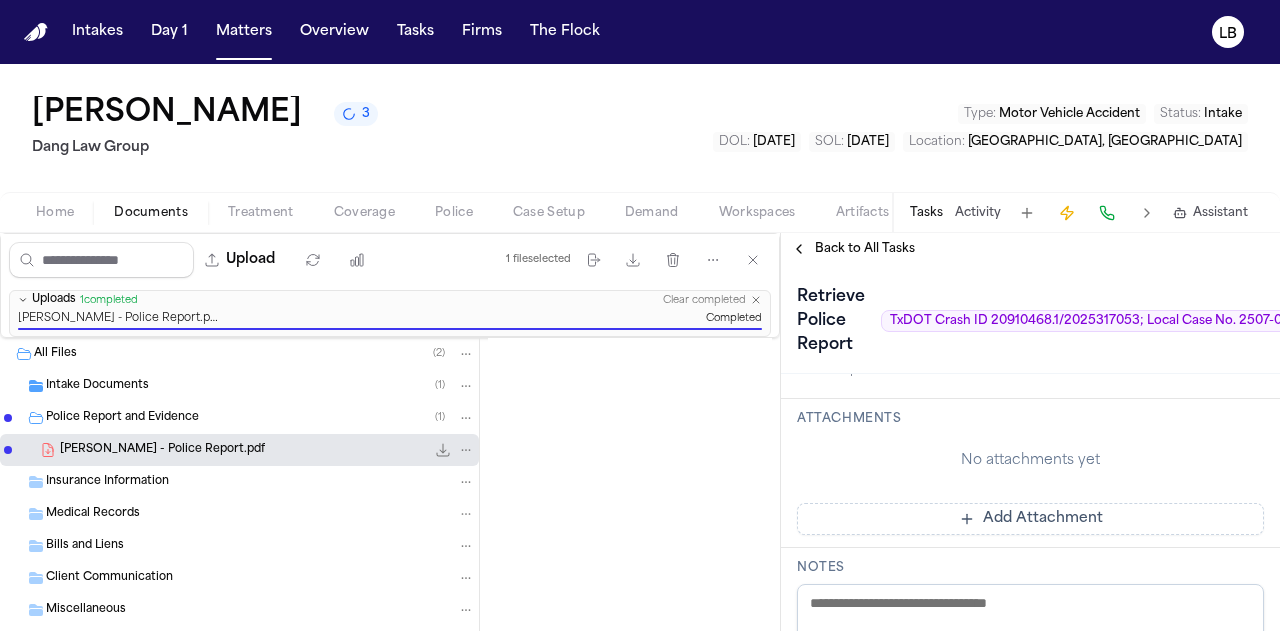 scroll, scrollTop: 0, scrollLeft: 0, axis: both 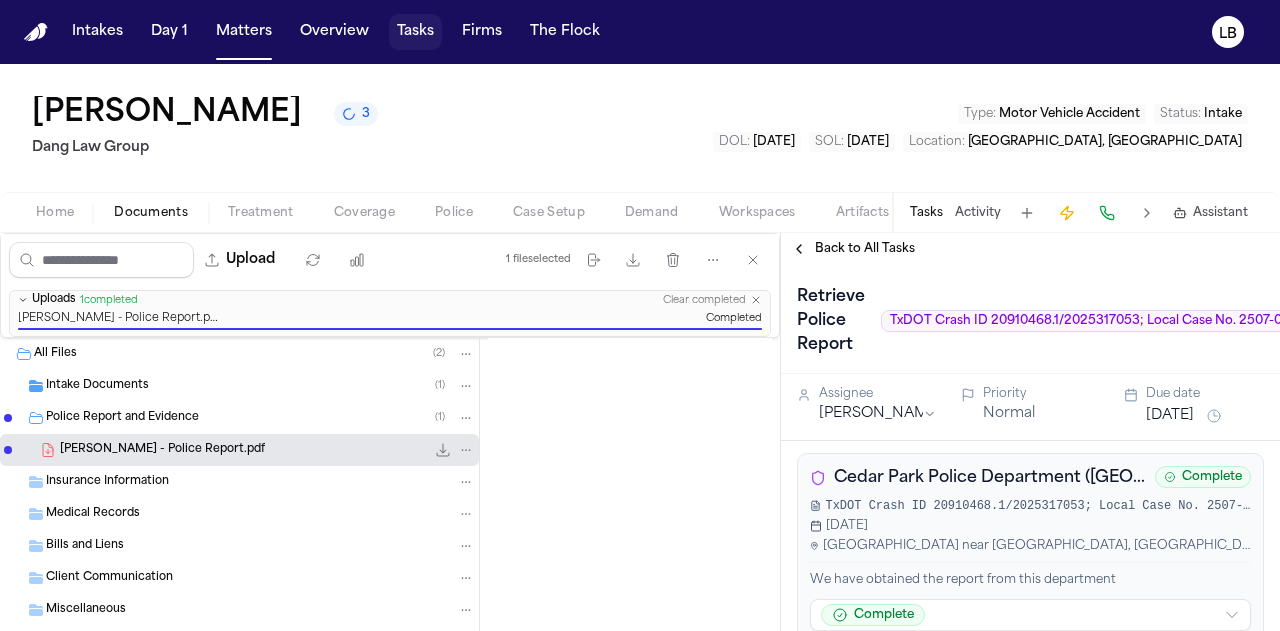 click on "Tasks" at bounding box center [415, 32] 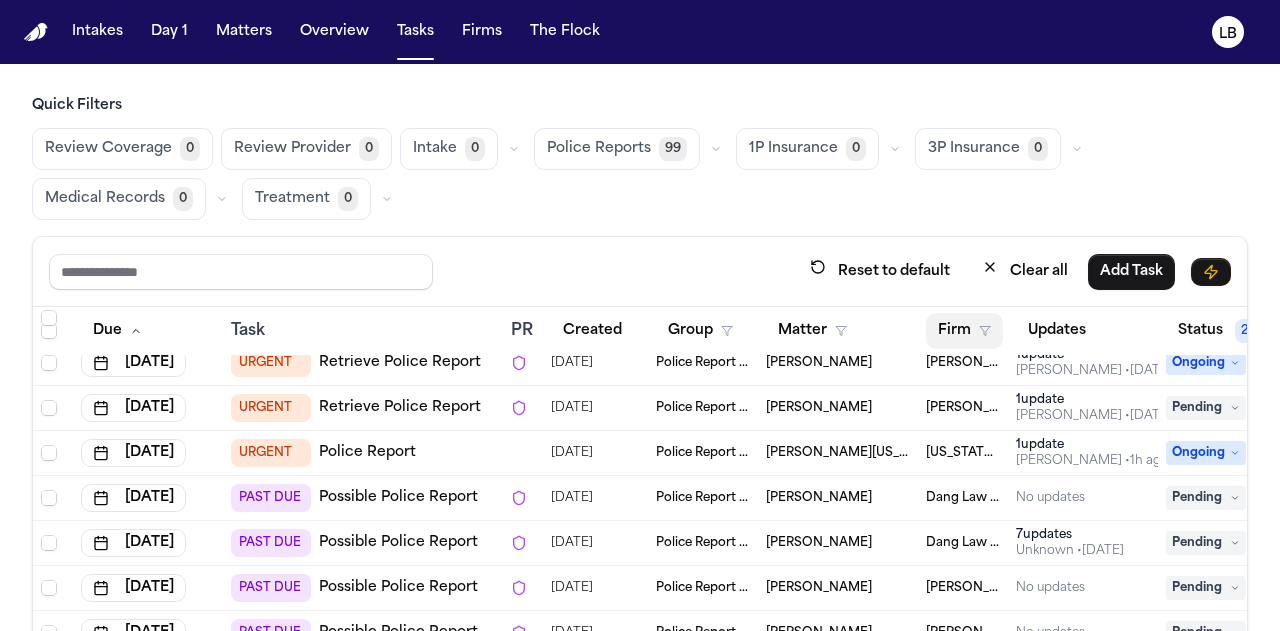 scroll, scrollTop: 0, scrollLeft: 0, axis: both 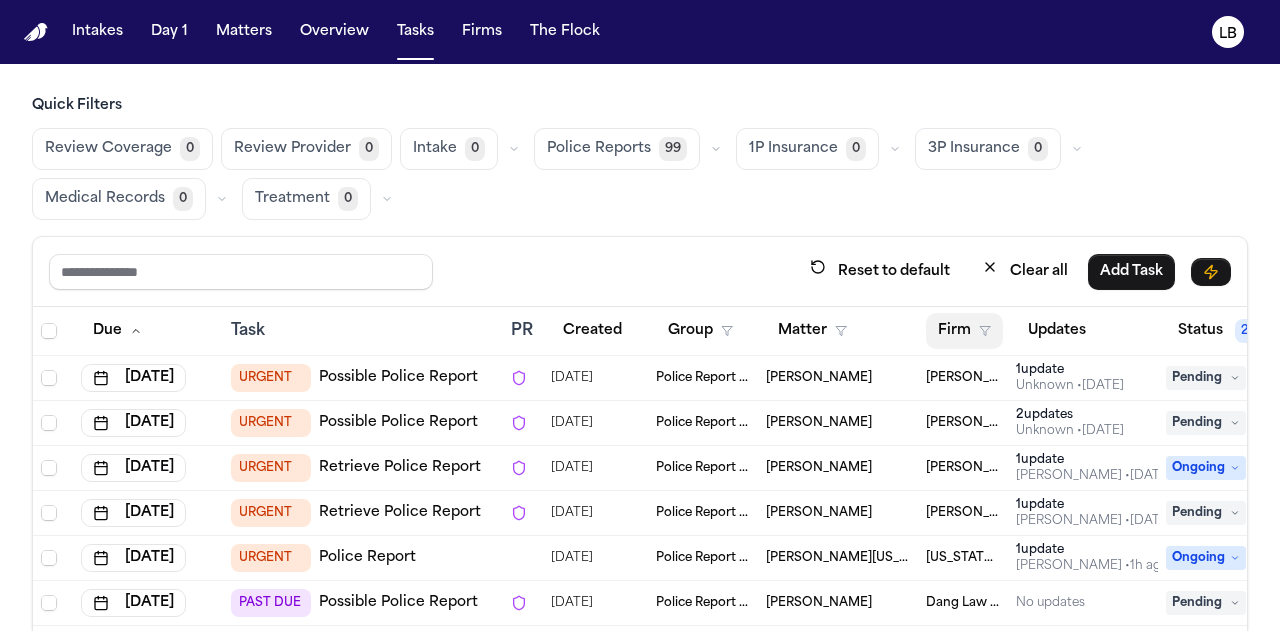 click on "Firm" at bounding box center [964, 331] 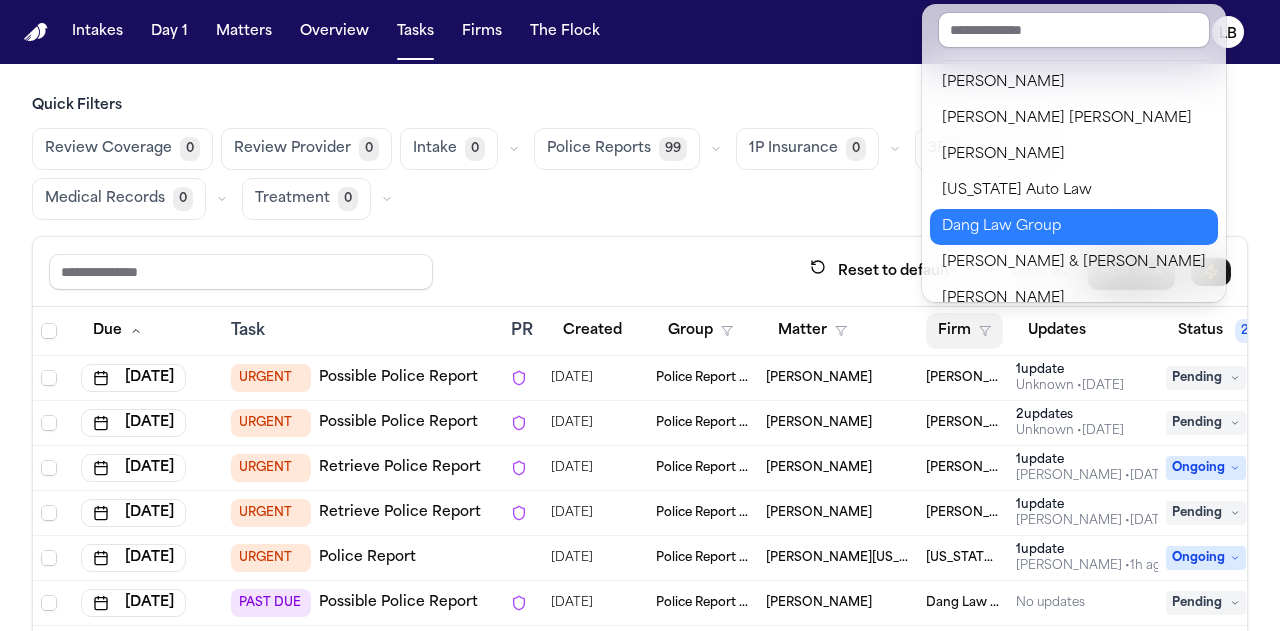 click on "Dang Law Group" at bounding box center (1074, 227) 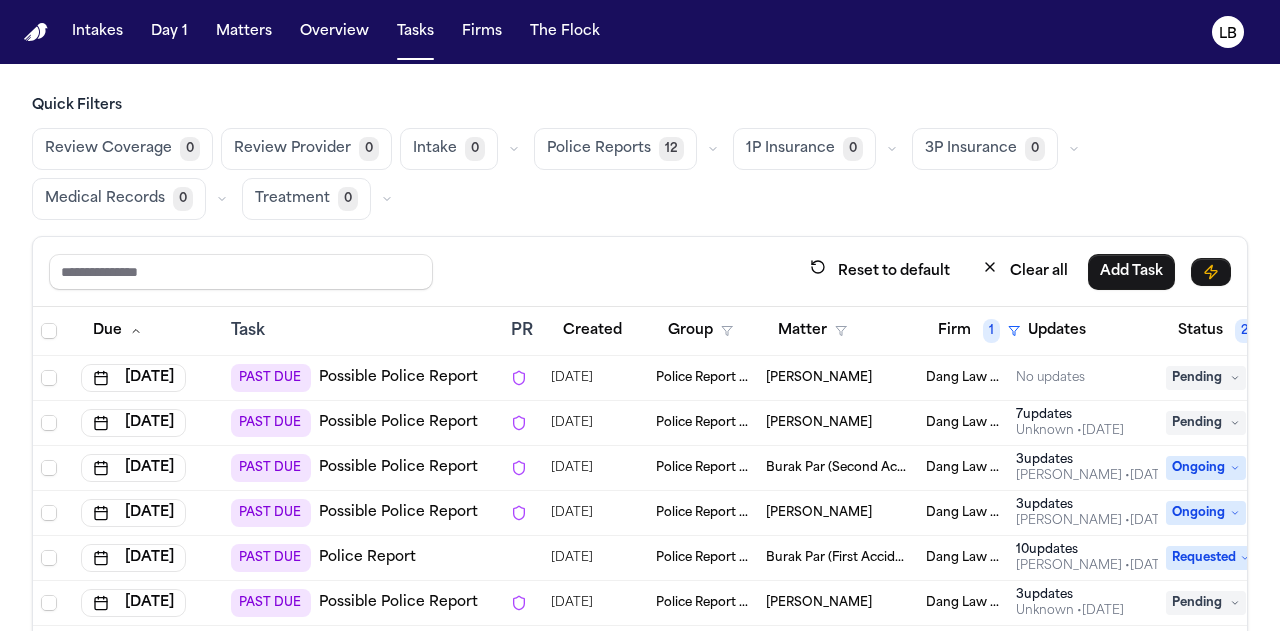scroll, scrollTop: 192, scrollLeft: 0, axis: vertical 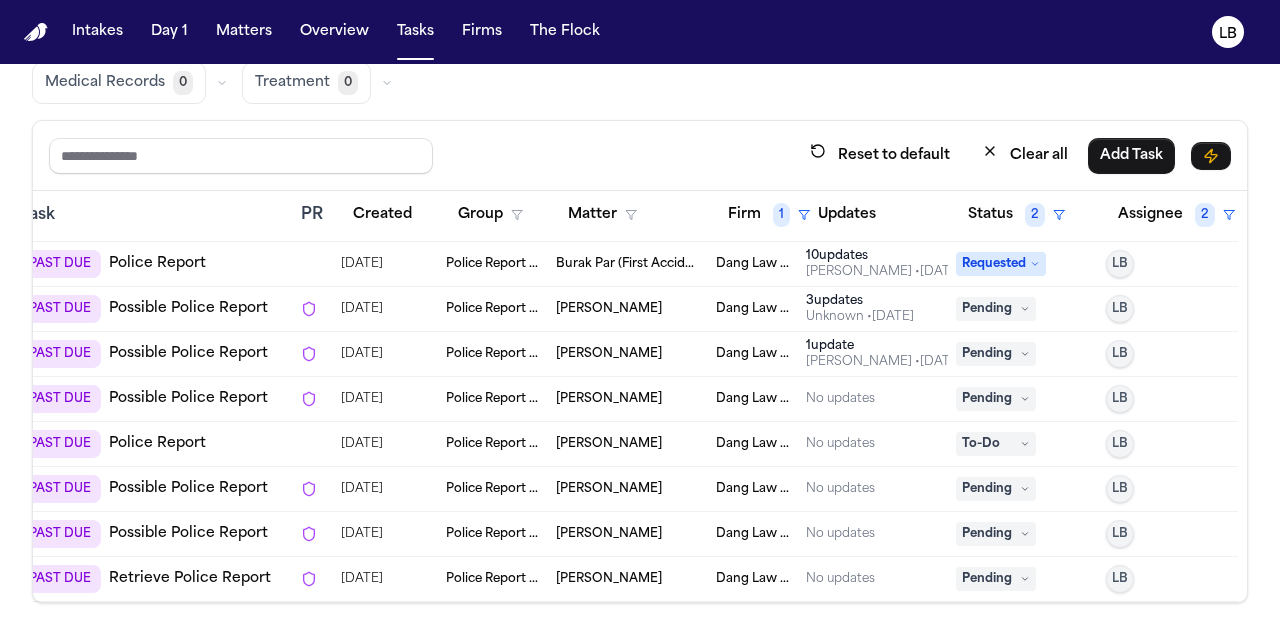 click 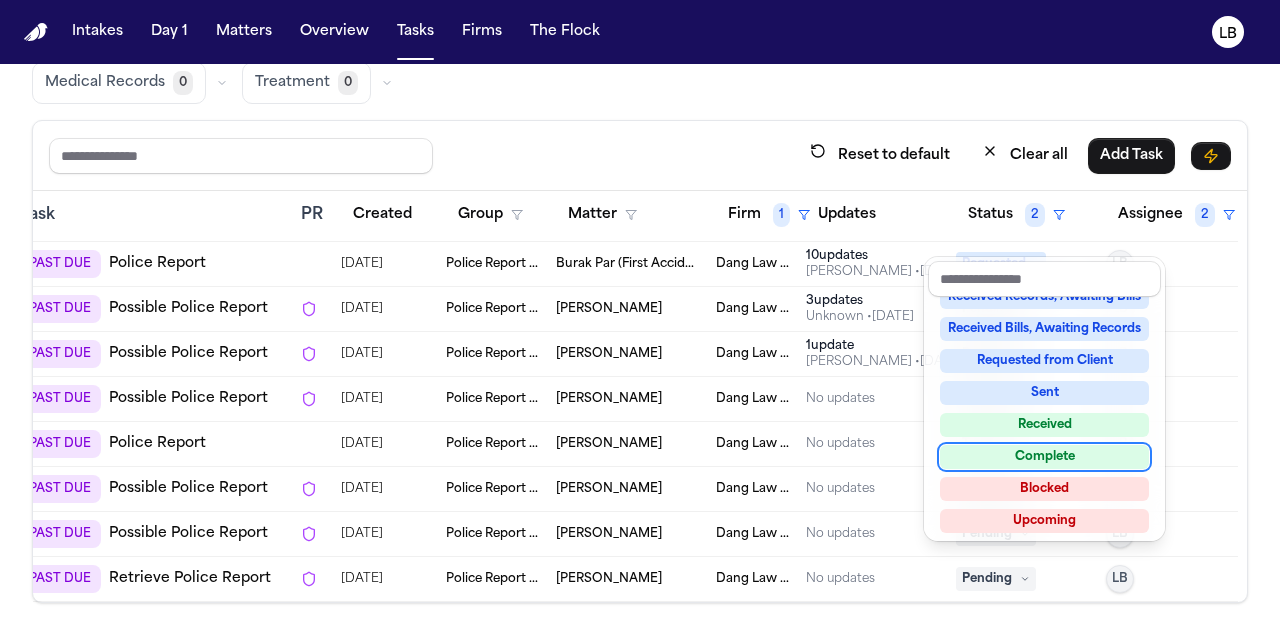 click on "Complete" at bounding box center [1044, 457] 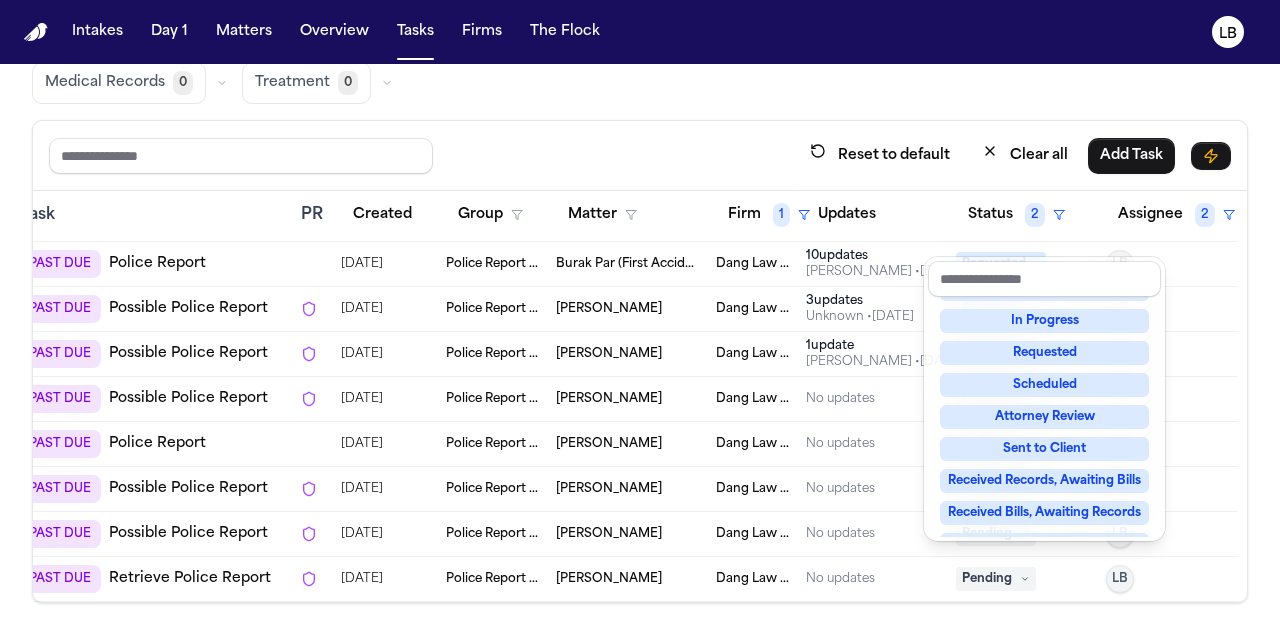 scroll, scrollTop: 8, scrollLeft: 0, axis: vertical 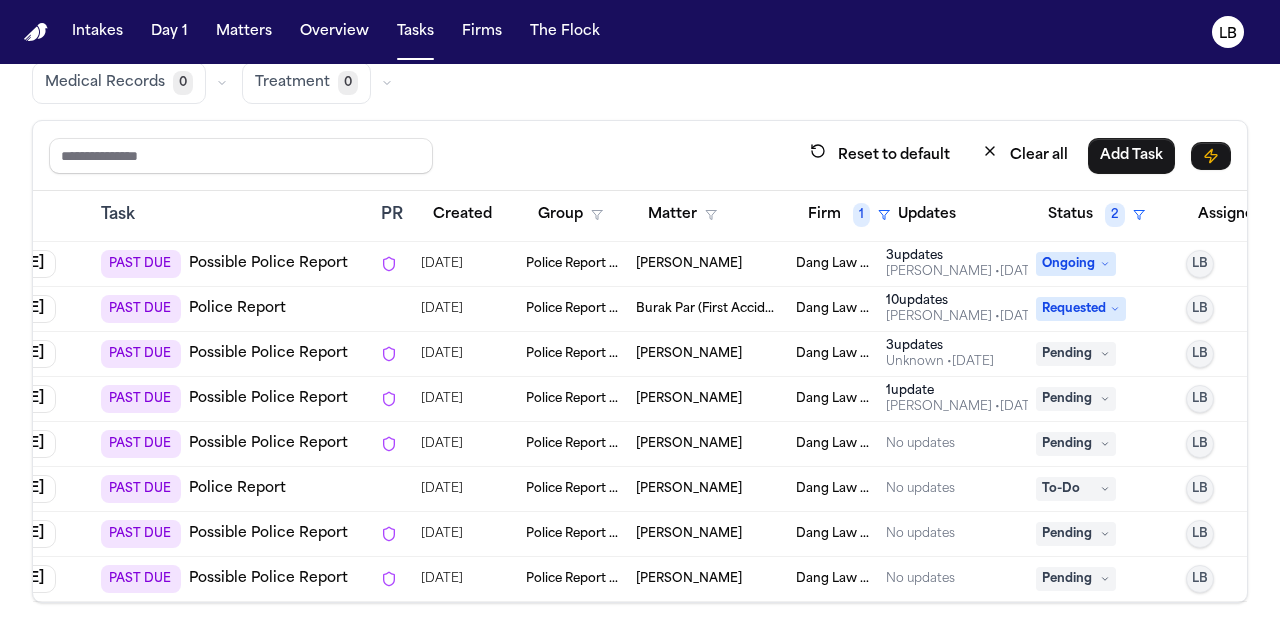 click on "[PERSON_NAME]" at bounding box center [689, 489] 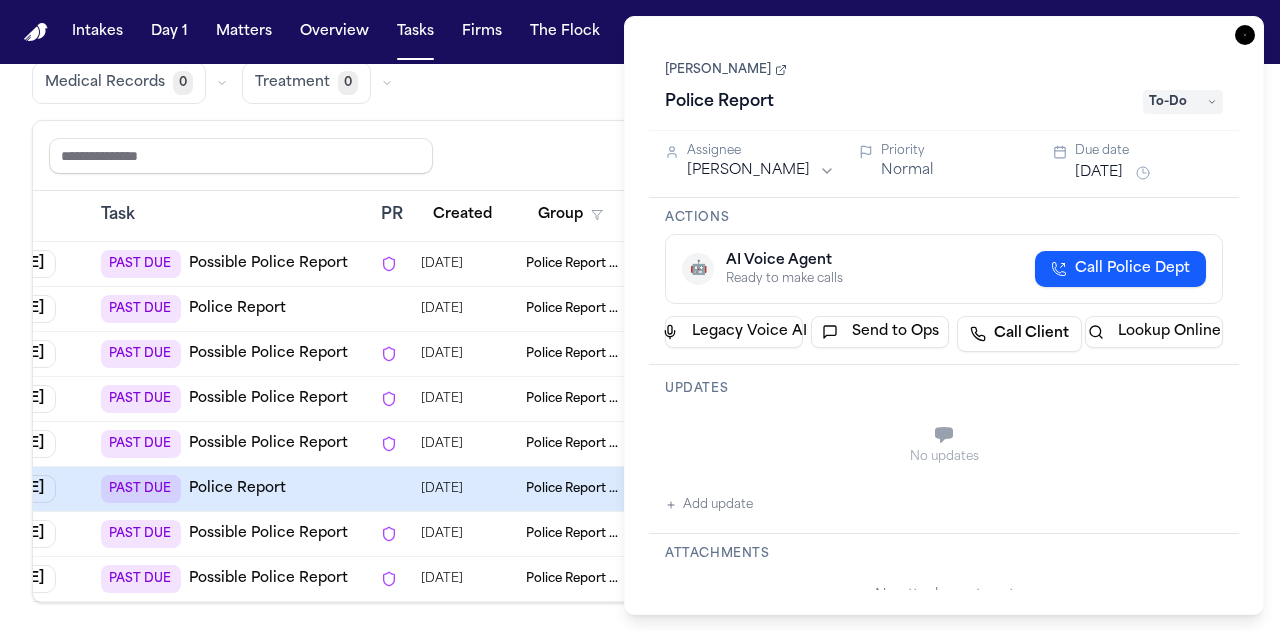 click on "Axel Saldivar Armadillo" at bounding box center (726, 70) 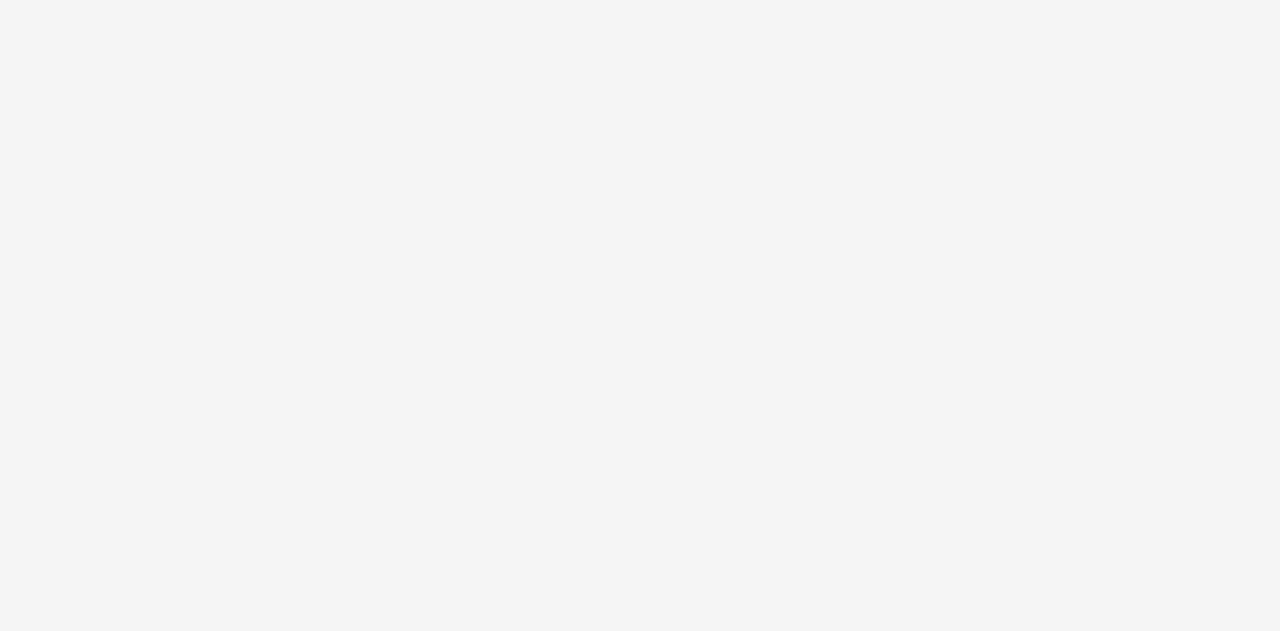 scroll, scrollTop: 0, scrollLeft: 0, axis: both 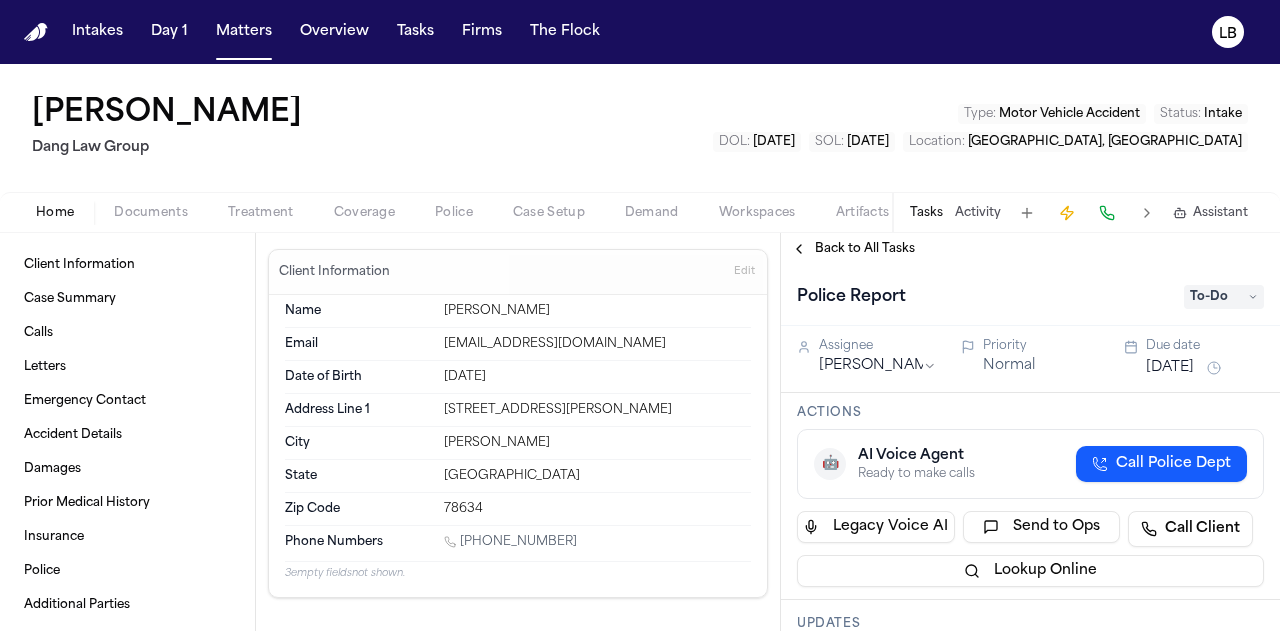 drag, startPoint x: 399, startPoint y: 103, endPoint x: 34, endPoint y: 98, distance: 365.03424 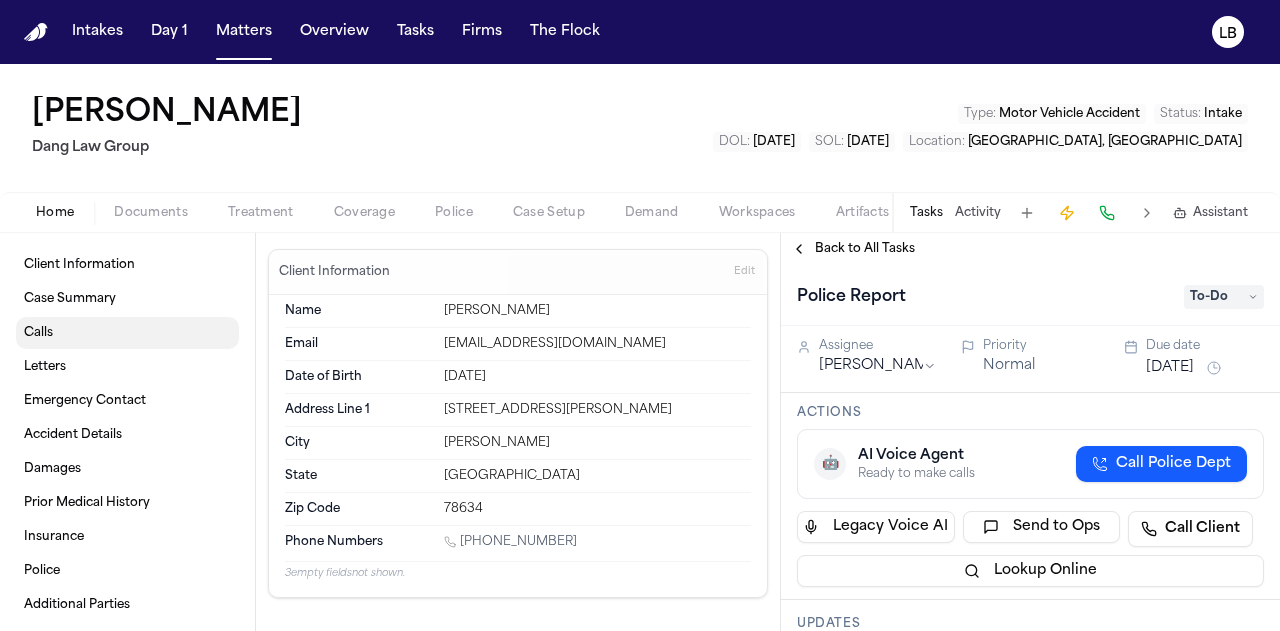 scroll, scrollTop: 73, scrollLeft: 0, axis: vertical 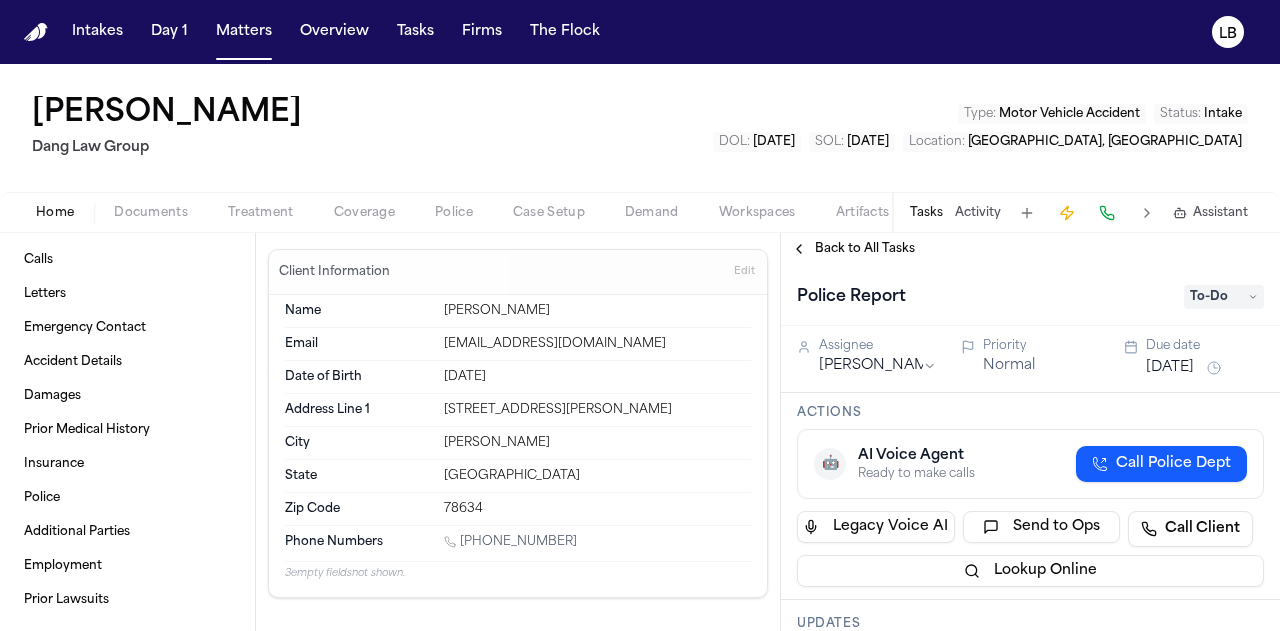 click at bounding box center (151, 224) 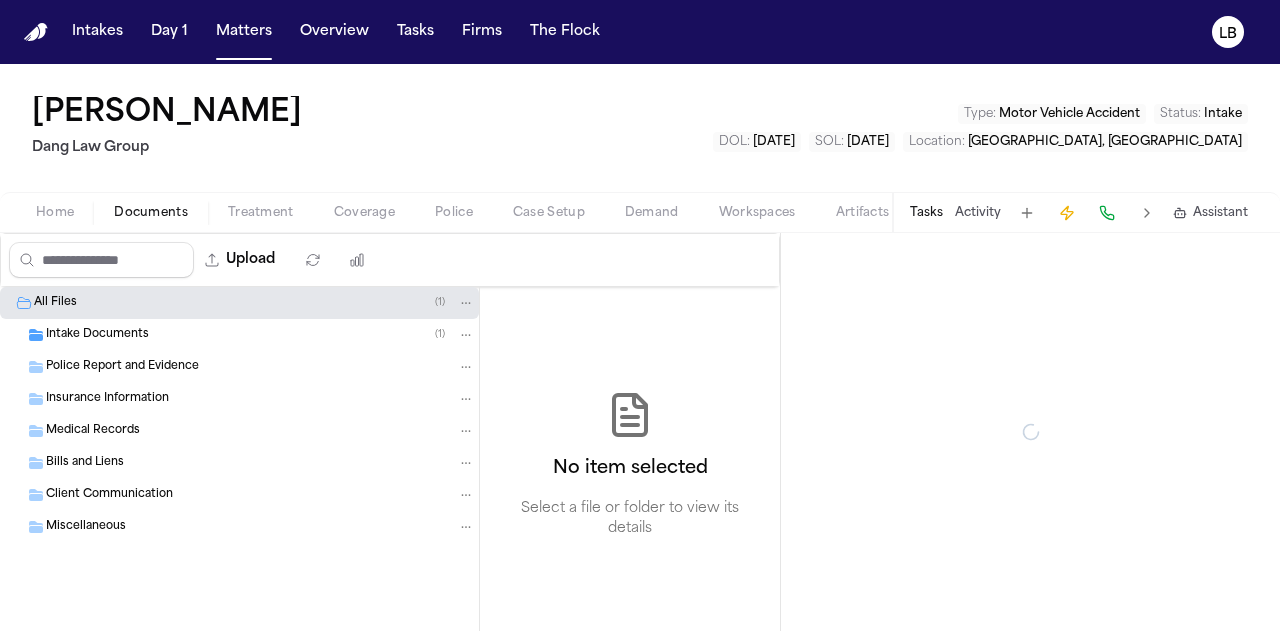 click on "Intake Documents" at bounding box center (97, 335) 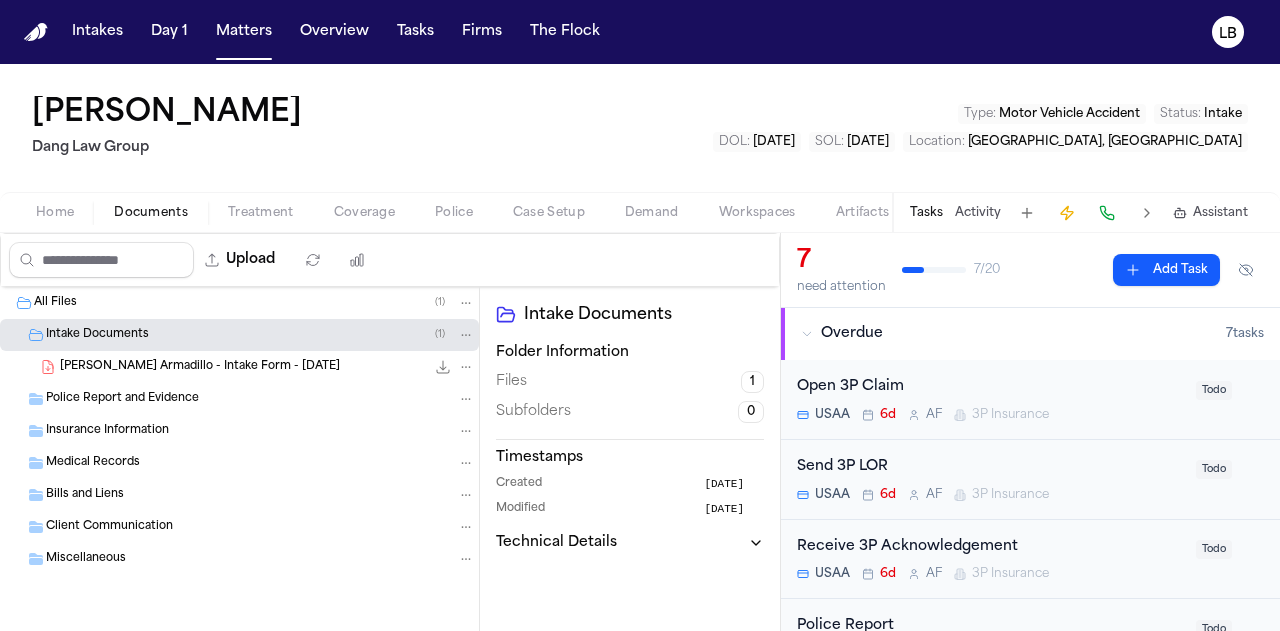 click on "A. Saldivar Armadillo - Intake Form - 6.30.25" at bounding box center [200, 367] 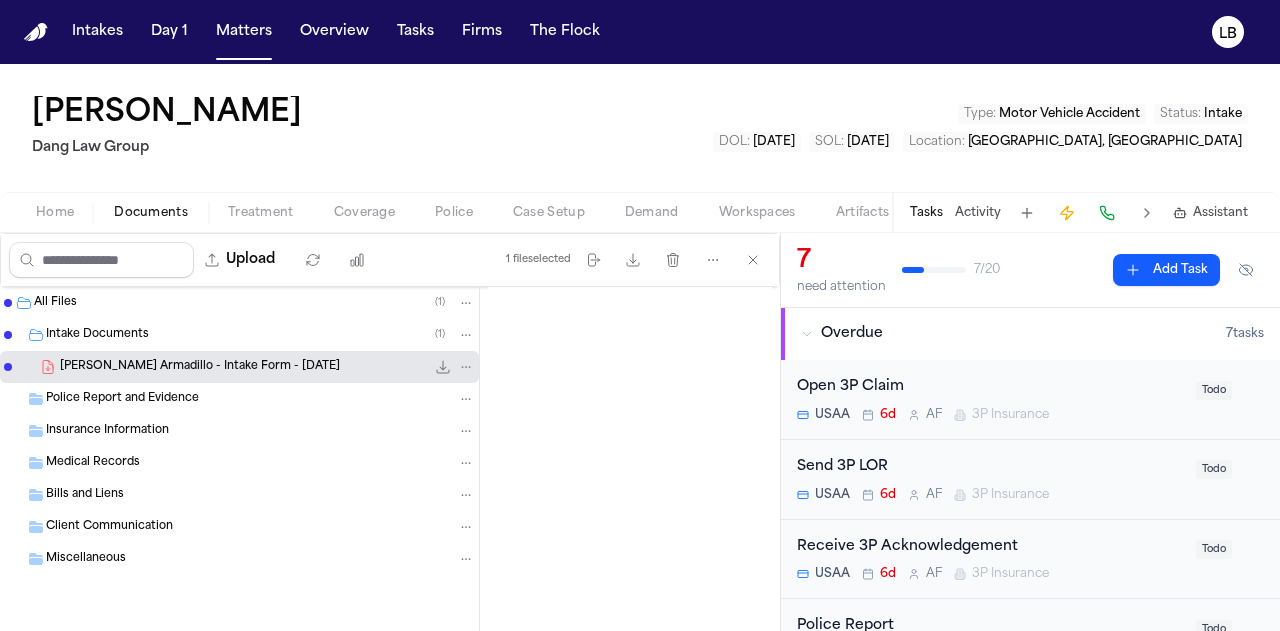 scroll, scrollTop: 350, scrollLeft: 0, axis: vertical 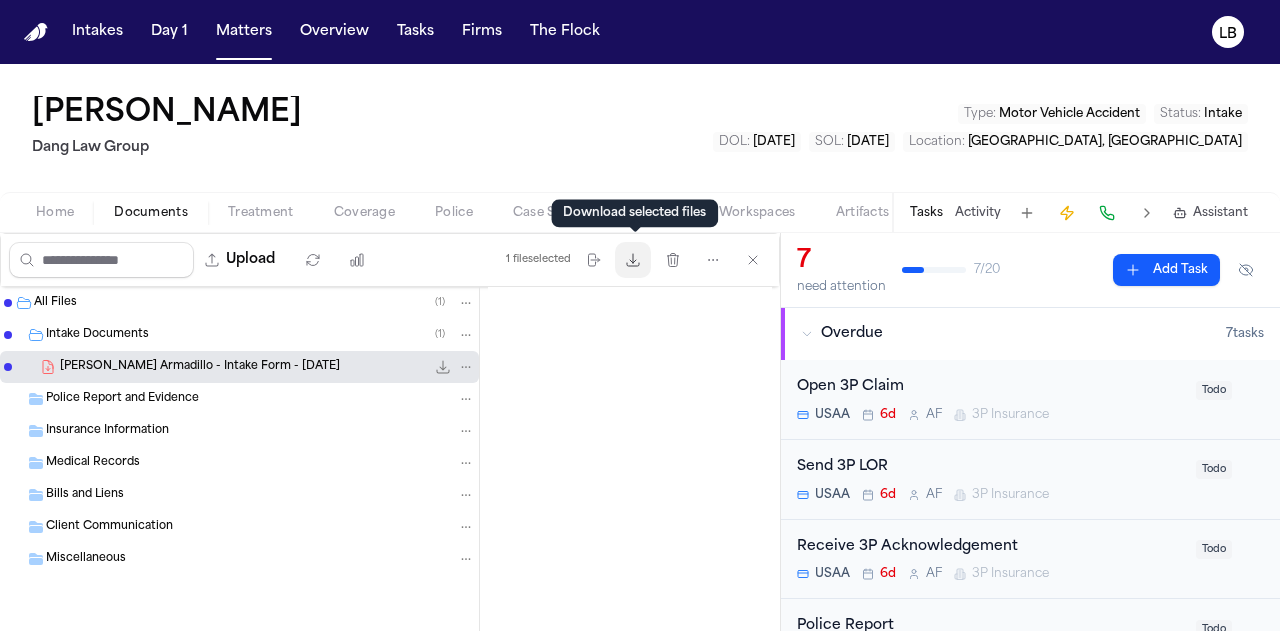 click 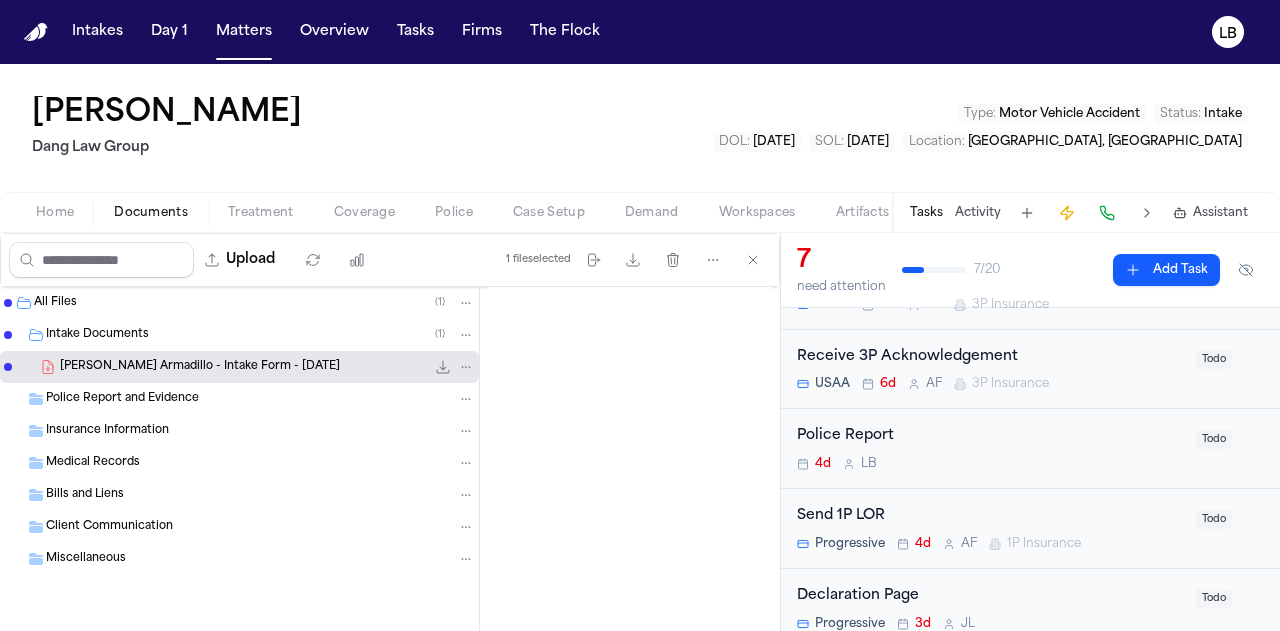 scroll, scrollTop: 193, scrollLeft: 0, axis: vertical 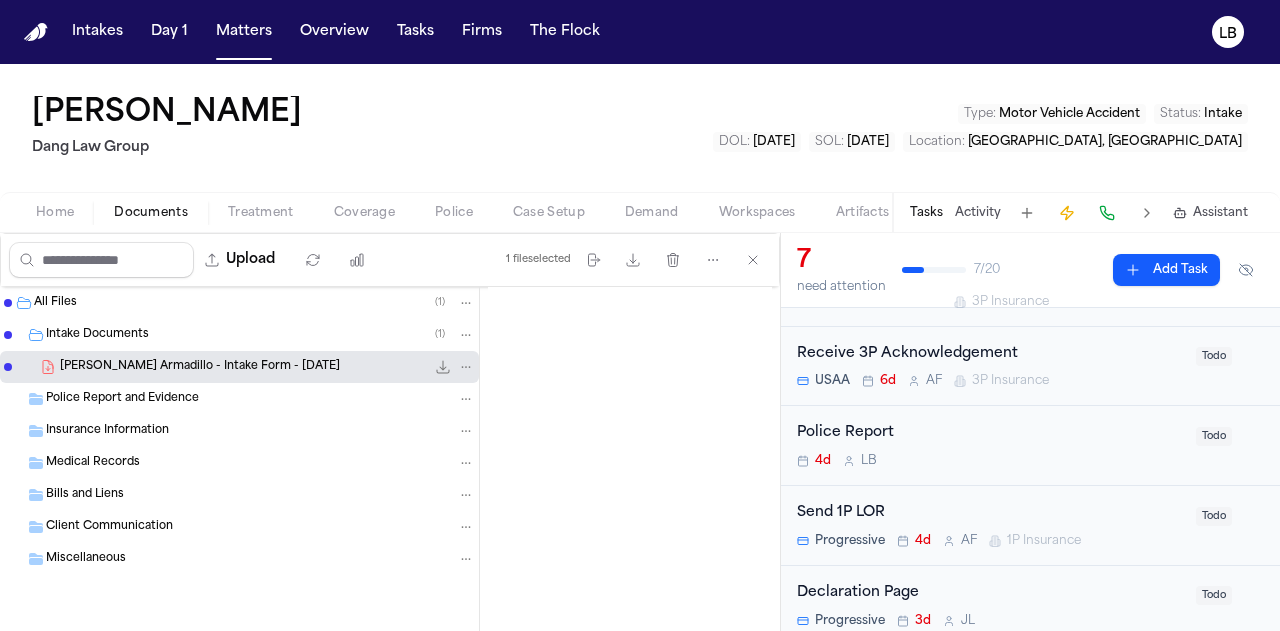 click on "Police Report" at bounding box center (990, 433) 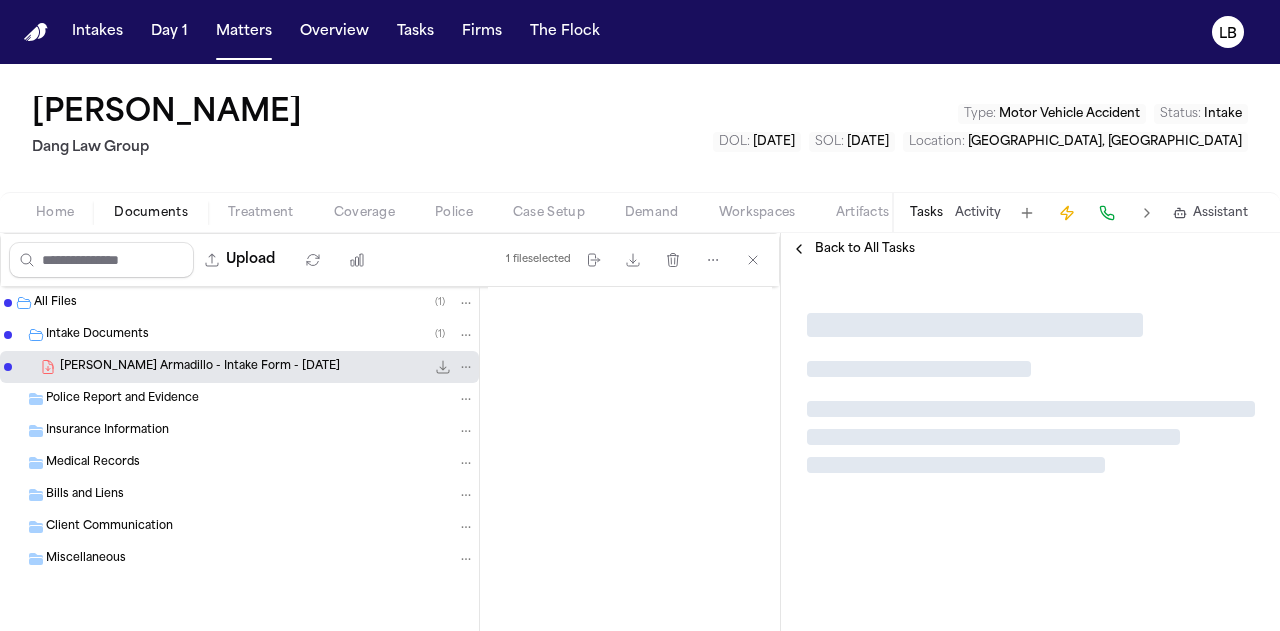 scroll, scrollTop: 0, scrollLeft: 0, axis: both 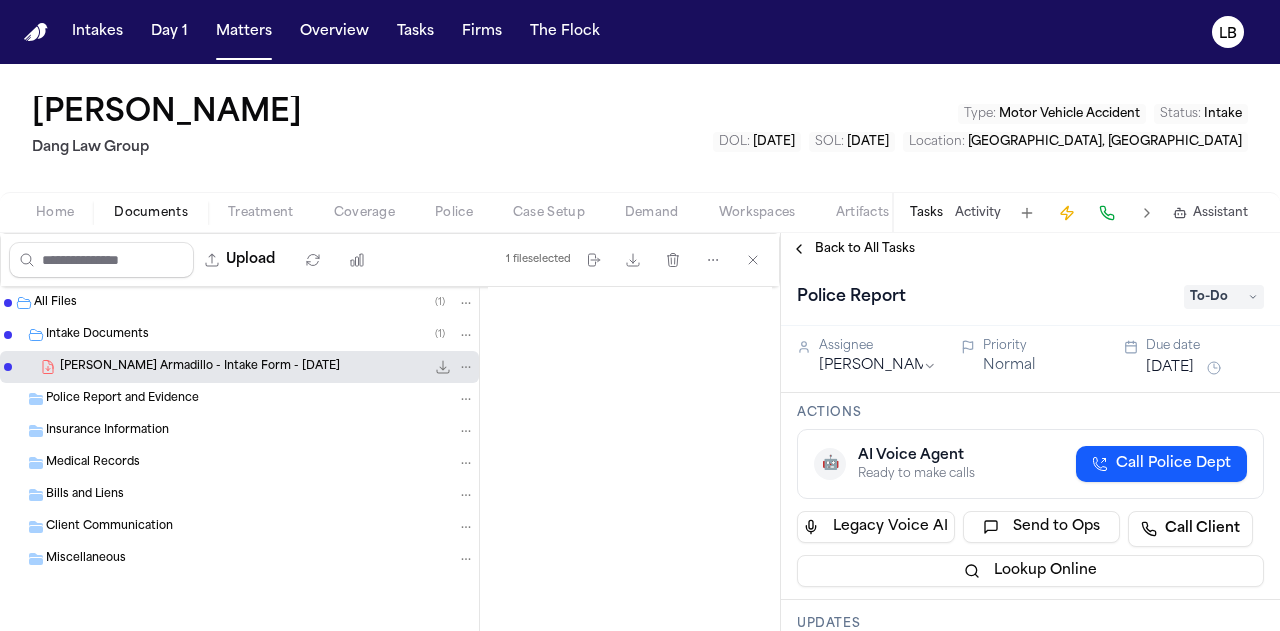 click on "To-Do" at bounding box center [1224, 297] 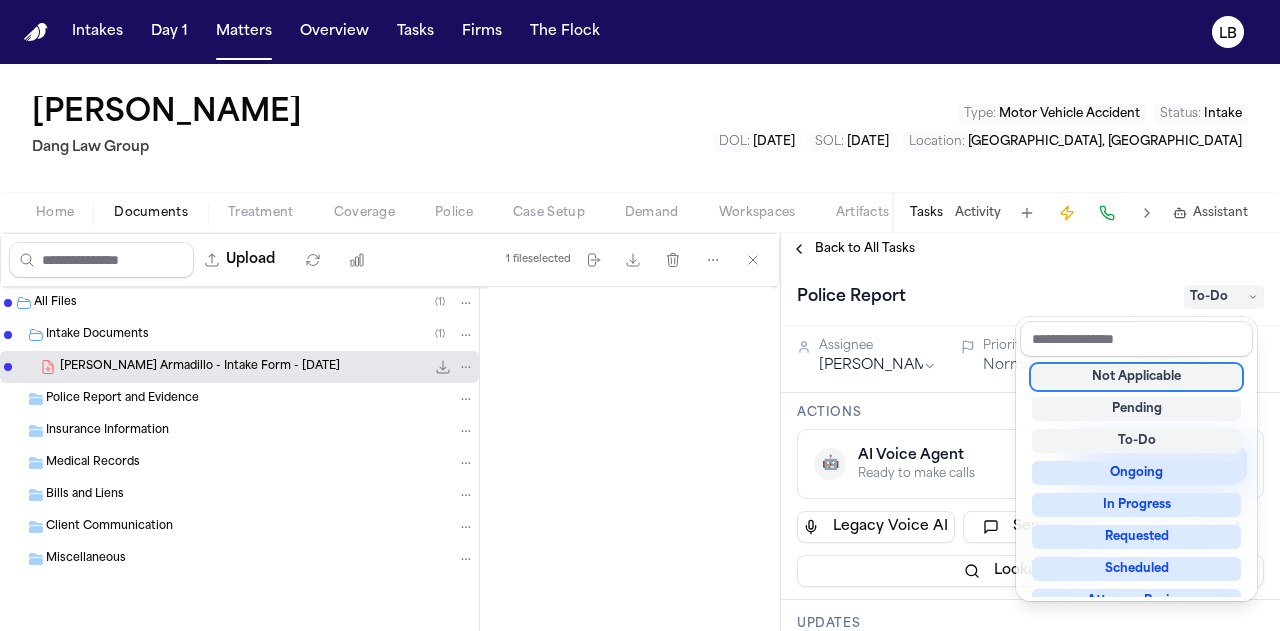 click on "Not Applicable" at bounding box center [1136, 377] 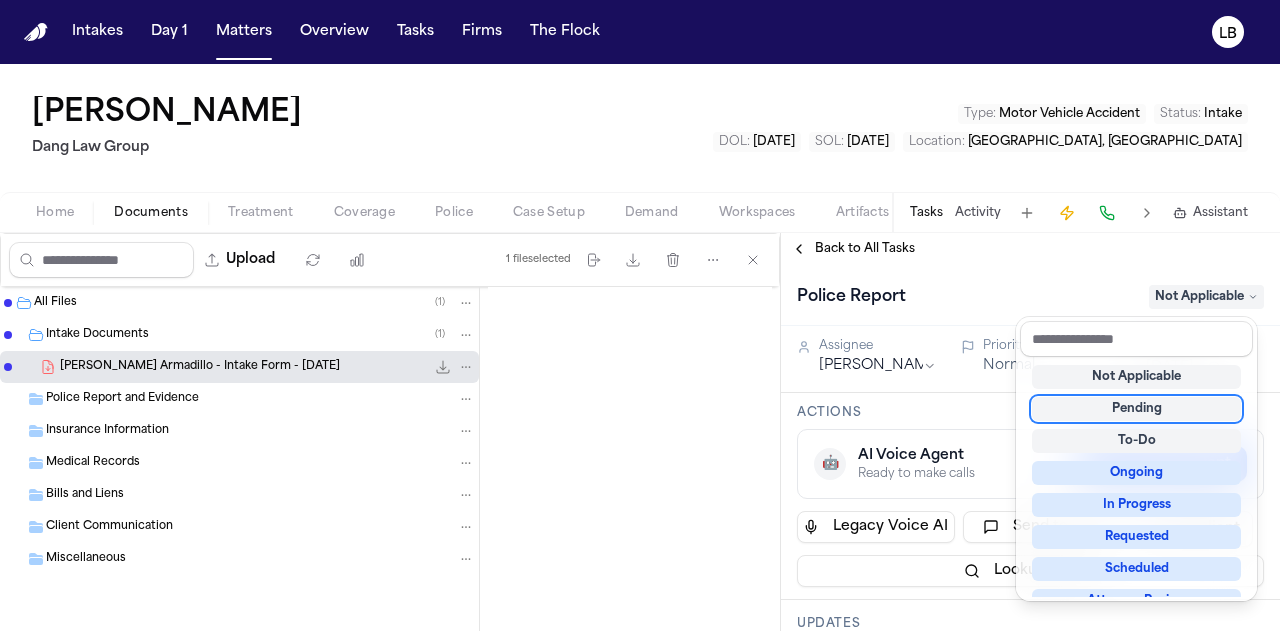 click on "Back to All Tasks Police Report Not Applicable Assignee Lina Becerra Priority Normal Due date Jul 24, 2025 Actions 🤖 AI Voice Agent Ready to make calls Call Police Dept Legacy Voice AI Send to Ops Call Client Lookup Online Updates No updates Add update Attachments No attachments yet Add Attachment Notes These notes are only visible to your team and will not be shared with attorneys. Schedules Schedule Voice AI Call No Scheduled Calls You haven't set up any scheduled calls for this task yet. Create a schedule to automatically run this task at specific times. Delete Task" at bounding box center (1030, 432) 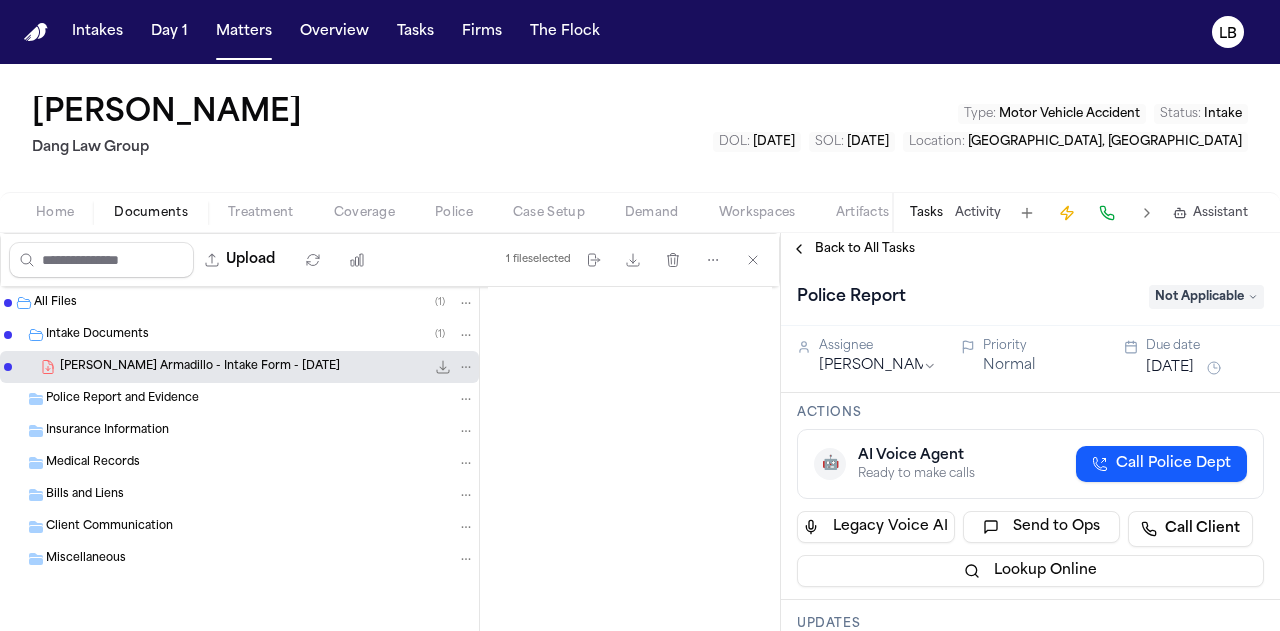 click on "Tasks Activity Assistant" at bounding box center [1078, 212] 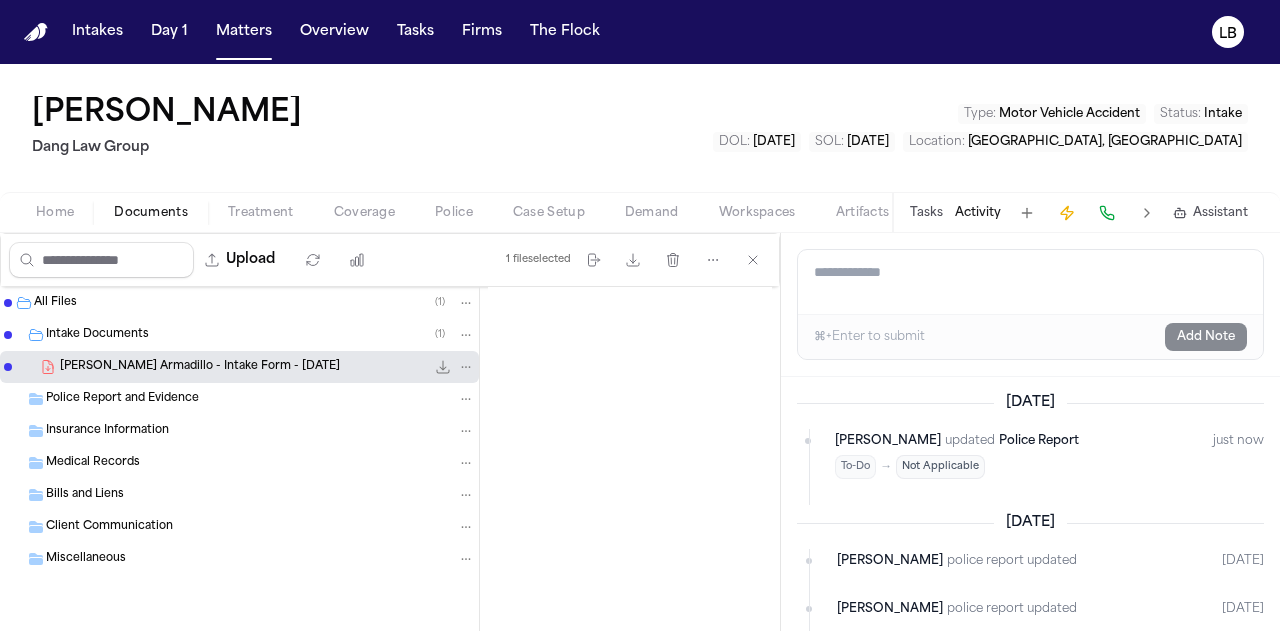 click on "Add a note to this matter" at bounding box center [1030, 282] 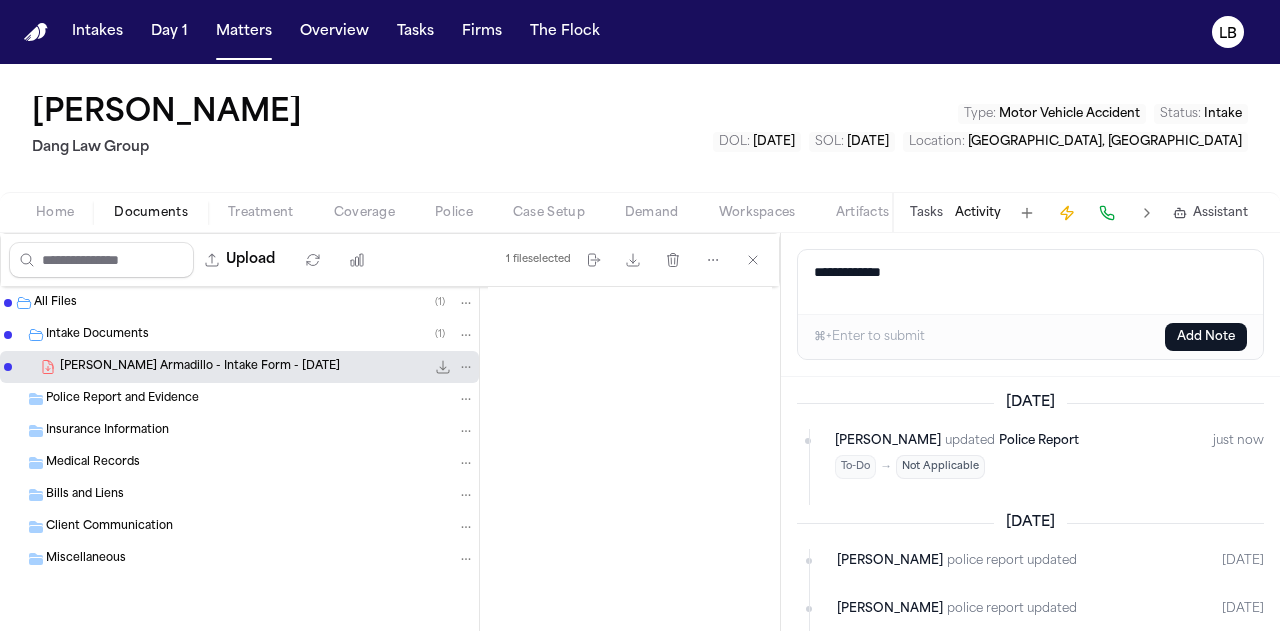 type on "**********" 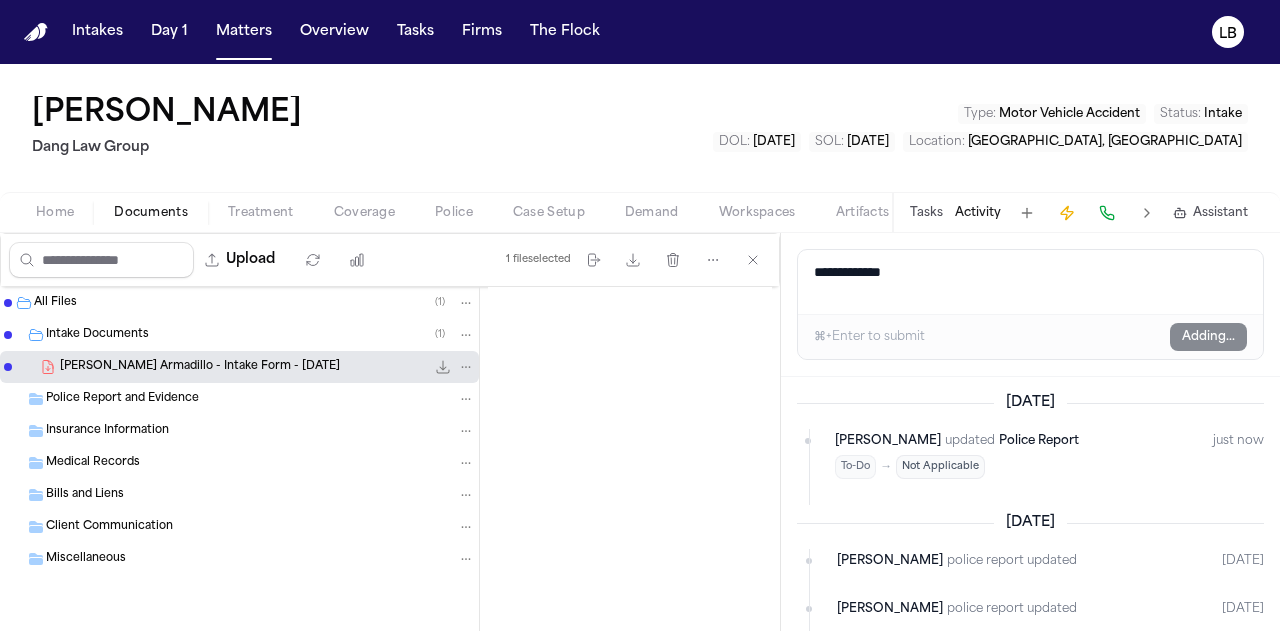 type 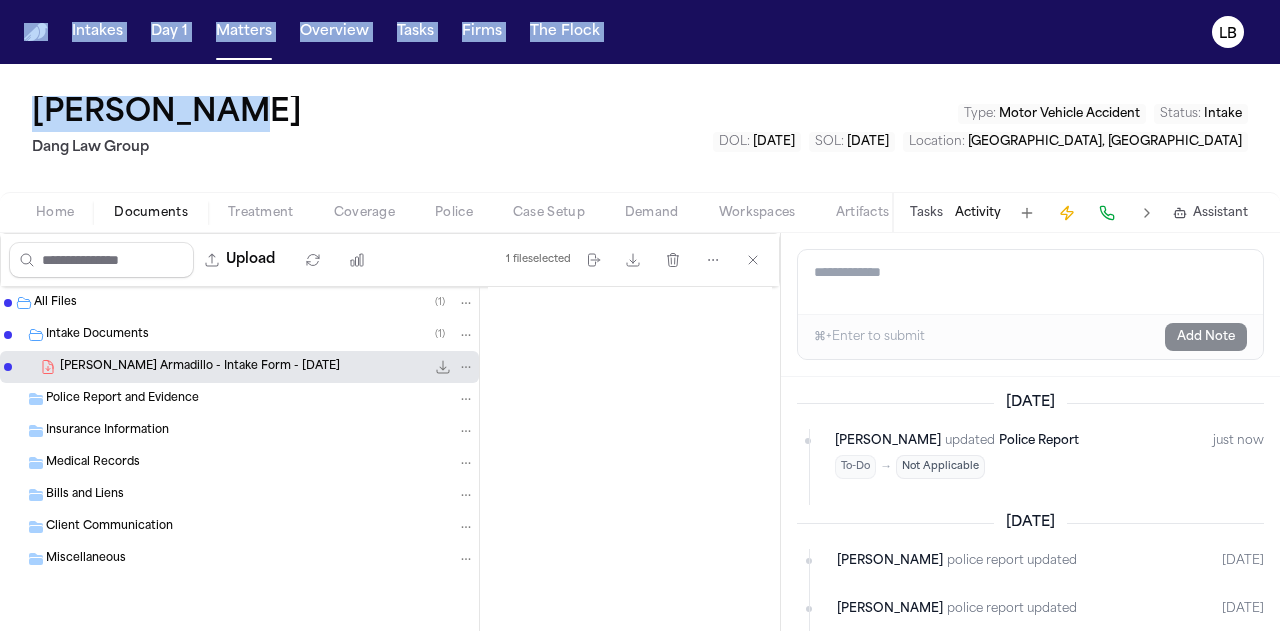drag, startPoint x: 190, startPoint y: 92, endPoint x: 17, endPoint y: -47, distance: 221.92342 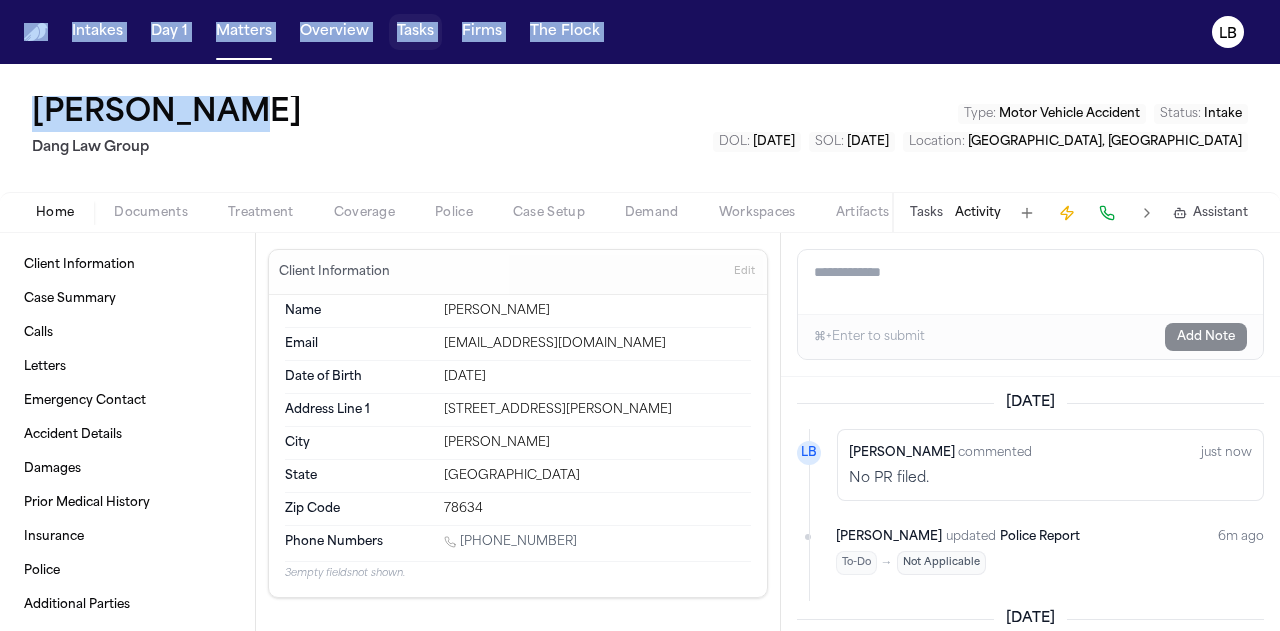 click on "Tasks" at bounding box center (415, 32) 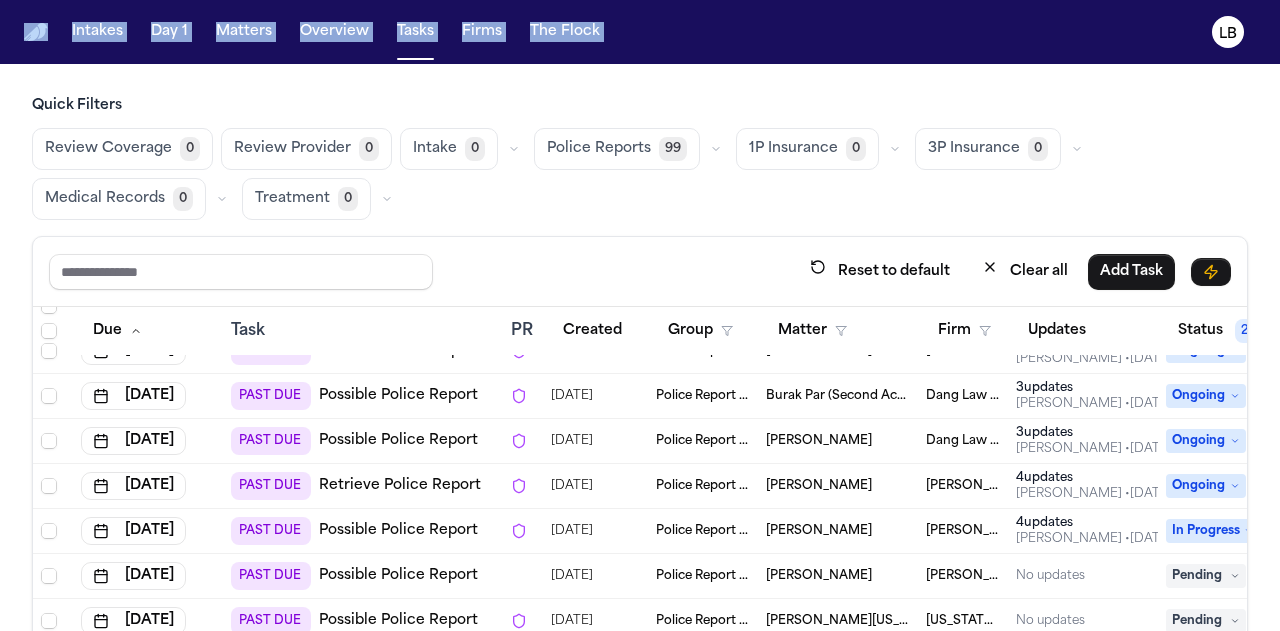 scroll, scrollTop: 1855, scrollLeft: 0, axis: vertical 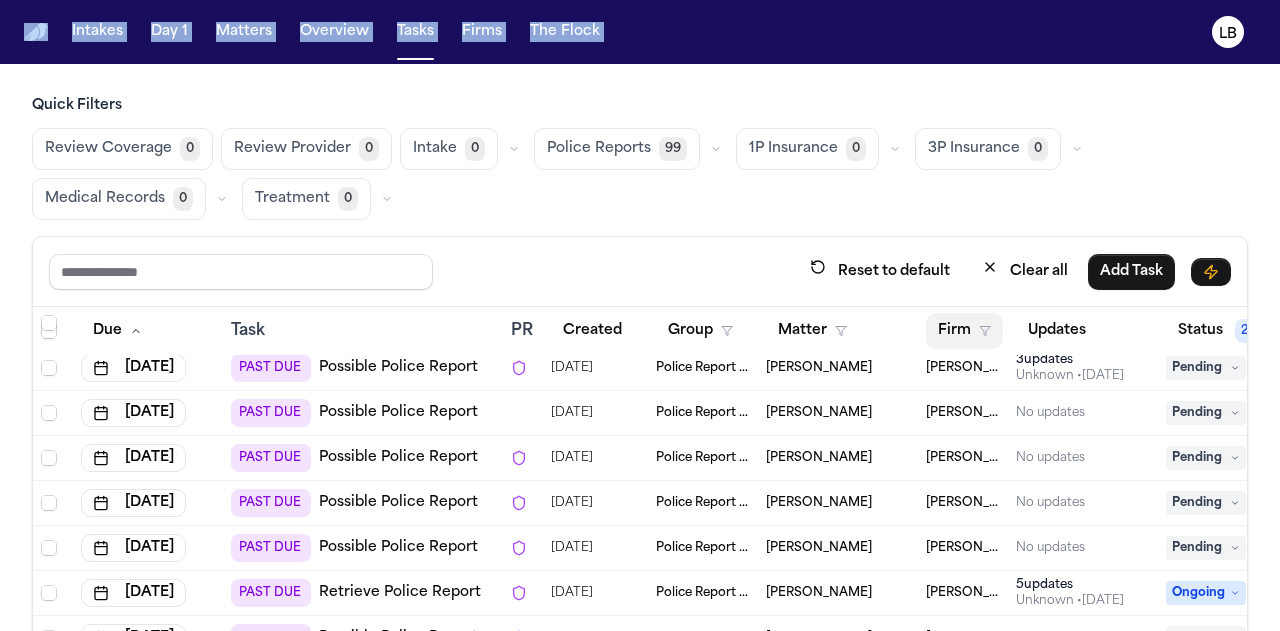 click on "Firm" at bounding box center (964, 331) 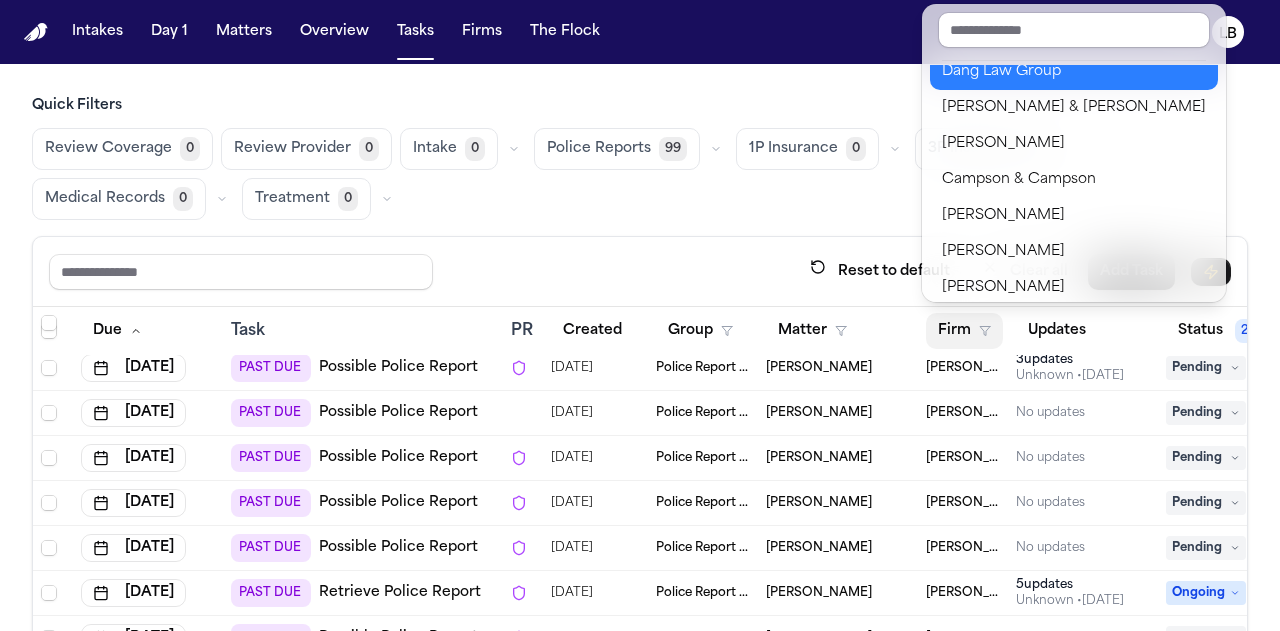 scroll, scrollTop: 182, scrollLeft: 0, axis: vertical 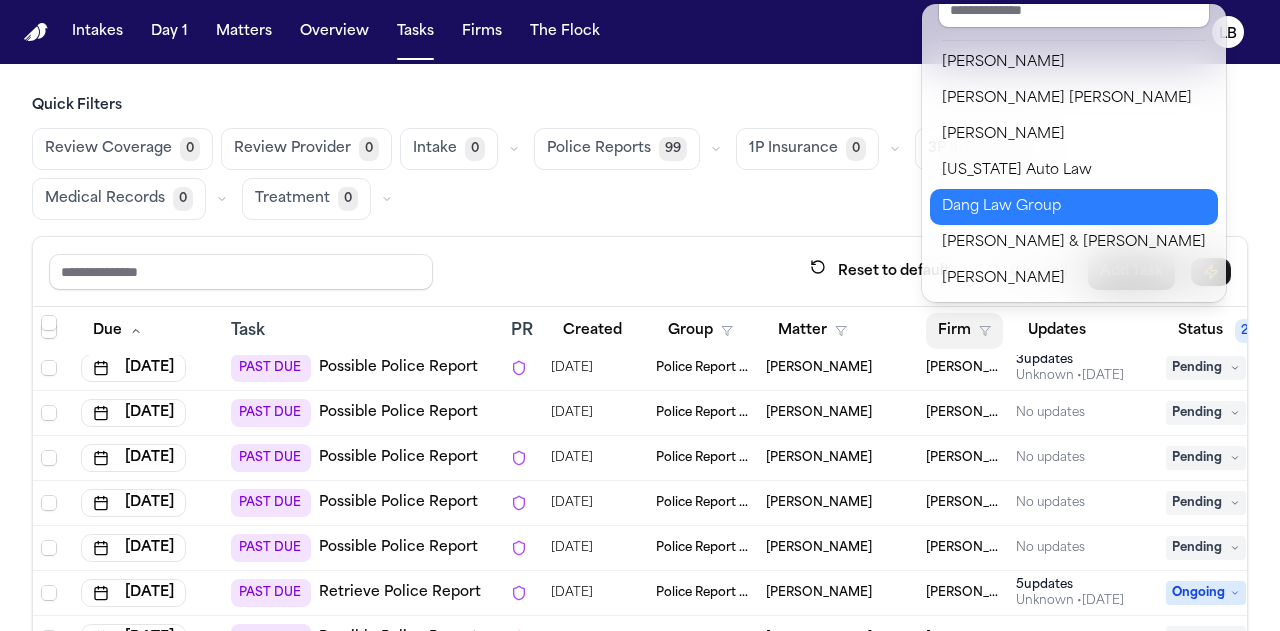 click on "Dang Law Group" at bounding box center (1074, 207) 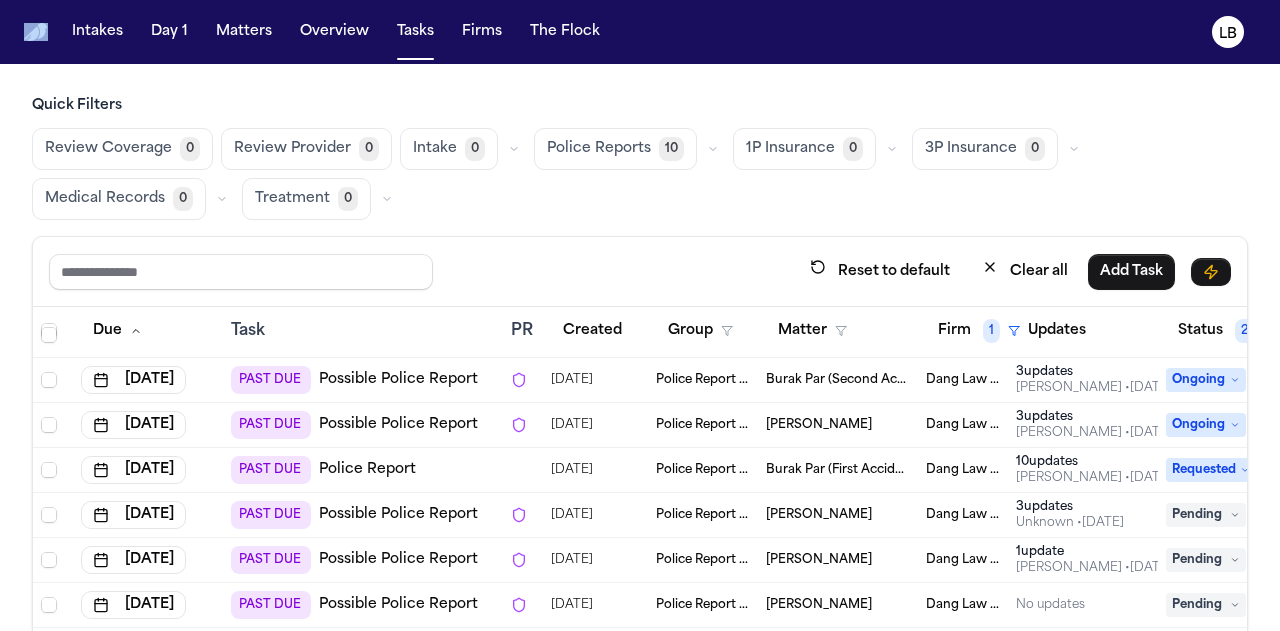 scroll, scrollTop: 102, scrollLeft: 0, axis: vertical 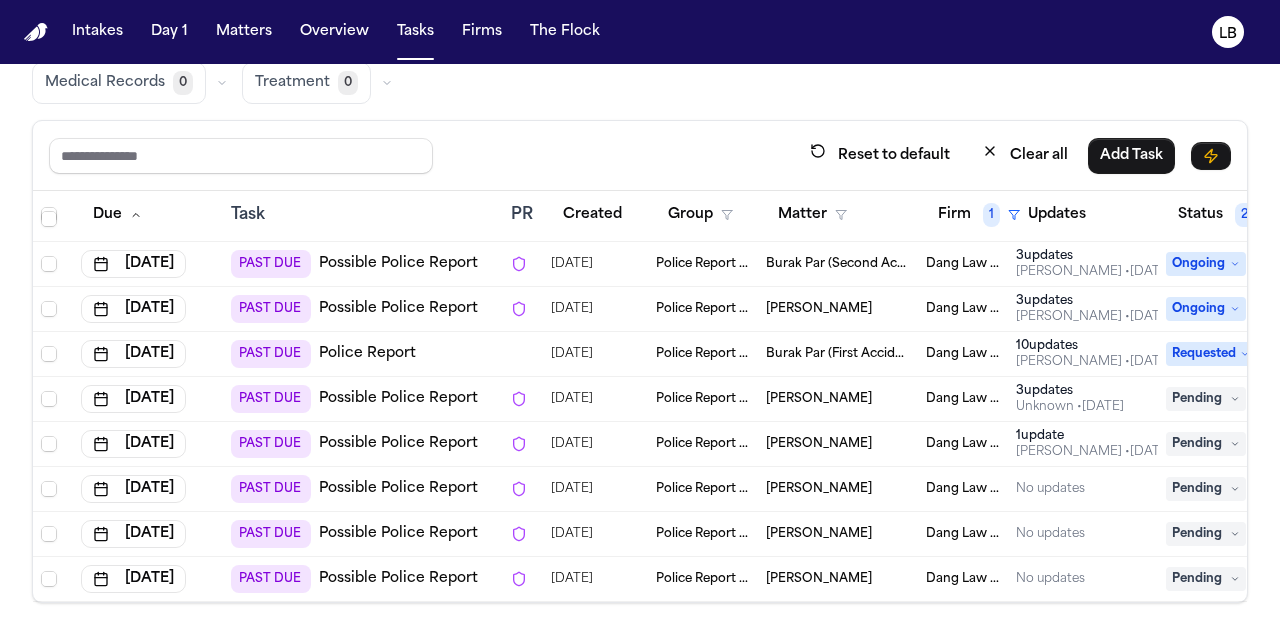 click on "Maximina Zuniga Muniz" at bounding box center [838, 444] 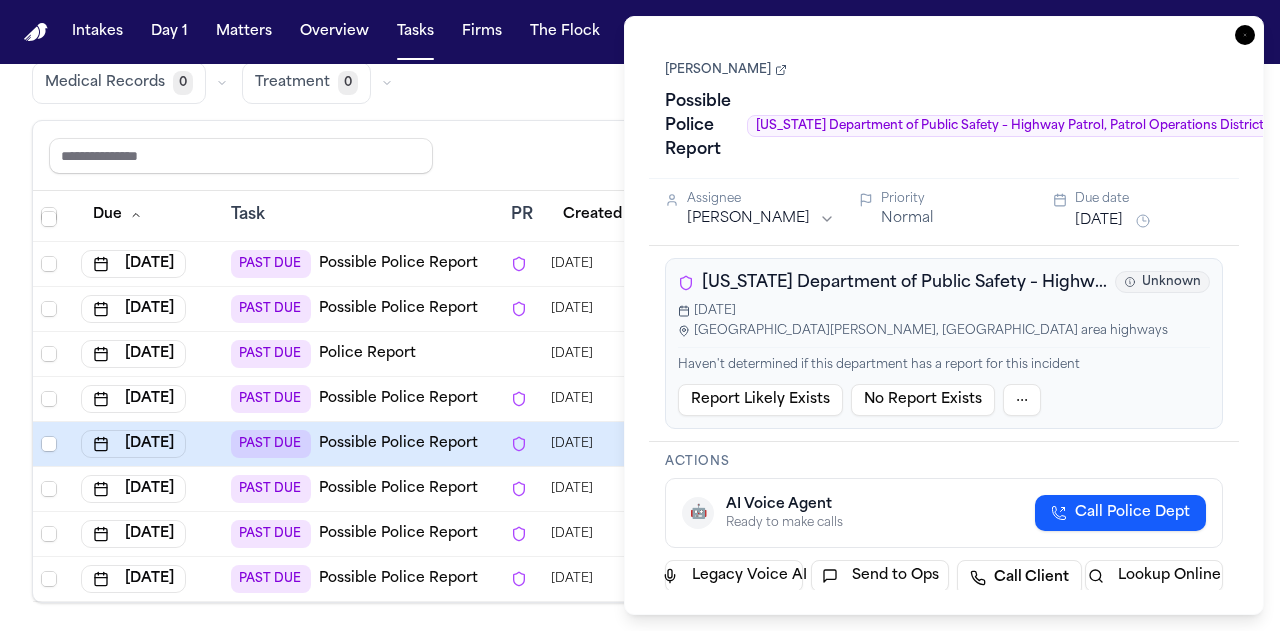 click on "Maximina Zuniga Muniz" at bounding box center [726, 70] 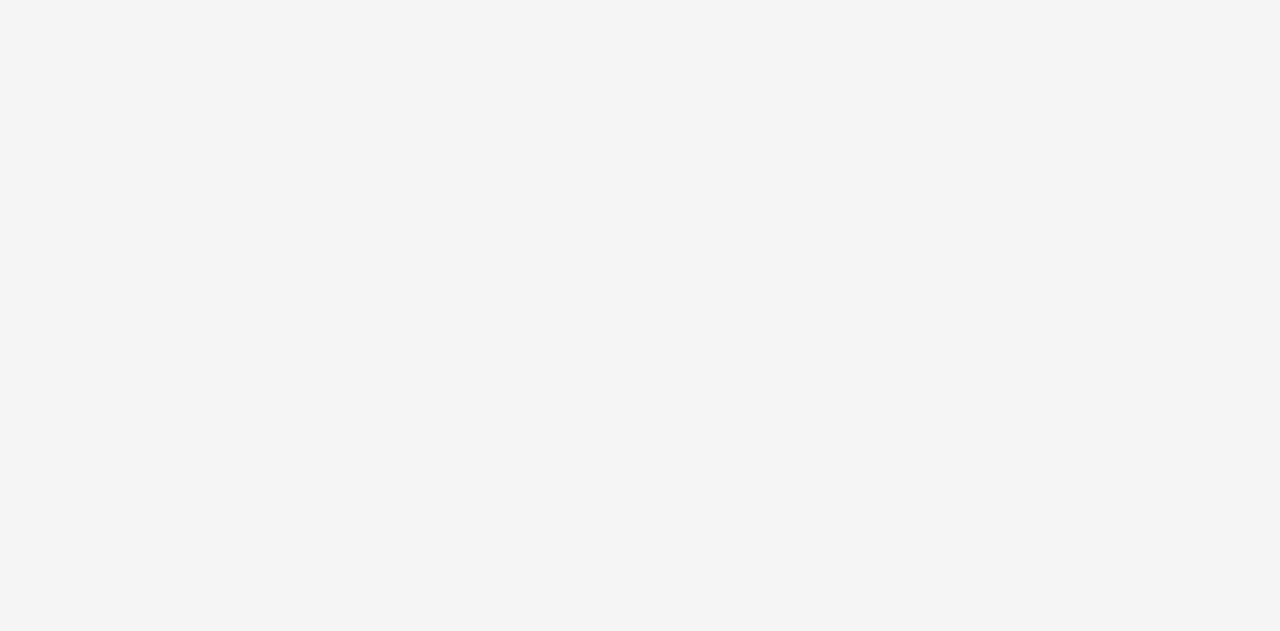 scroll, scrollTop: 0, scrollLeft: 0, axis: both 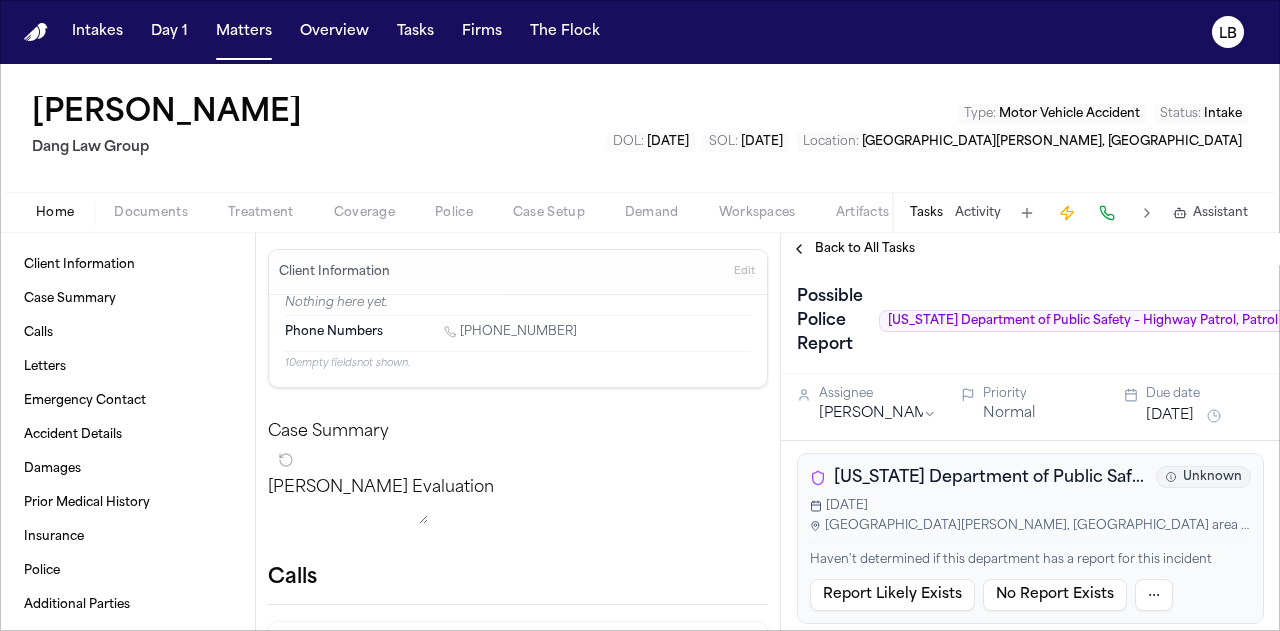 drag, startPoint x: 428, startPoint y: 109, endPoint x: 31, endPoint y: 99, distance: 397.12592 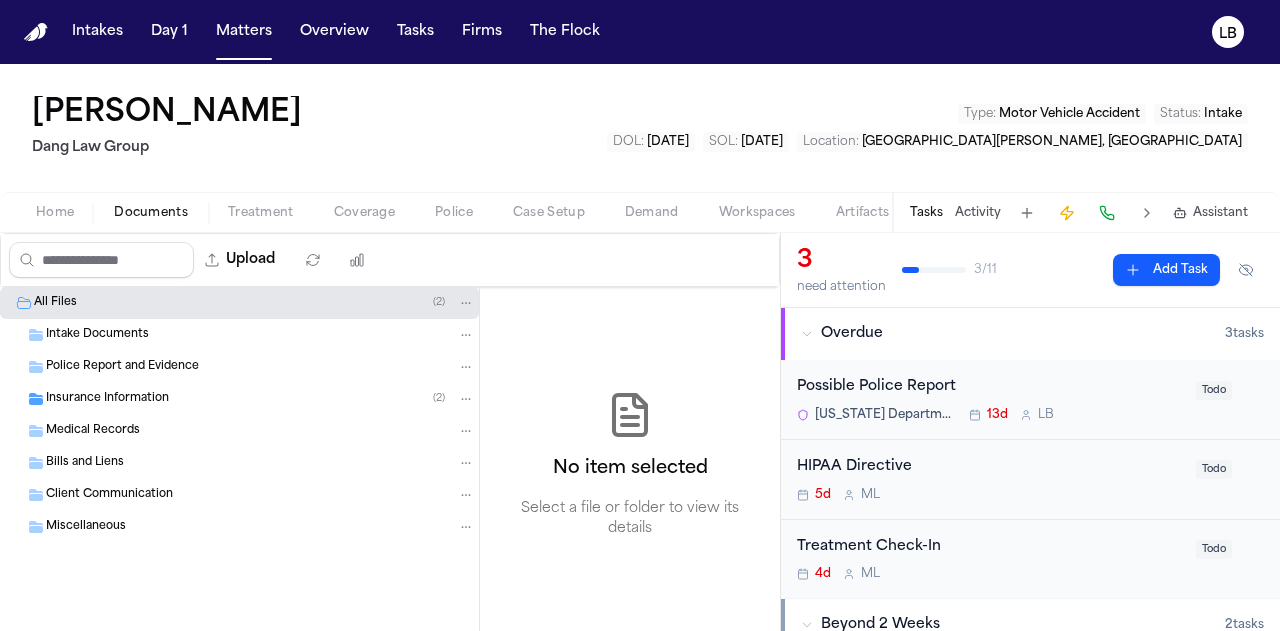 click on "Intake Documents" at bounding box center [97, 335] 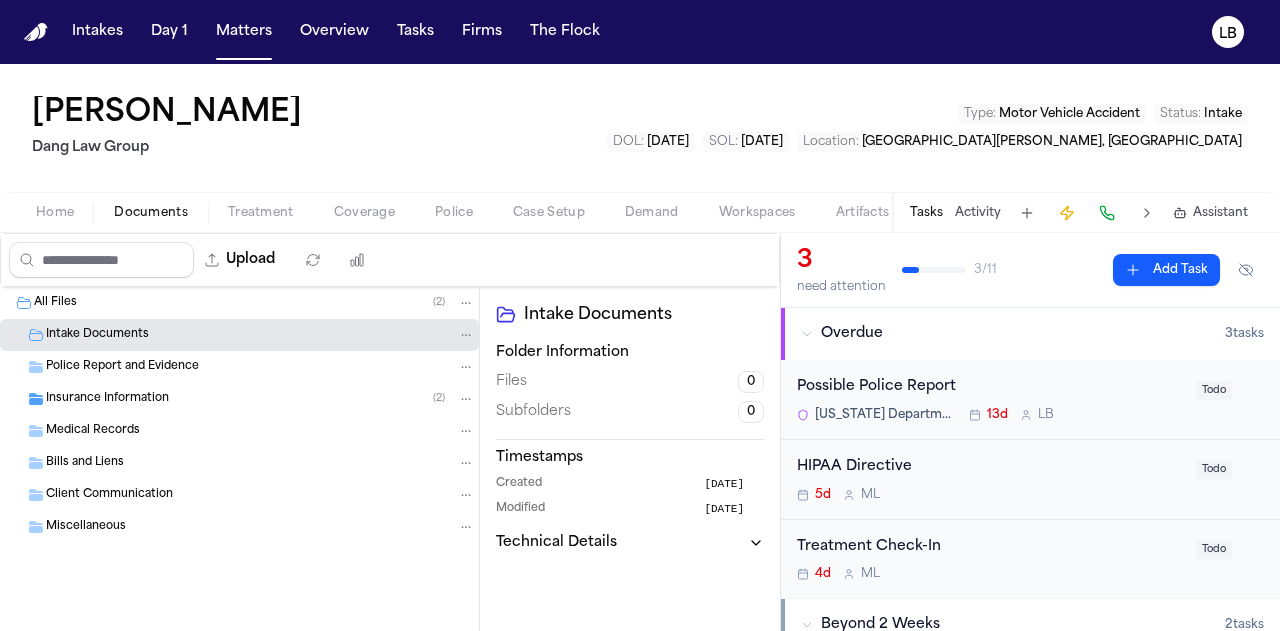 click on "Police Report and Evidence" at bounding box center [260, 367] 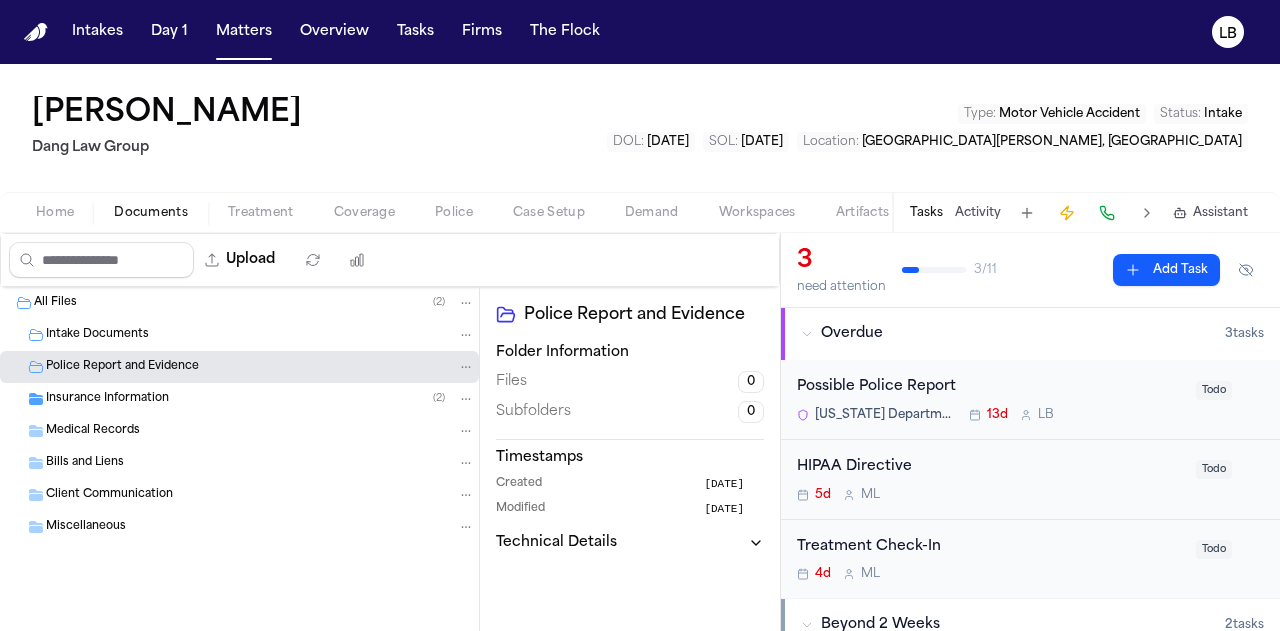 click on "All Files ( 2 )" at bounding box center [239, 303] 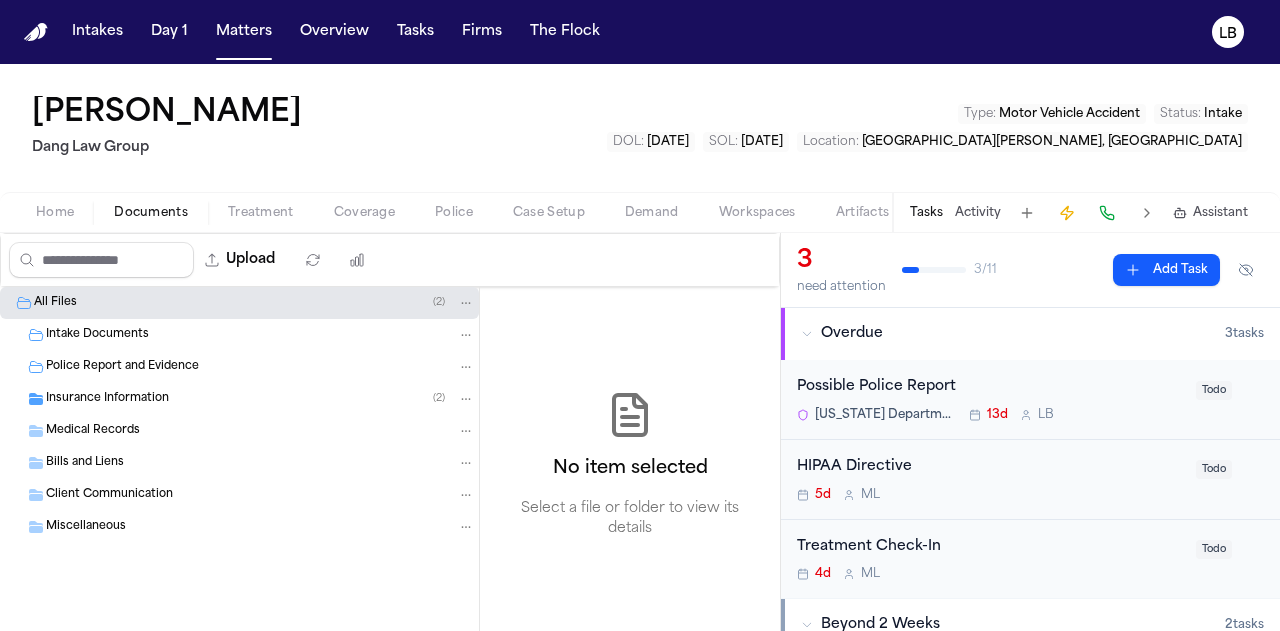 click on "Possible Police Report" at bounding box center (990, 387) 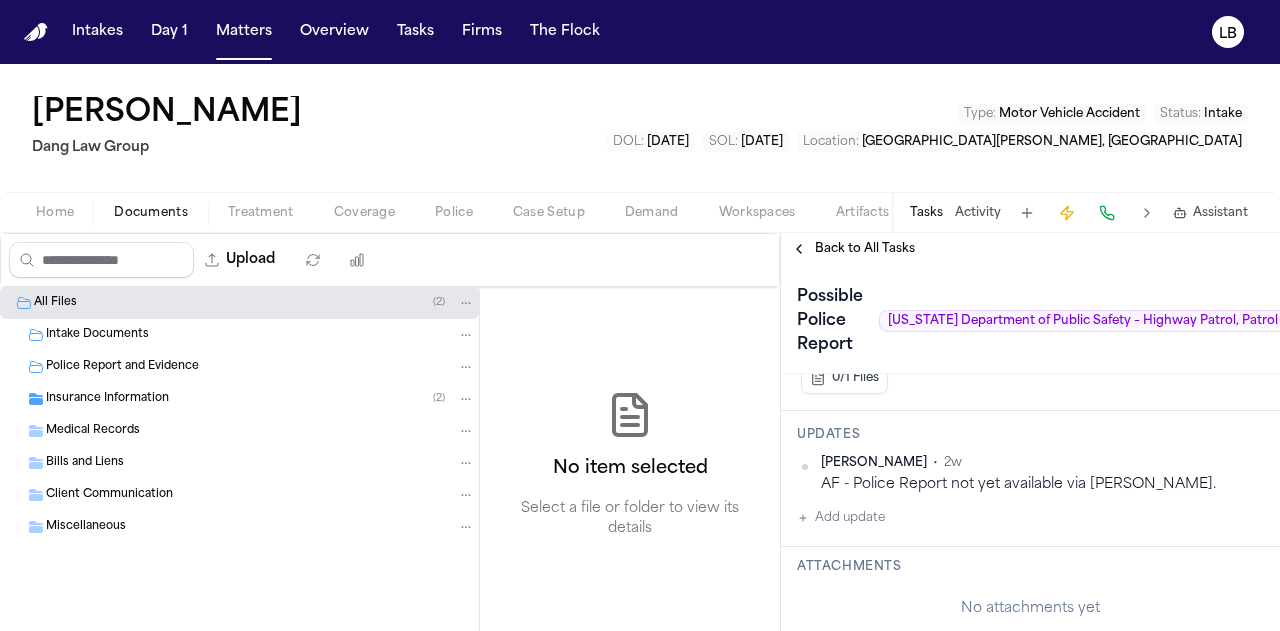 scroll, scrollTop: 523, scrollLeft: 0, axis: vertical 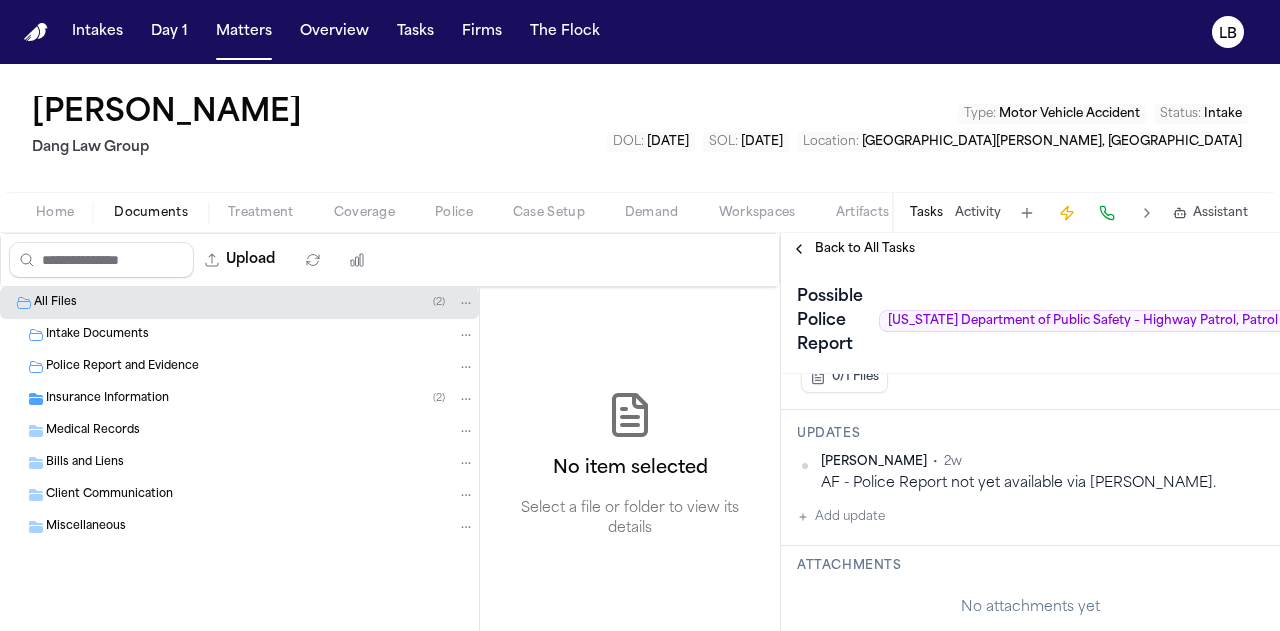 click on "Intake Documents" at bounding box center (97, 335) 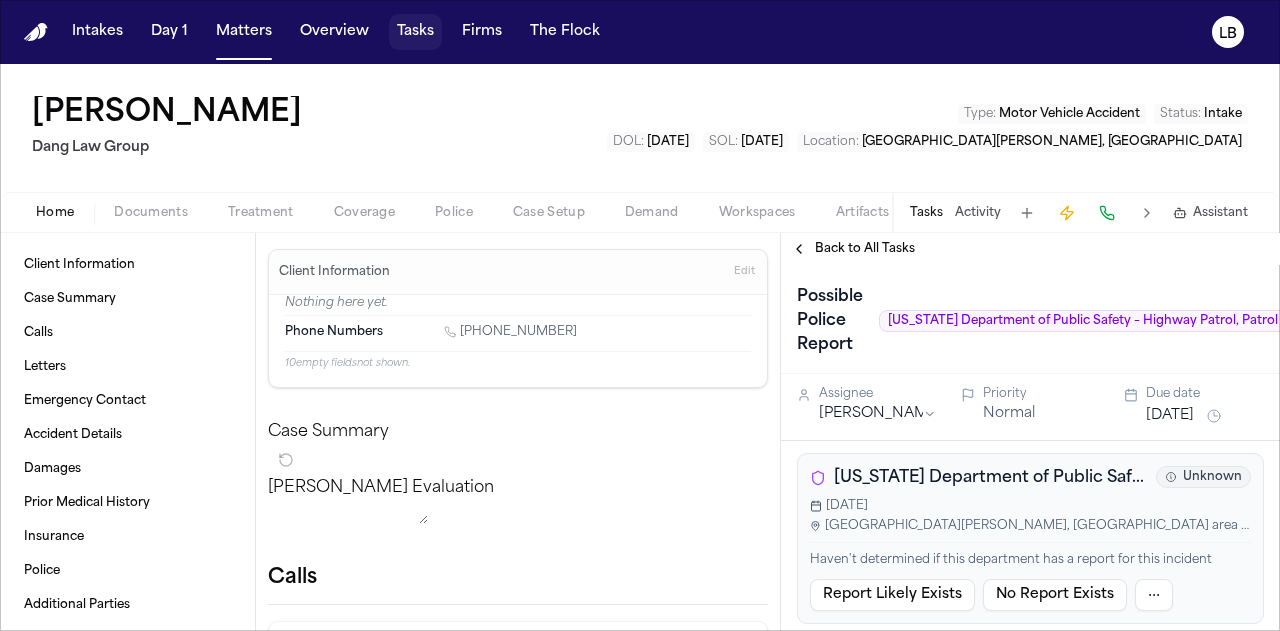 click on "Tasks" at bounding box center [415, 32] 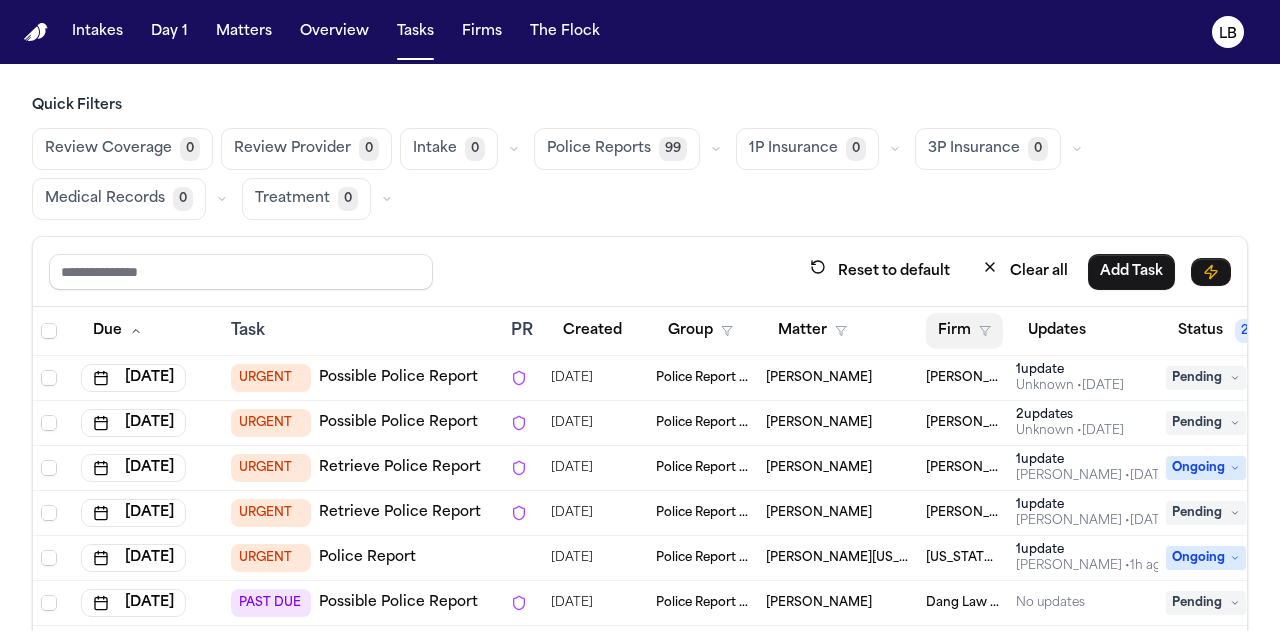 click on "Firm" at bounding box center (964, 331) 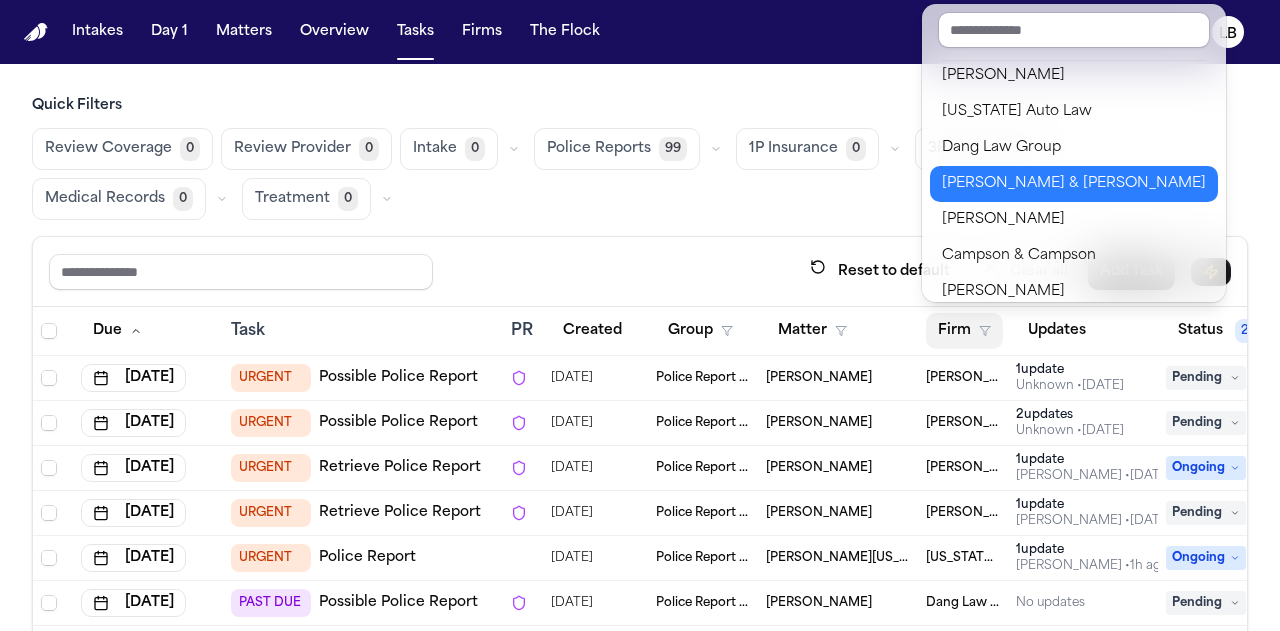 scroll, scrollTop: 80, scrollLeft: 0, axis: vertical 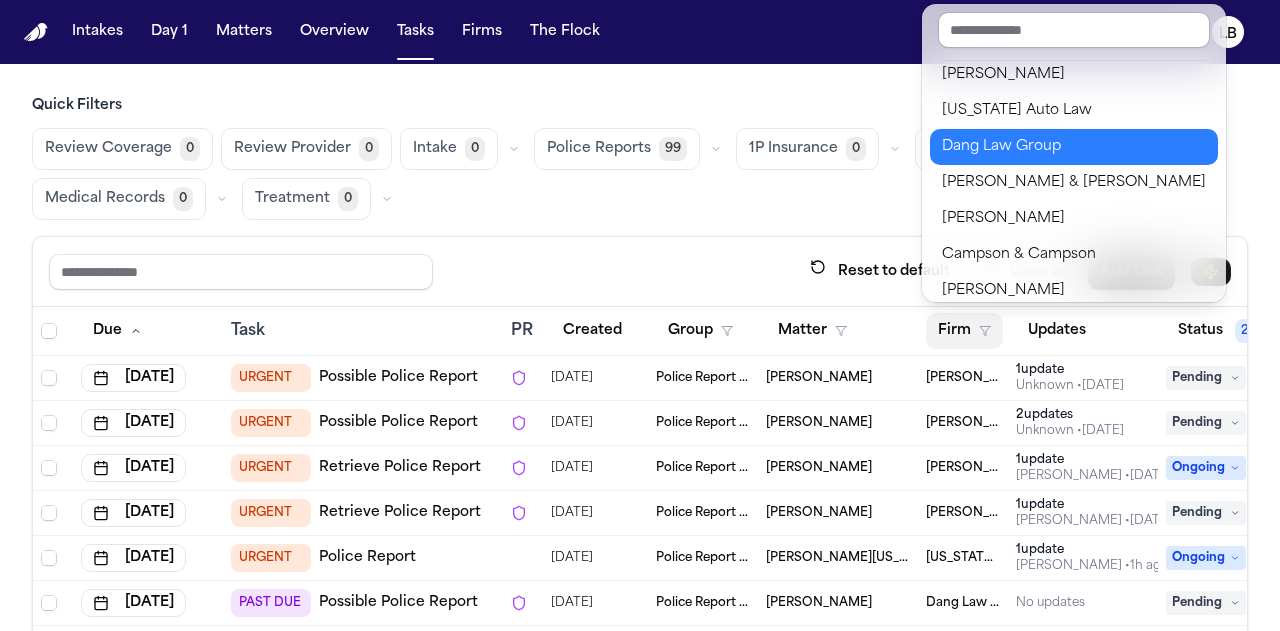 click on "Dang Law Group" at bounding box center [1074, 147] 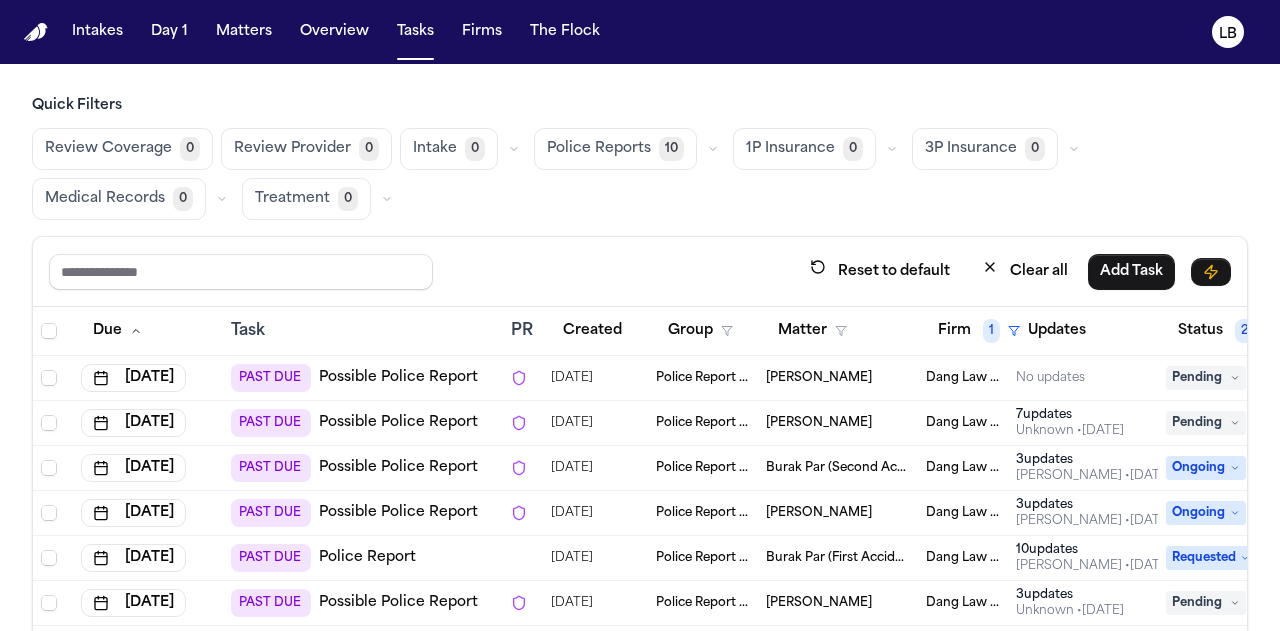 scroll, scrollTop: 102, scrollLeft: 0, axis: vertical 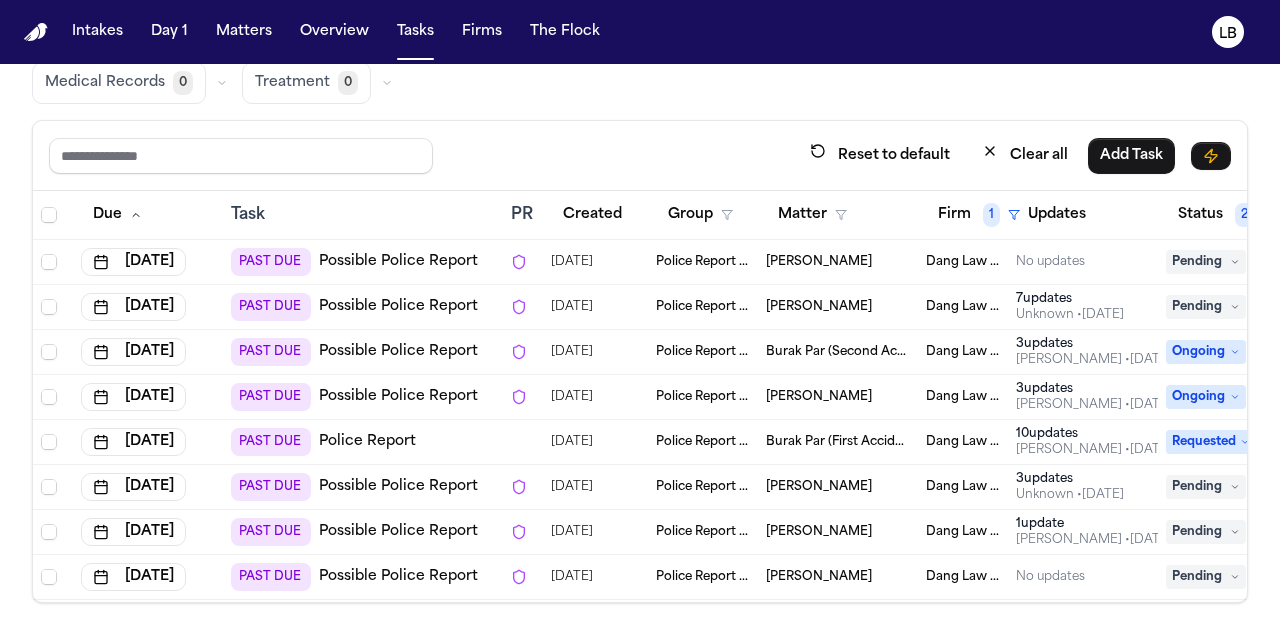 click on "[PERSON_NAME]" at bounding box center (838, 487) 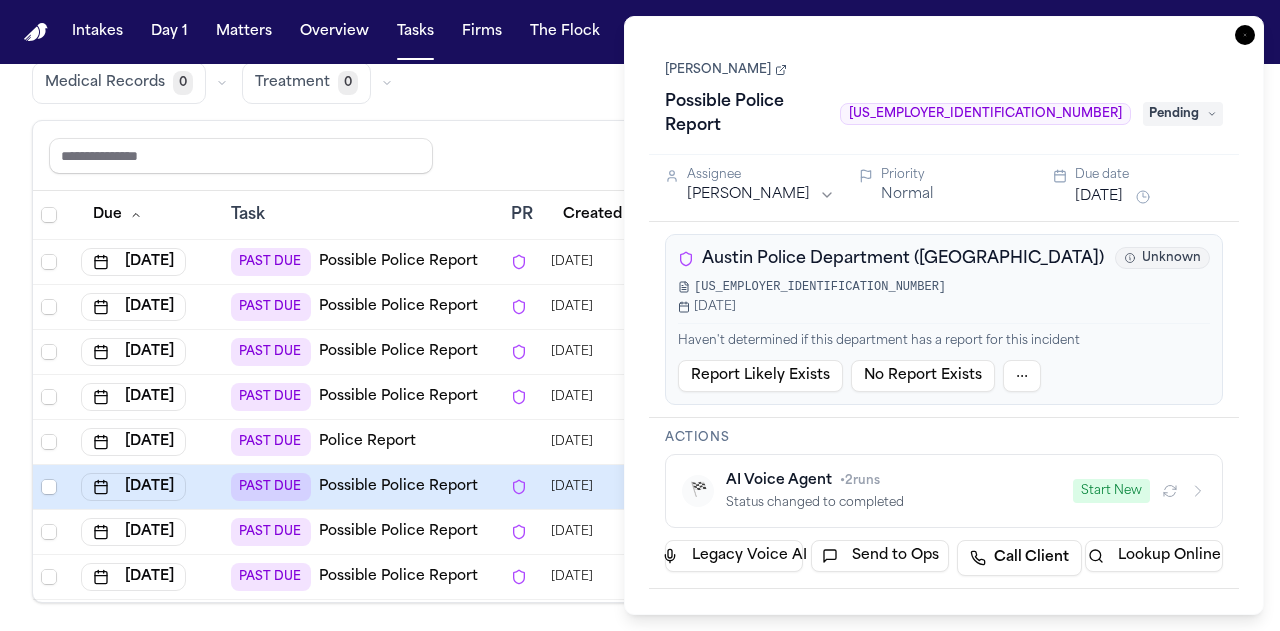 click on "[PERSON_NAME]" at bounding box center (726, 70) 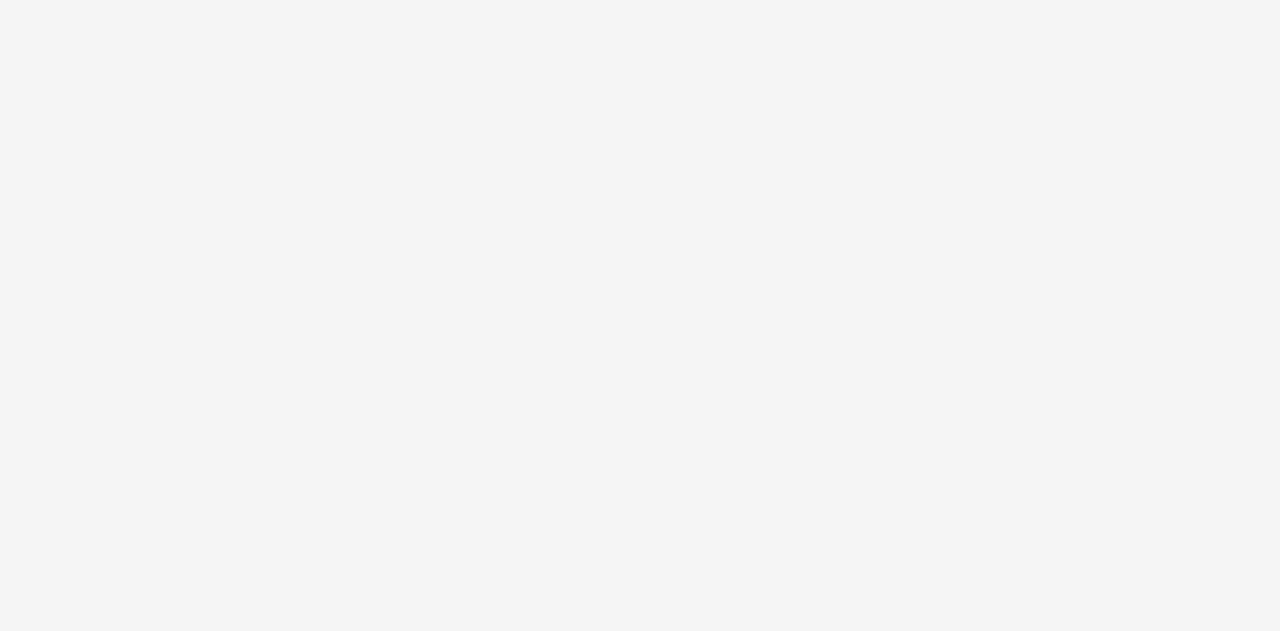 scroll, scrollTop: 0, scrollLeft: 0, axis: both 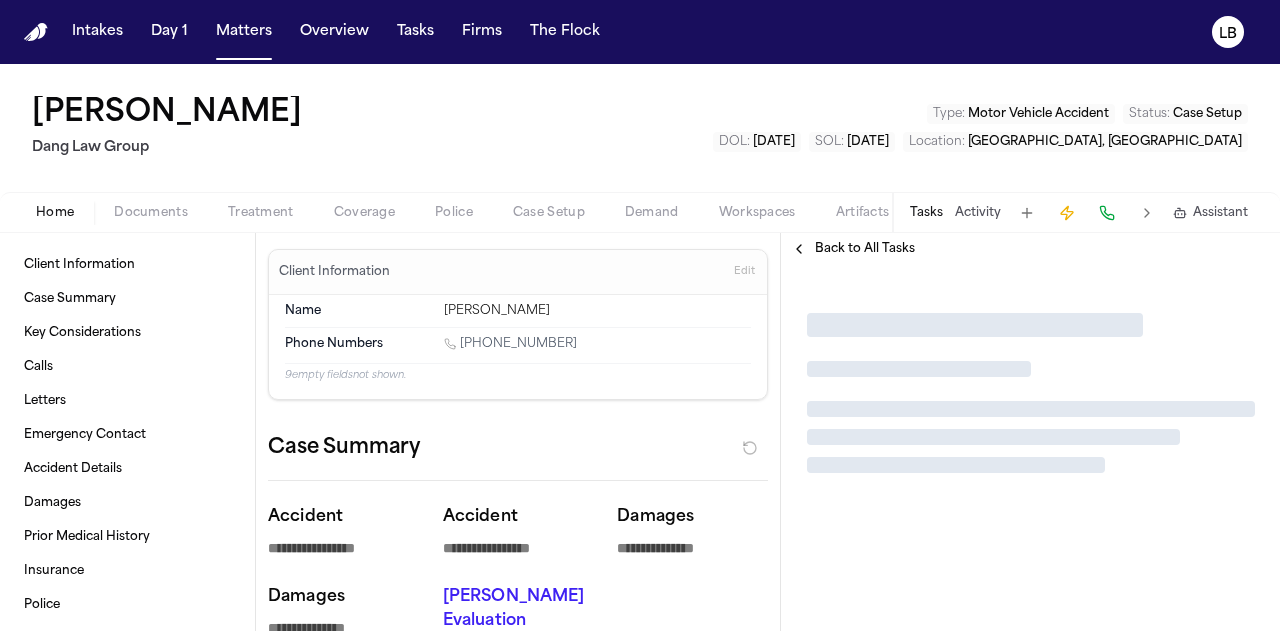 type on "*" 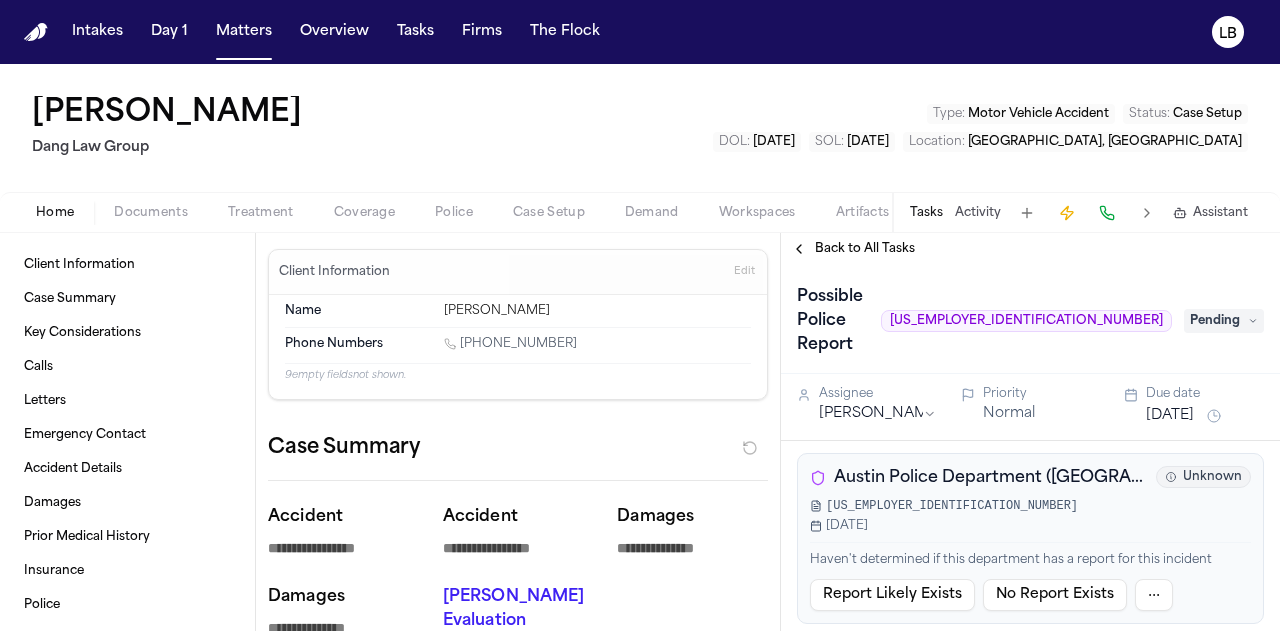 type on "*" 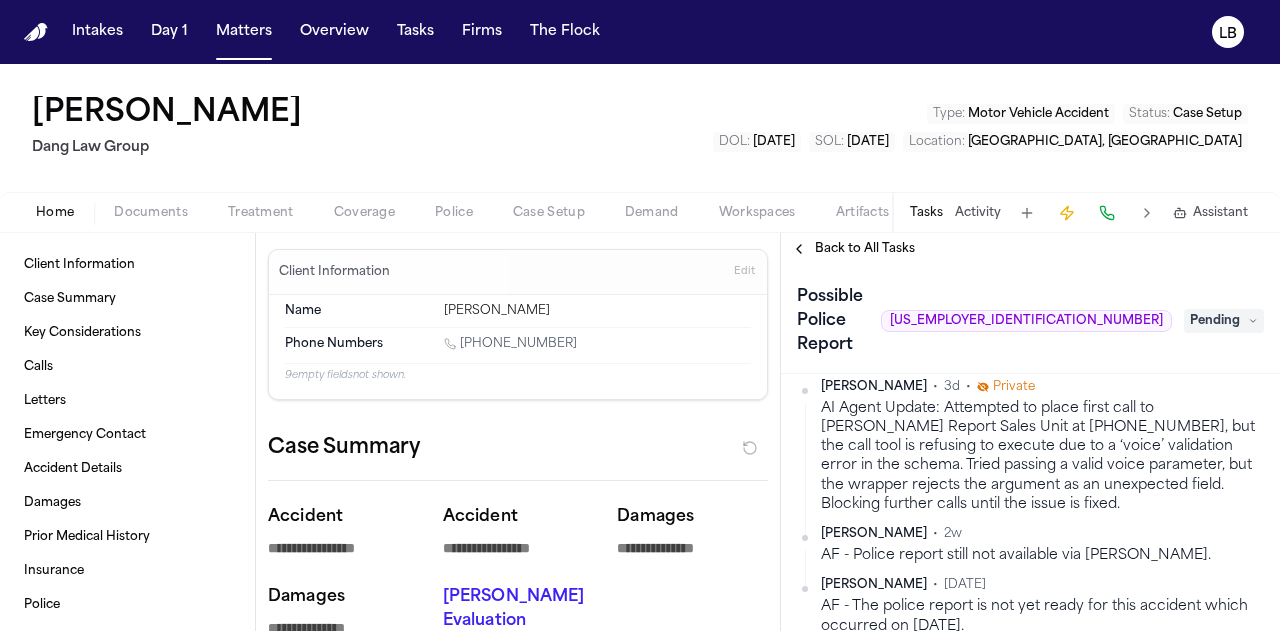 scroll, scrollTop: 0, scrollLeft: 0, axis: both 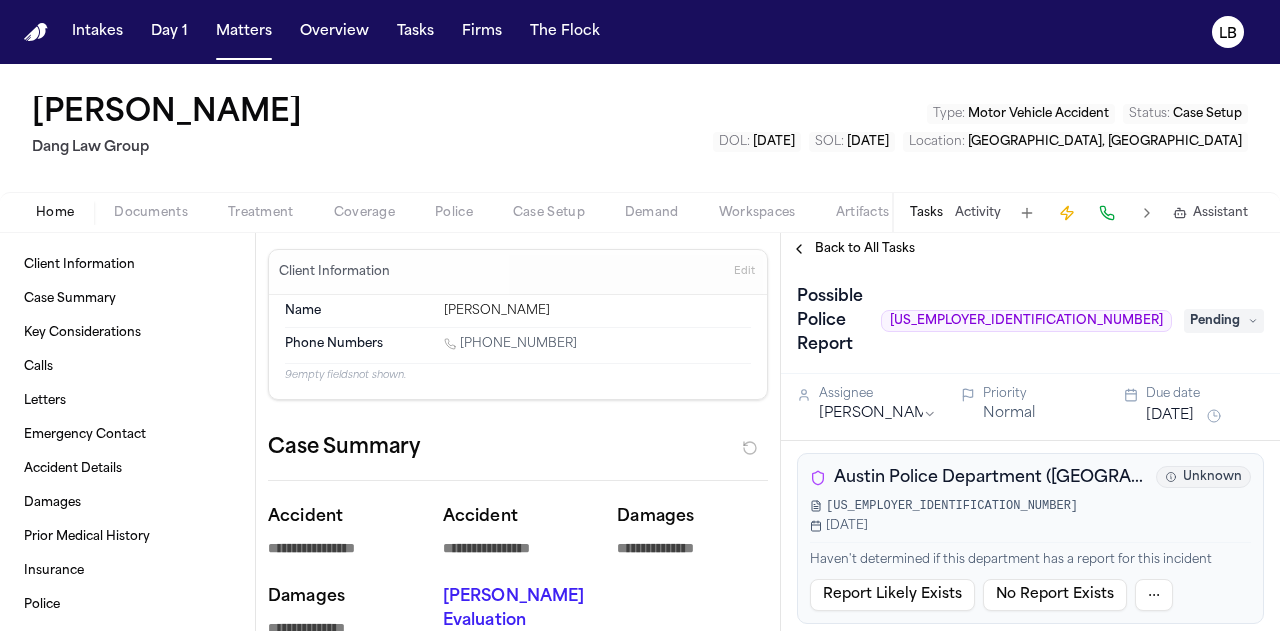 drag, startPoint x: 891, startPoint y: 457, endPoint x: 830, endPoint y: 457, distance: 61 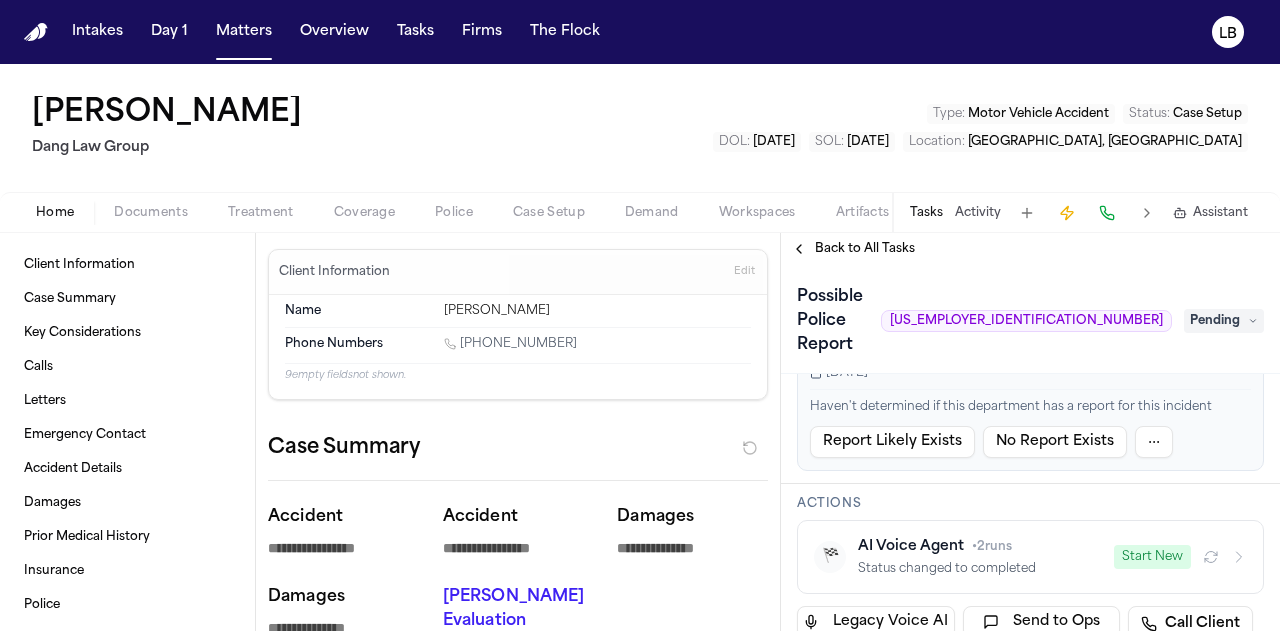 scroll, scrollTop: 154, scrollLeft: 0, axis: vertical 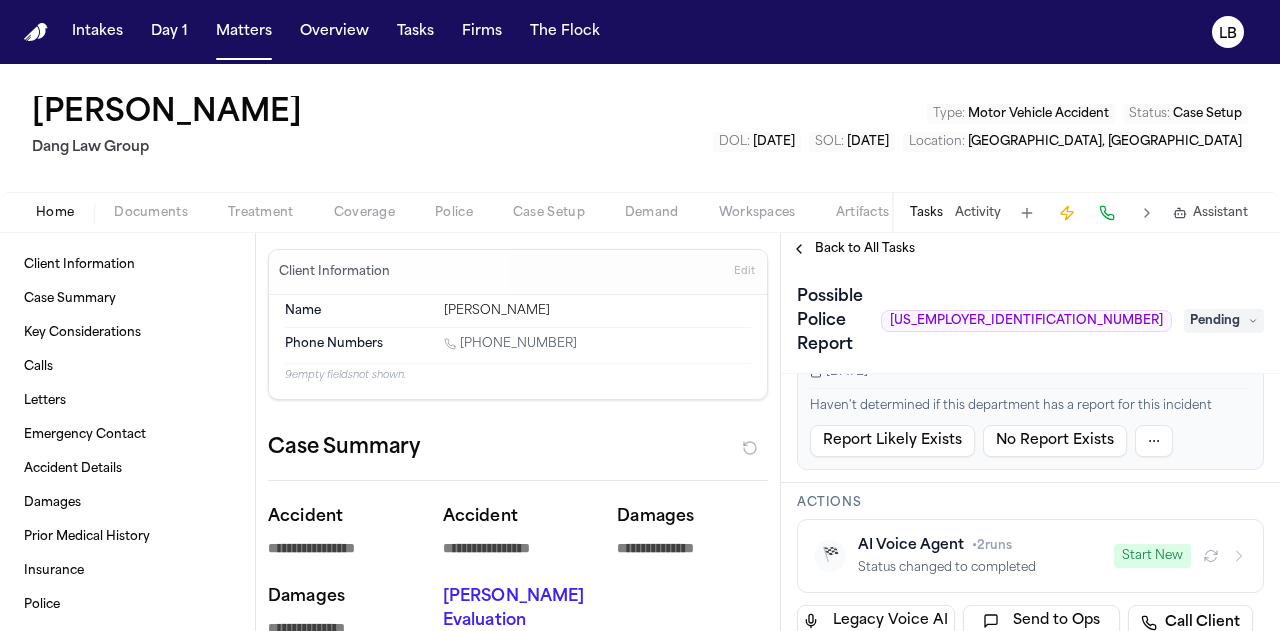 click at bounding box center (151, 224) 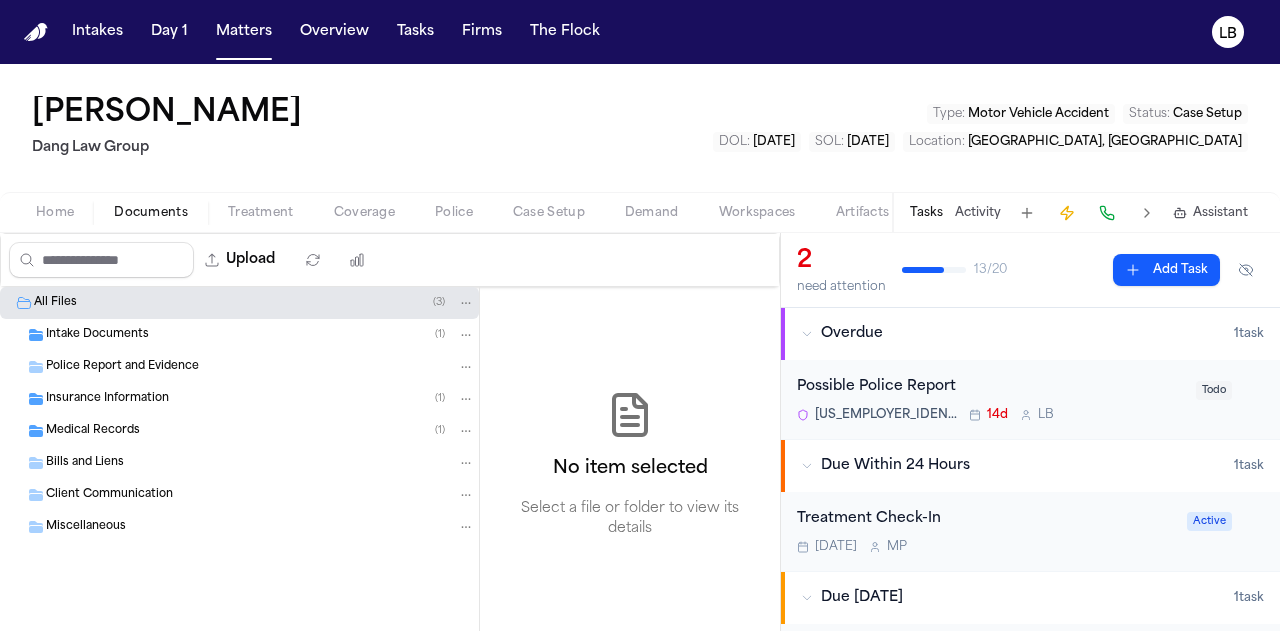 click on "Intake Documents" at bounding box center (97, 335) 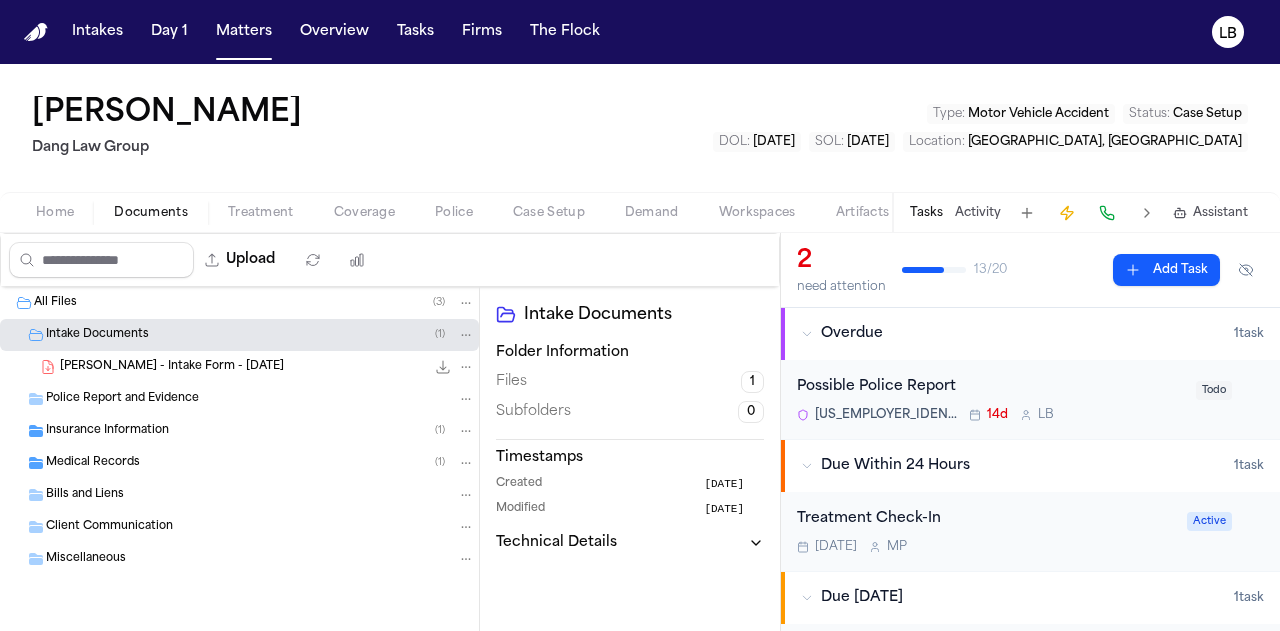 click on "[PERSON_NAME] - Intake Form - [DATE] 1.5 MB  • PDF" at bounding box center (267, 367) 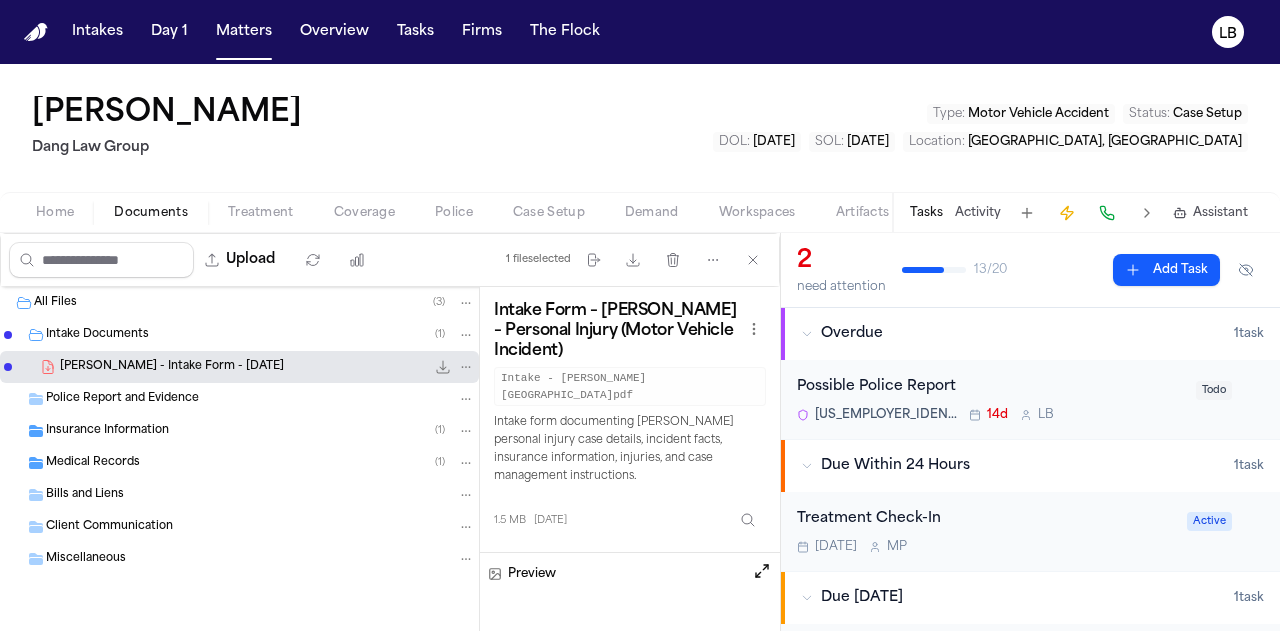 click 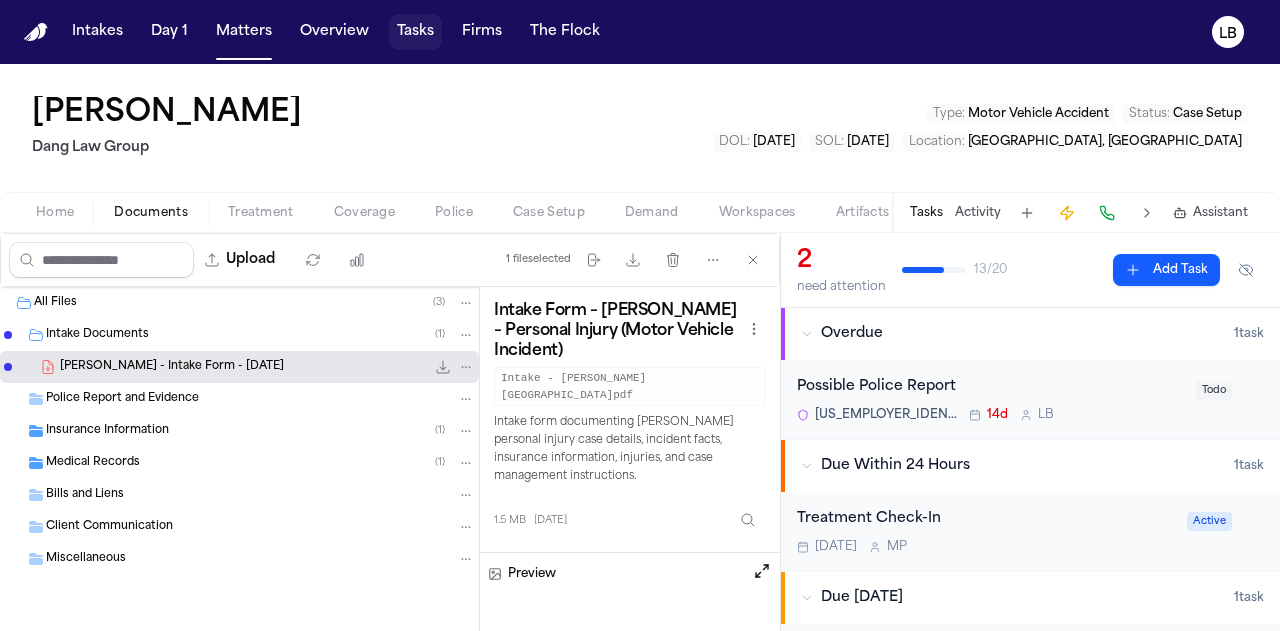 click on "Tasks" at bounding box center [415, 32] 